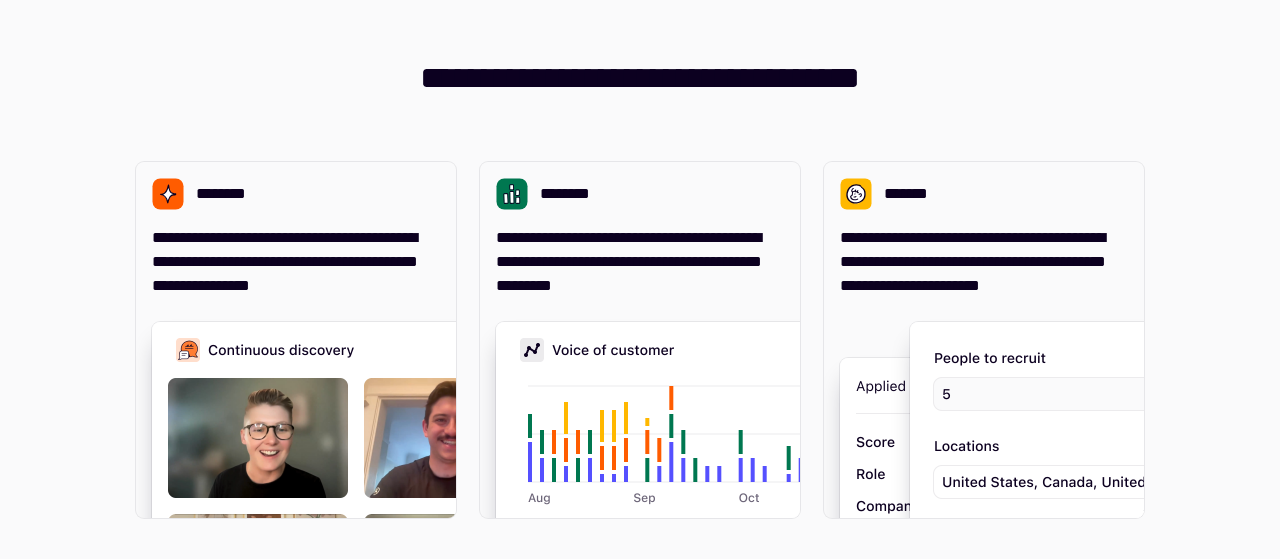 scroll, scrollTop: 0, scrollLeft: 0, axis: both 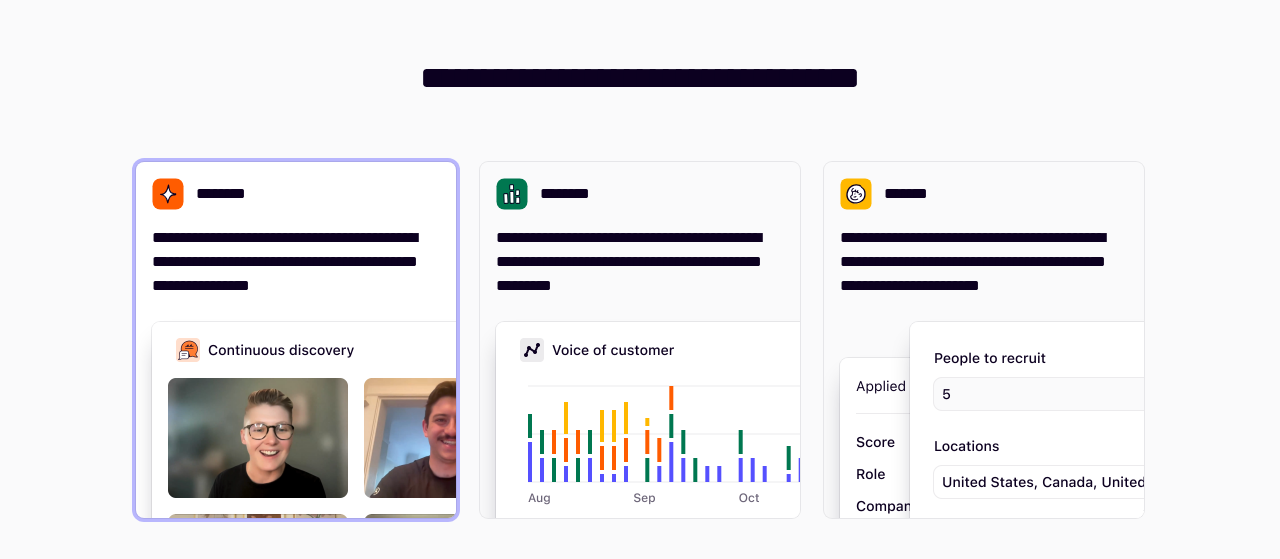 click on "**********" at bounding box center [296, 340] 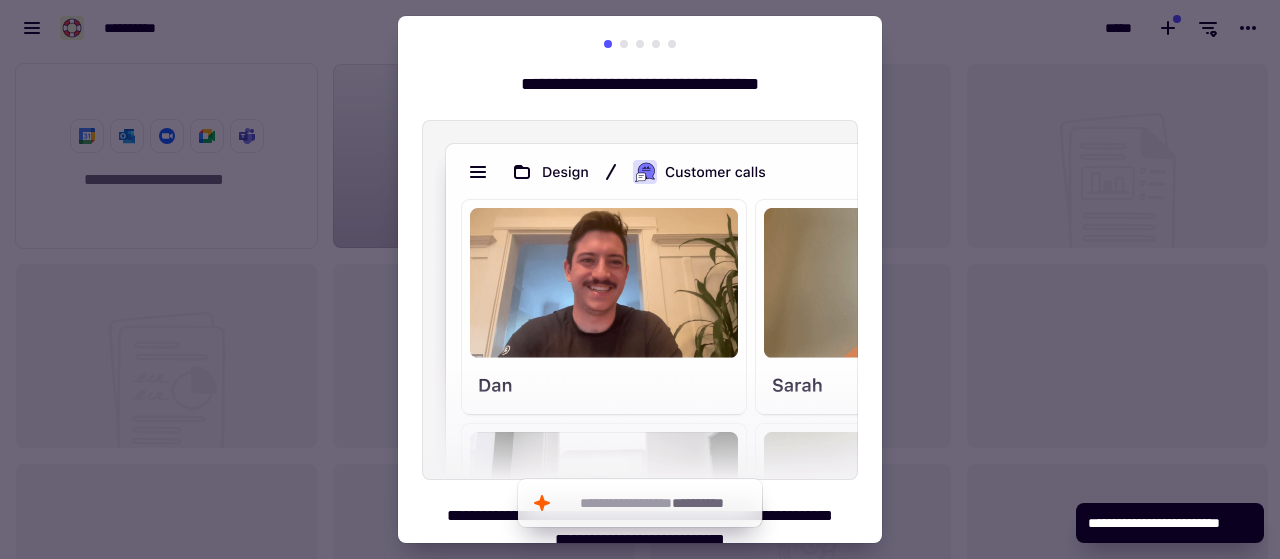 scroll, scrollTop: 16, scrollLeft: 16, axis: both 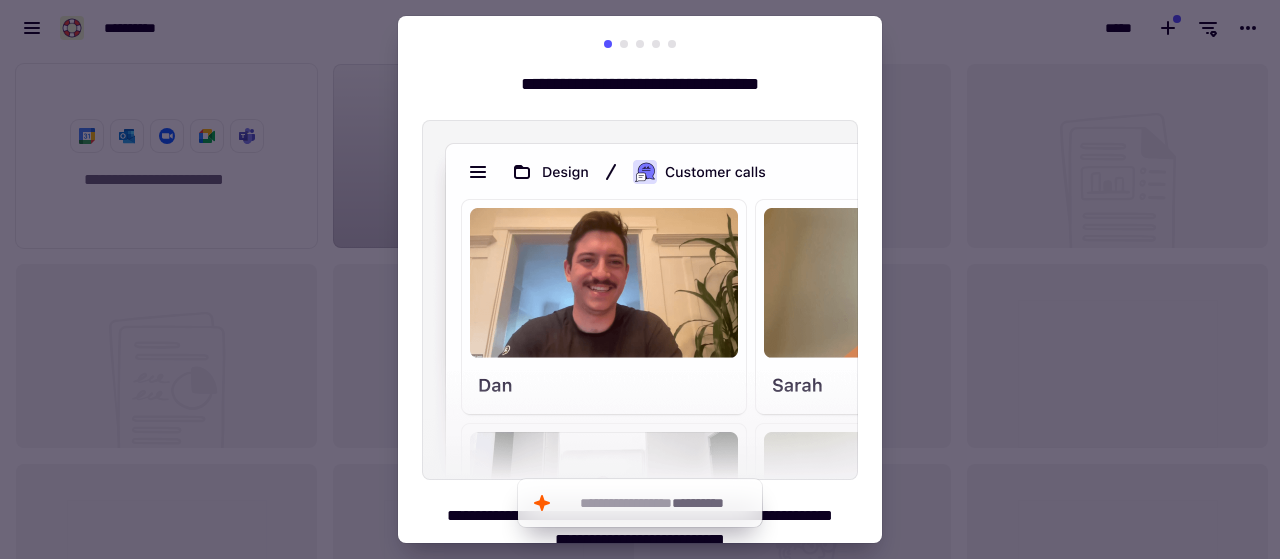 click at bounding box center [640, 279] 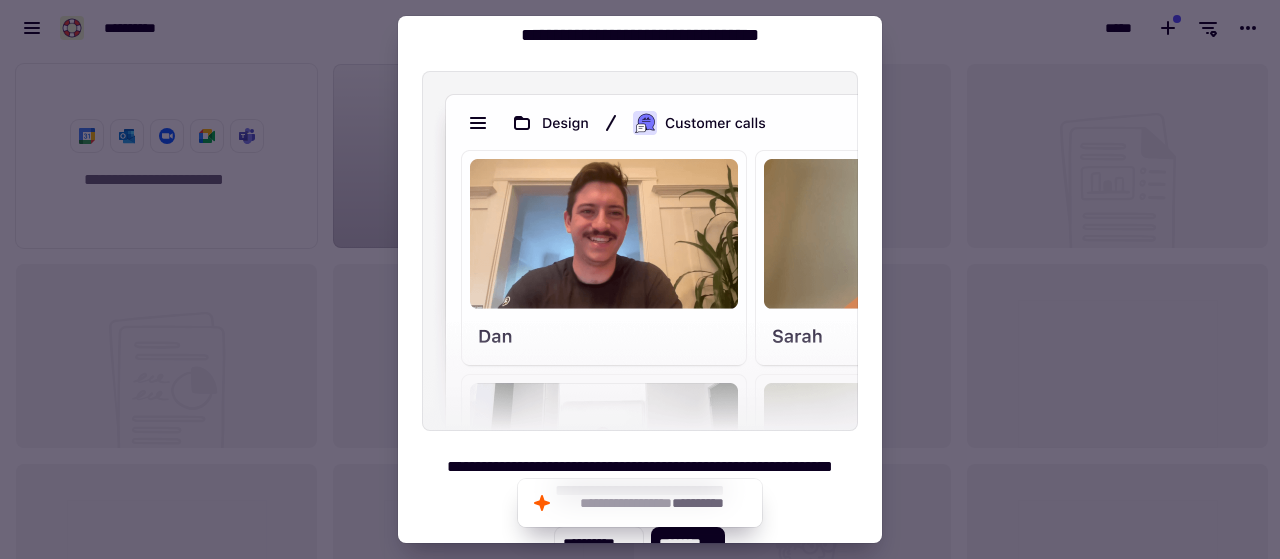 scroll, scrollTop: 76, scrollLeft: 0, axis: vertical 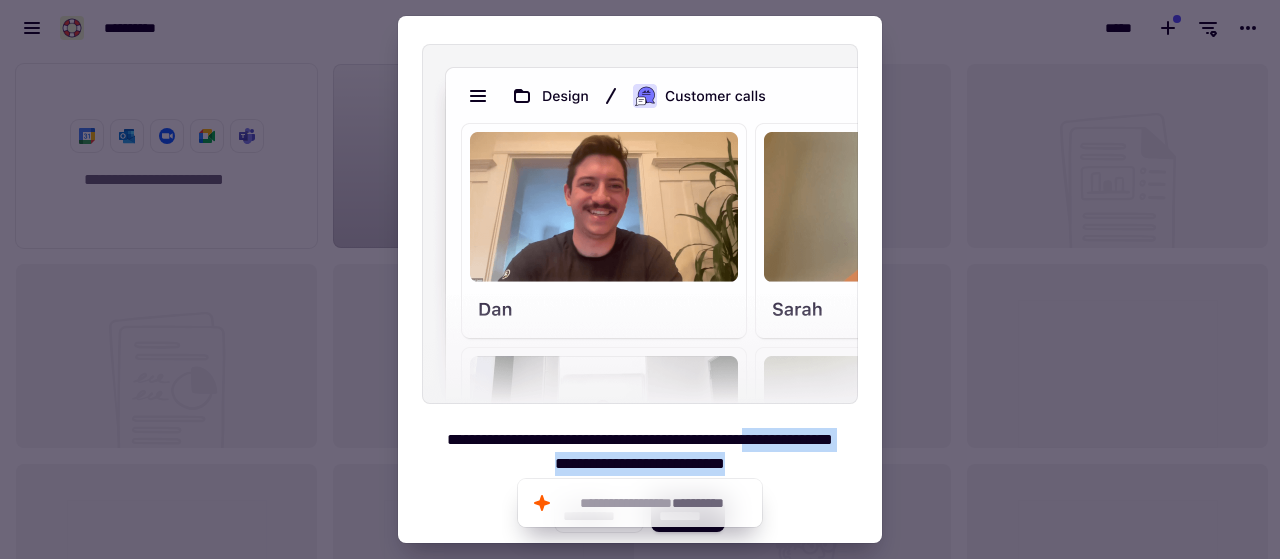 drag, startPoint x: 865, startPoint y: 490, endPoint x: 869, endPoint y: 423, distance: 67.11929 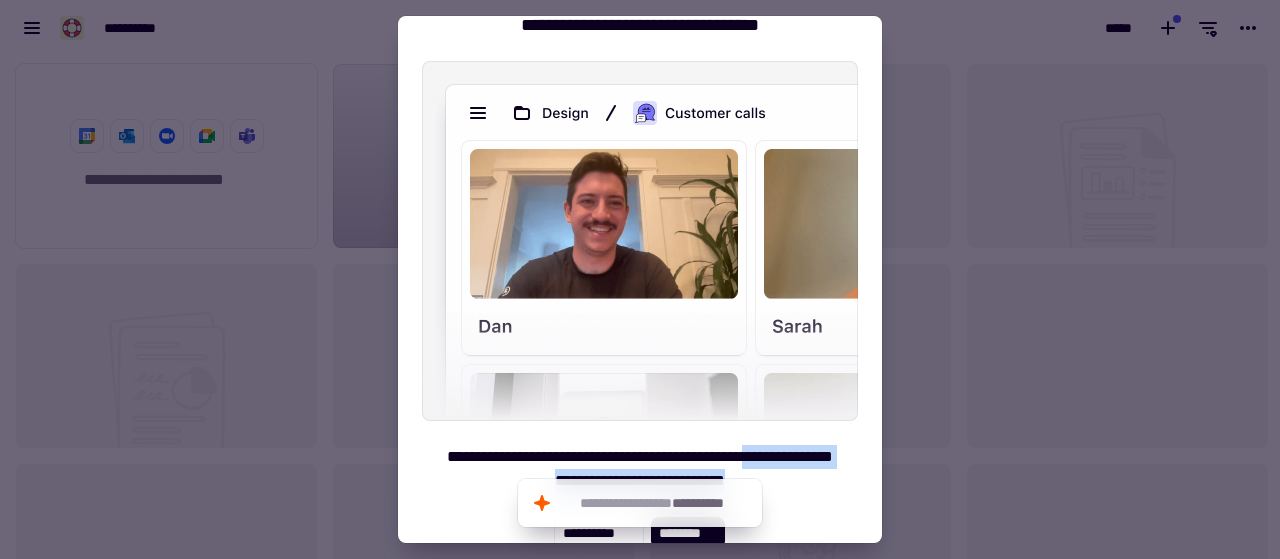 scroll, scrollTop: 54, scrollLeft: 0, axis: vertical 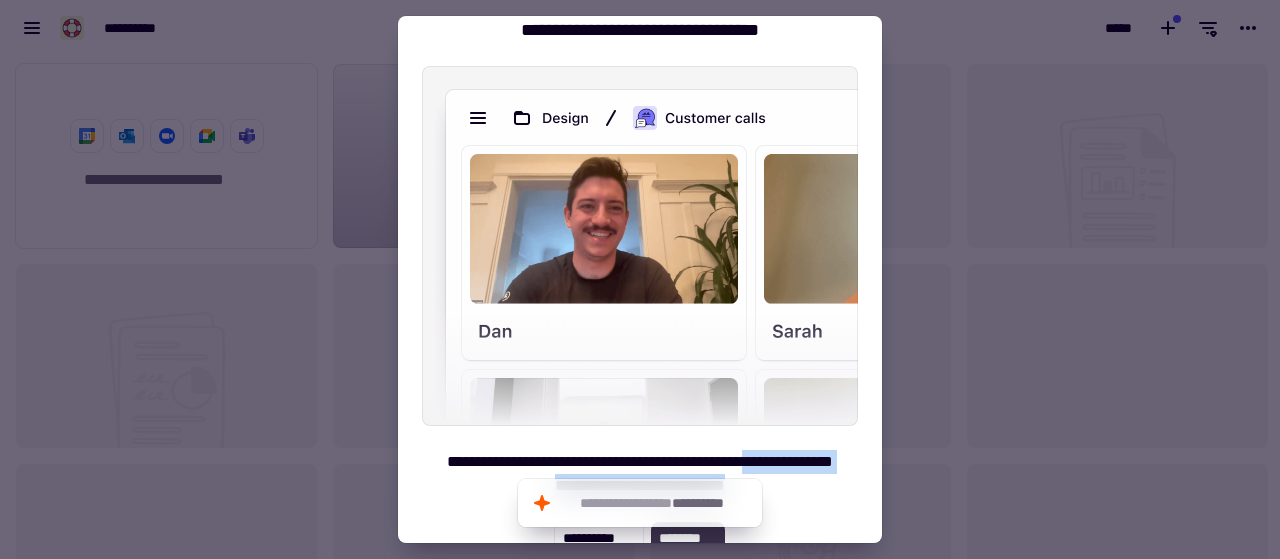 click on "********" 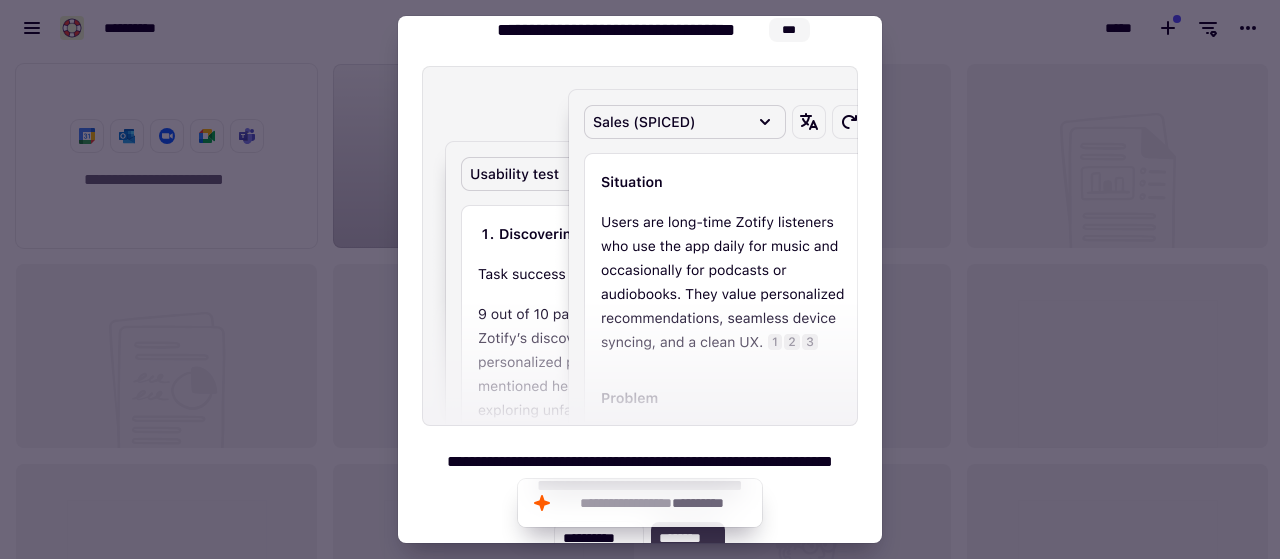 click on "********" 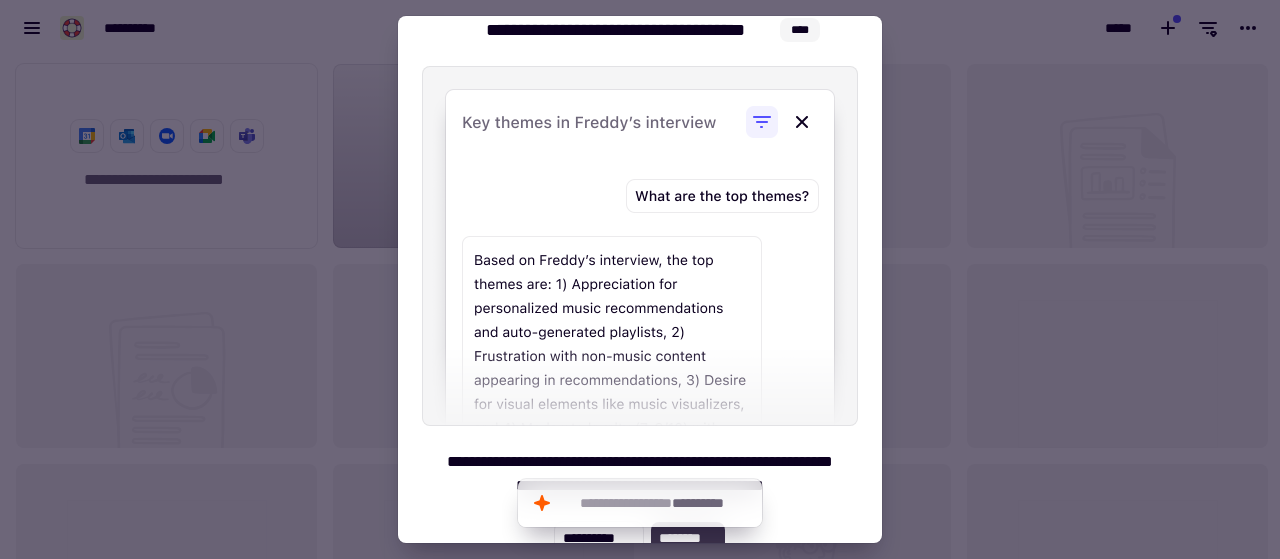 click on "********" 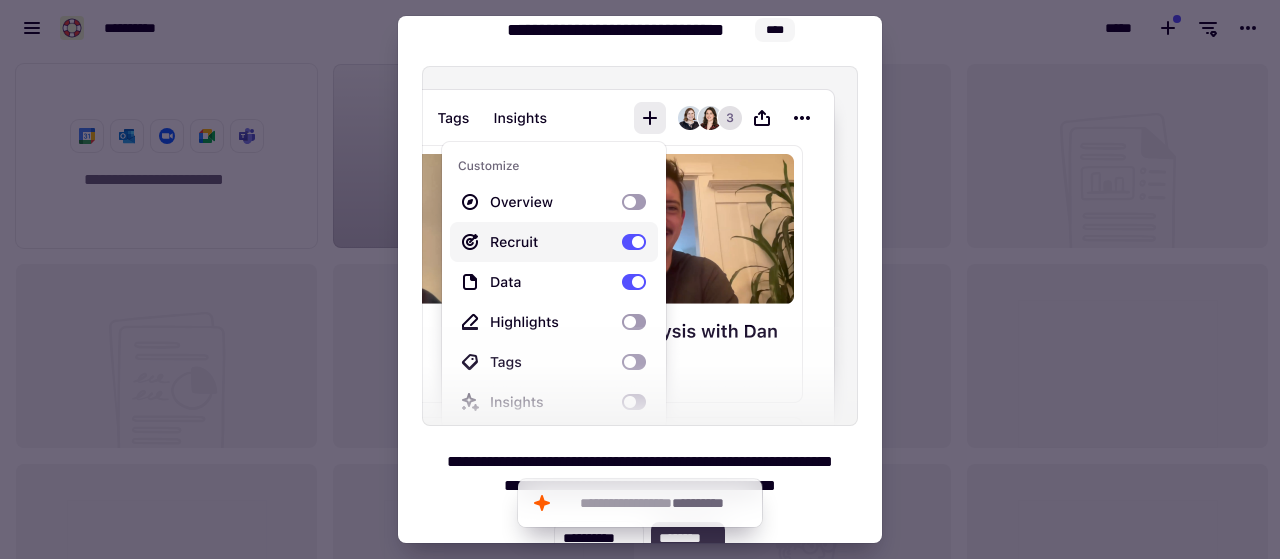 click on "********" 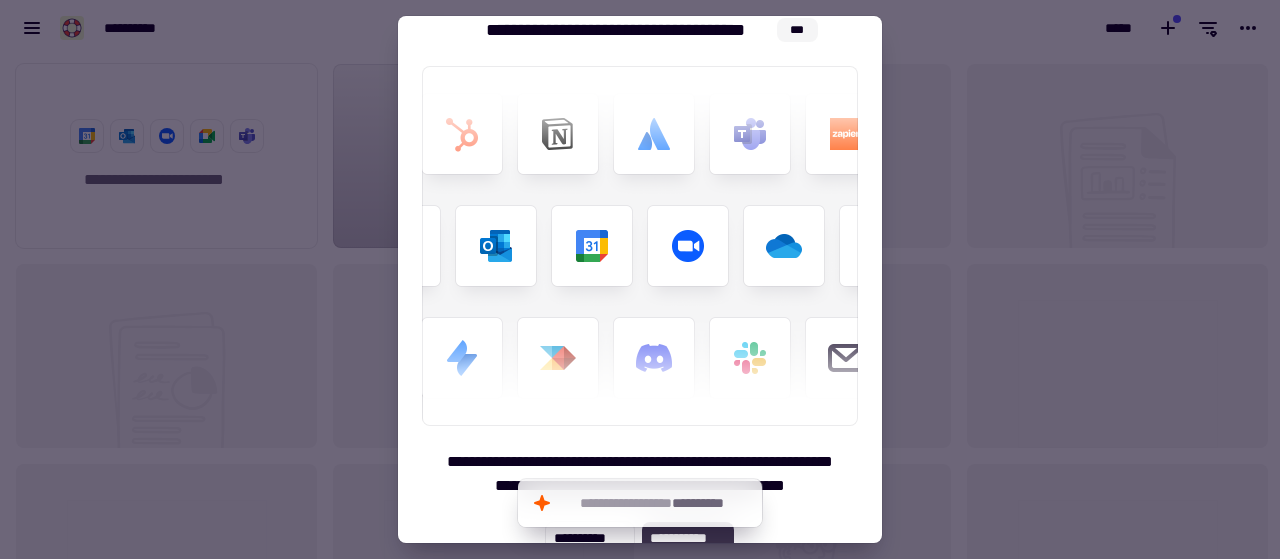 click on "**********" 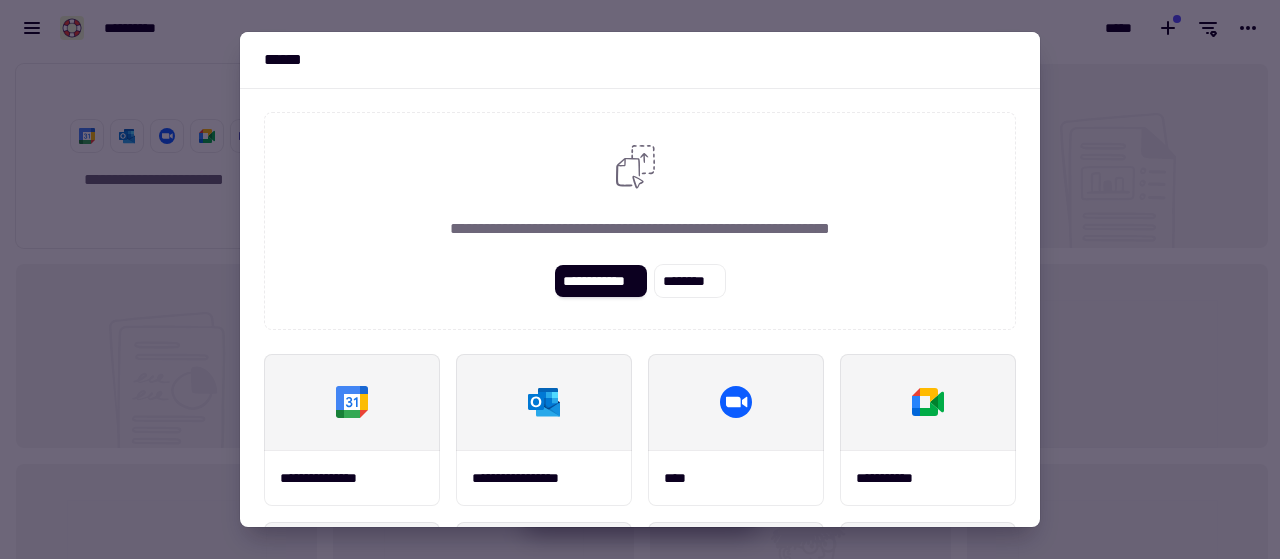 click at bounding box center [640, 279] 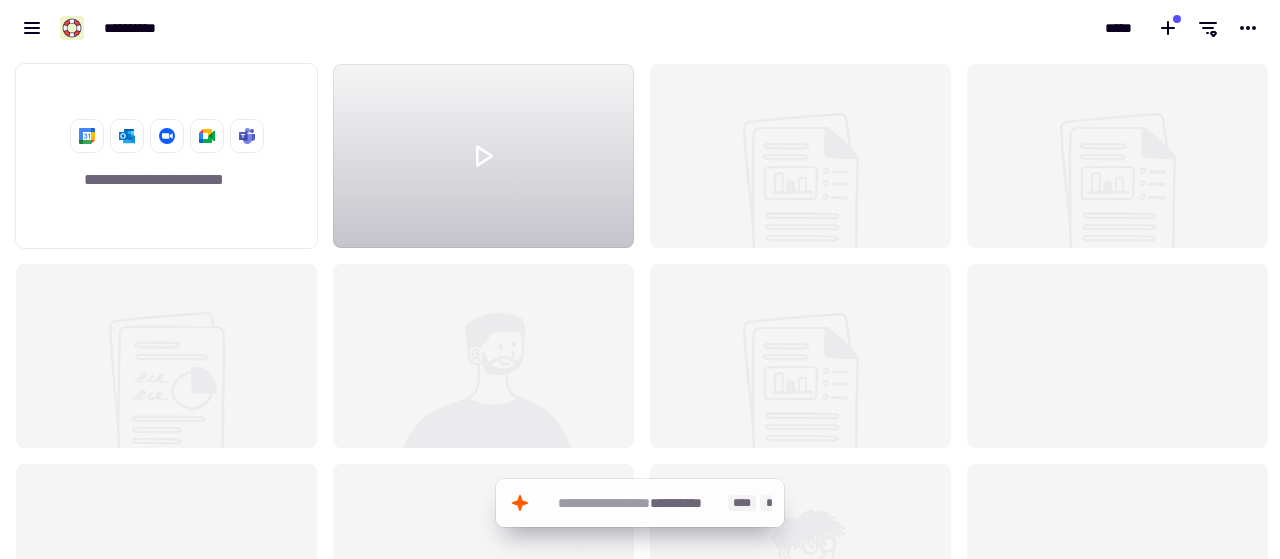 click on "**********" 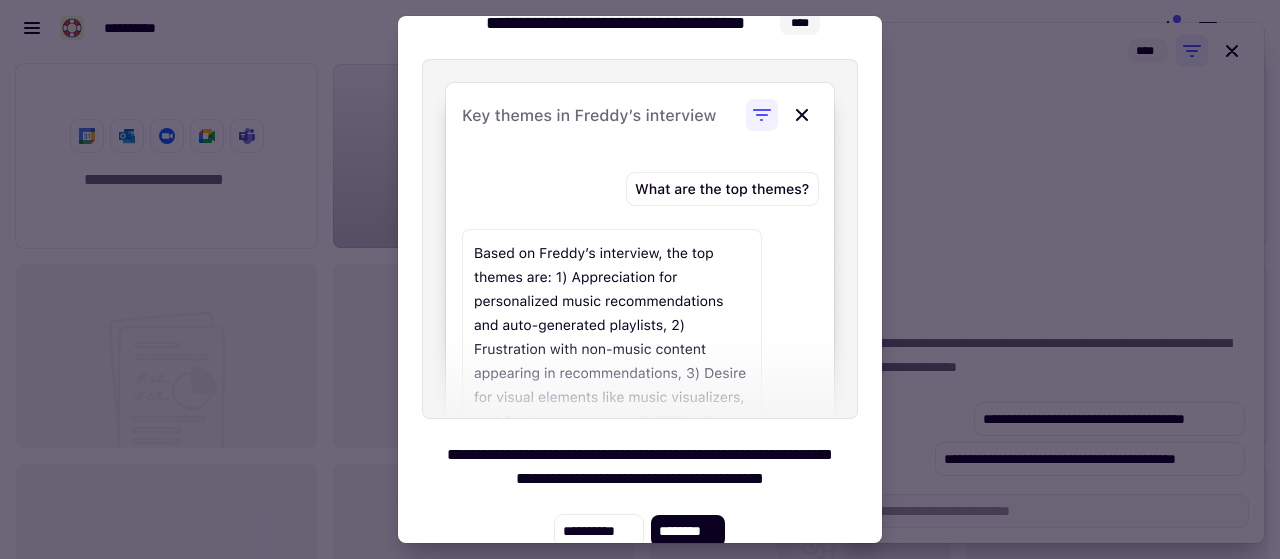 scroll, scrollTop: 76, scrollLeft: 0, axis: vertical 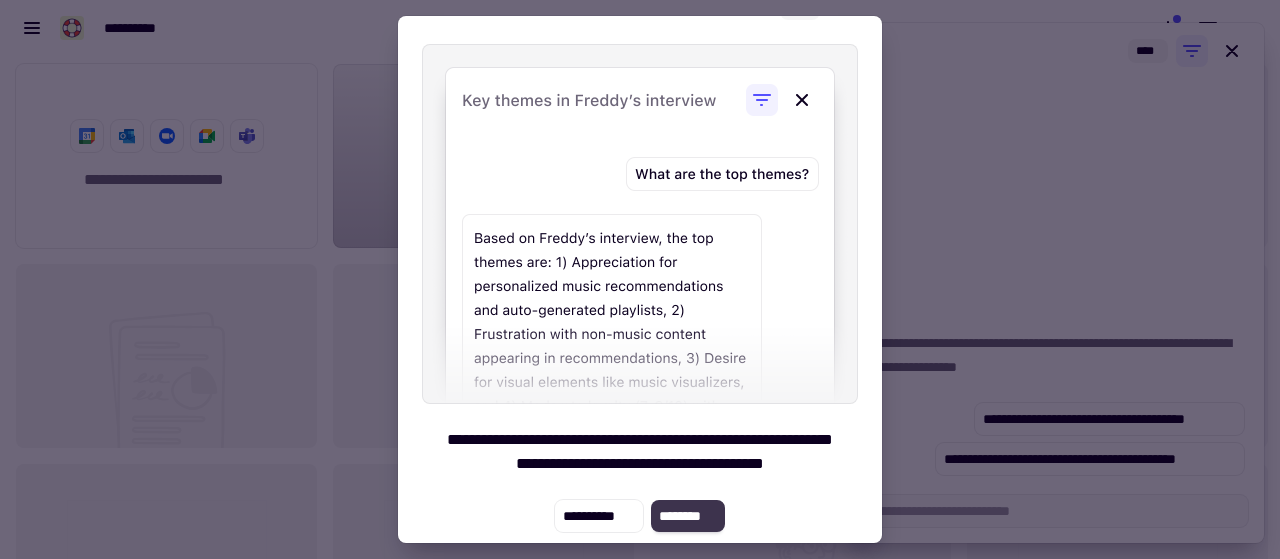 click on "********" 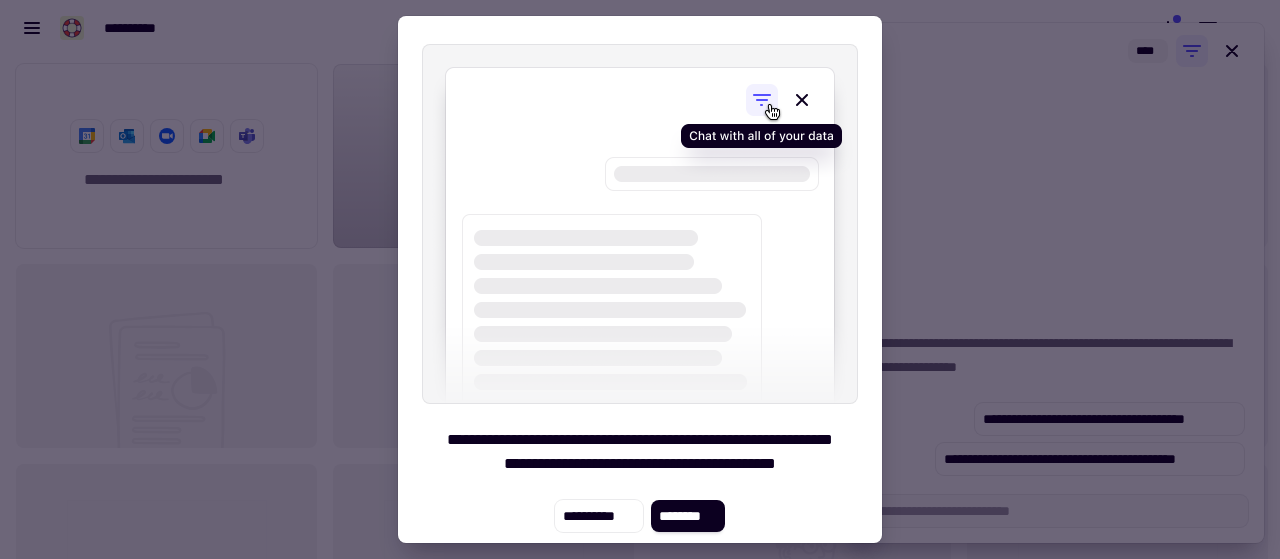 click at bounding box center [640, 224] 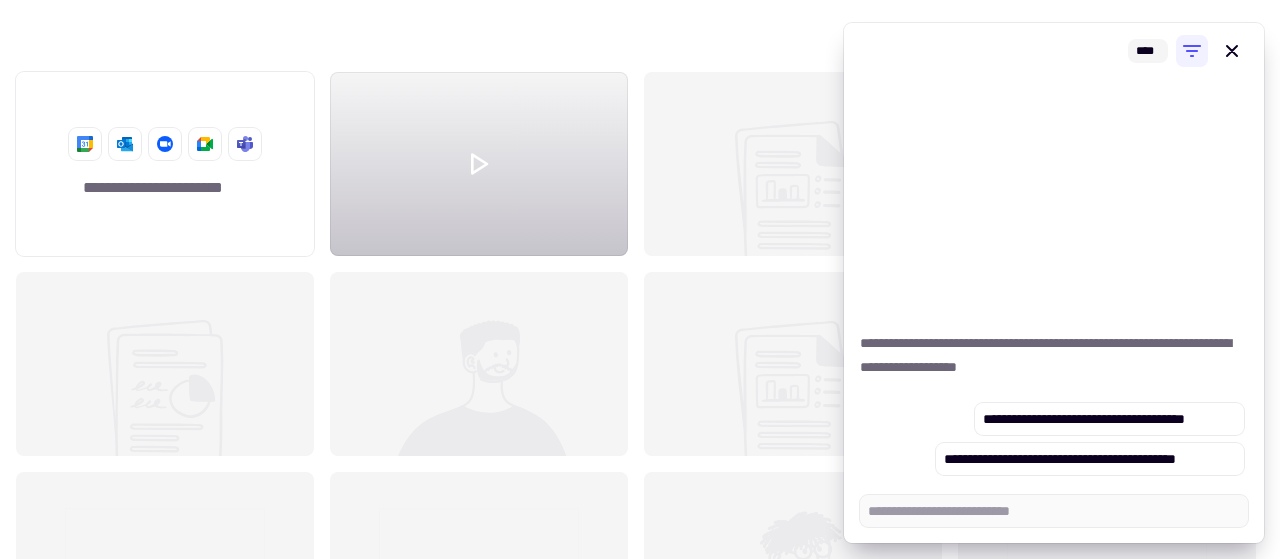 scroll, scrollTop: 488, scrollLeft: 1249, axis: both 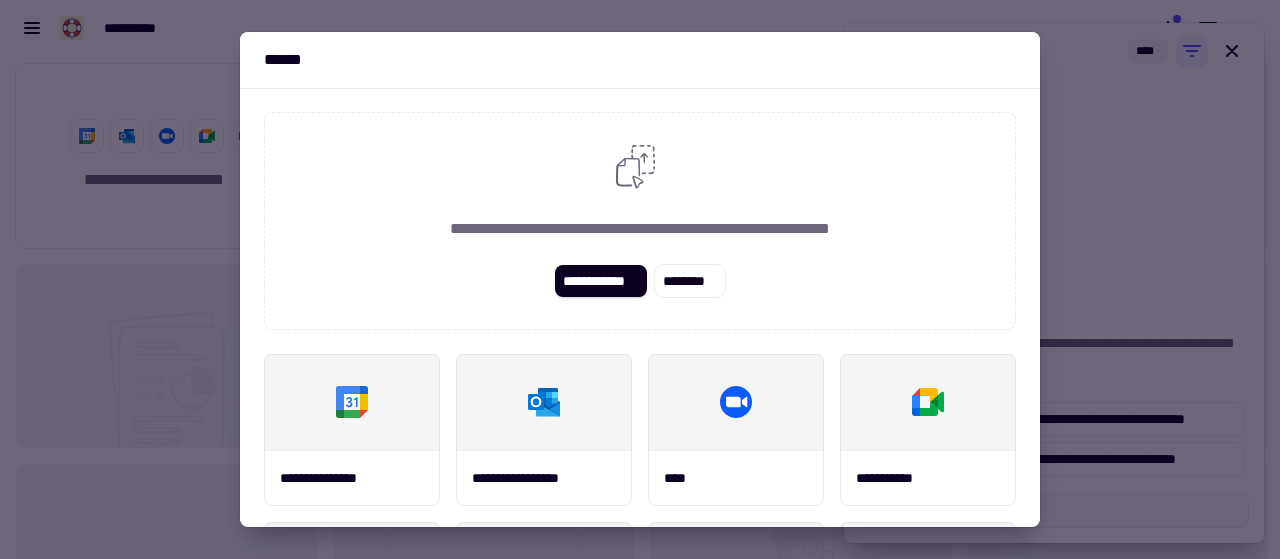 click at bounding box center [640, 279] 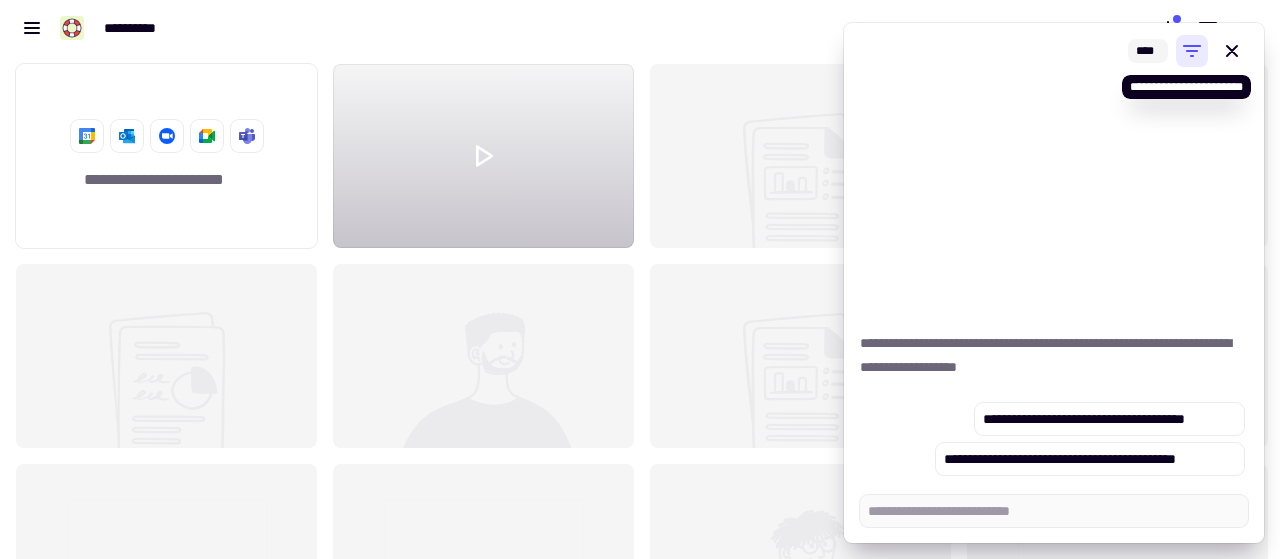 click 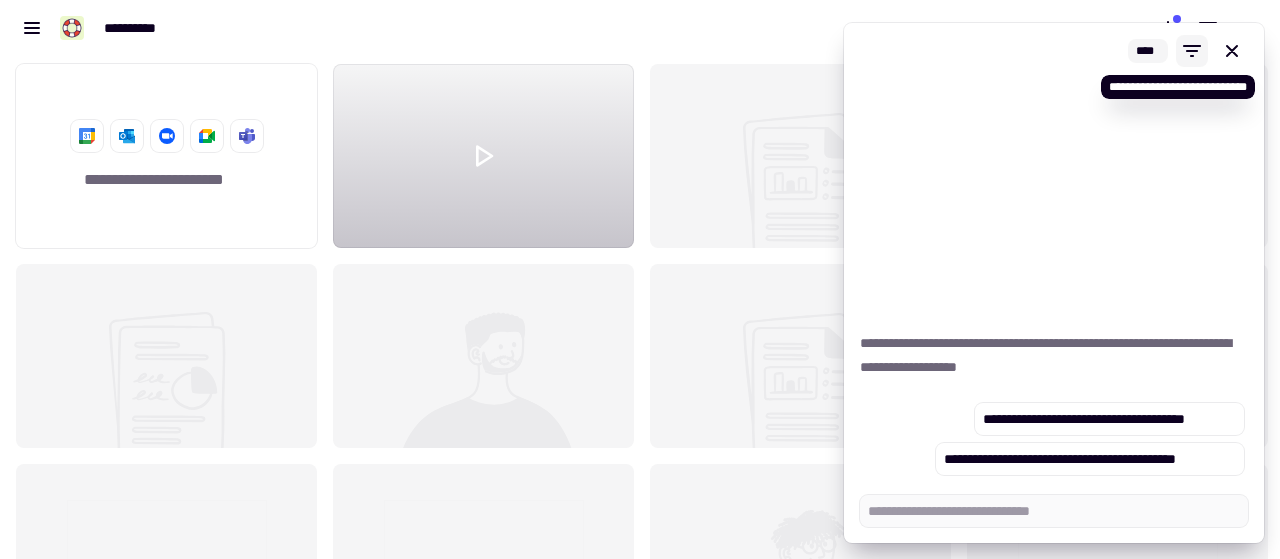 click 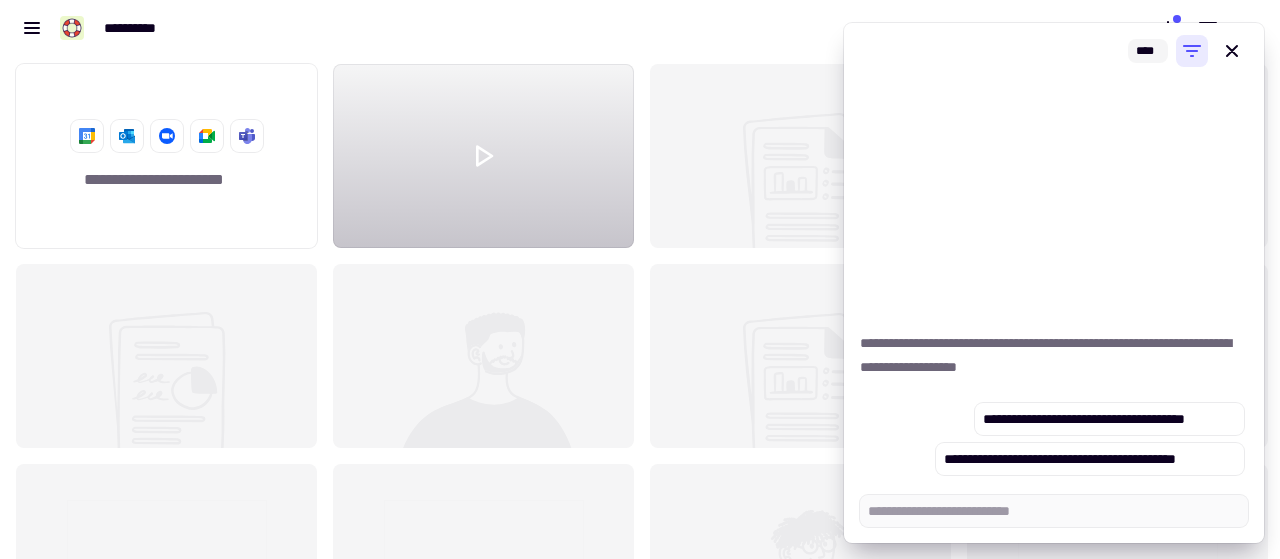 click 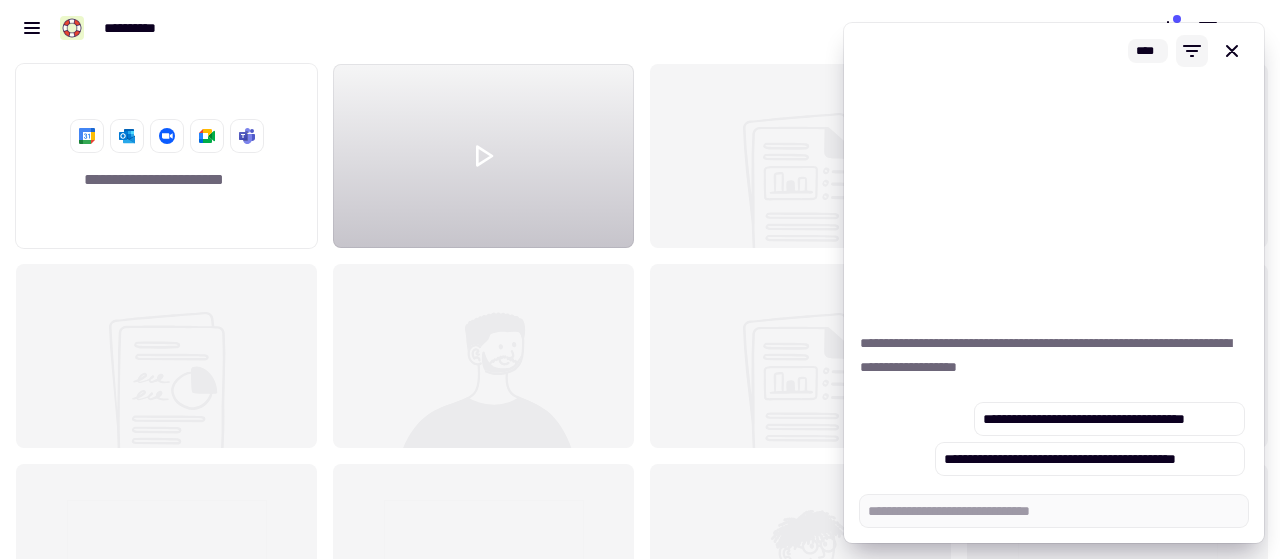 click 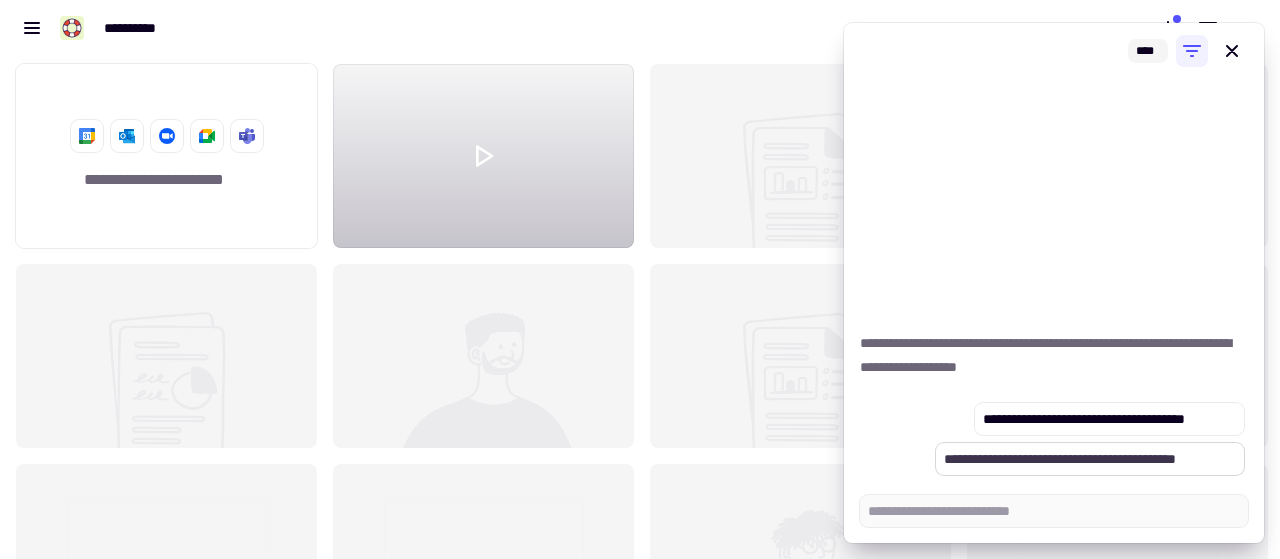 click on "**********" at bounding box center [1090, 459] 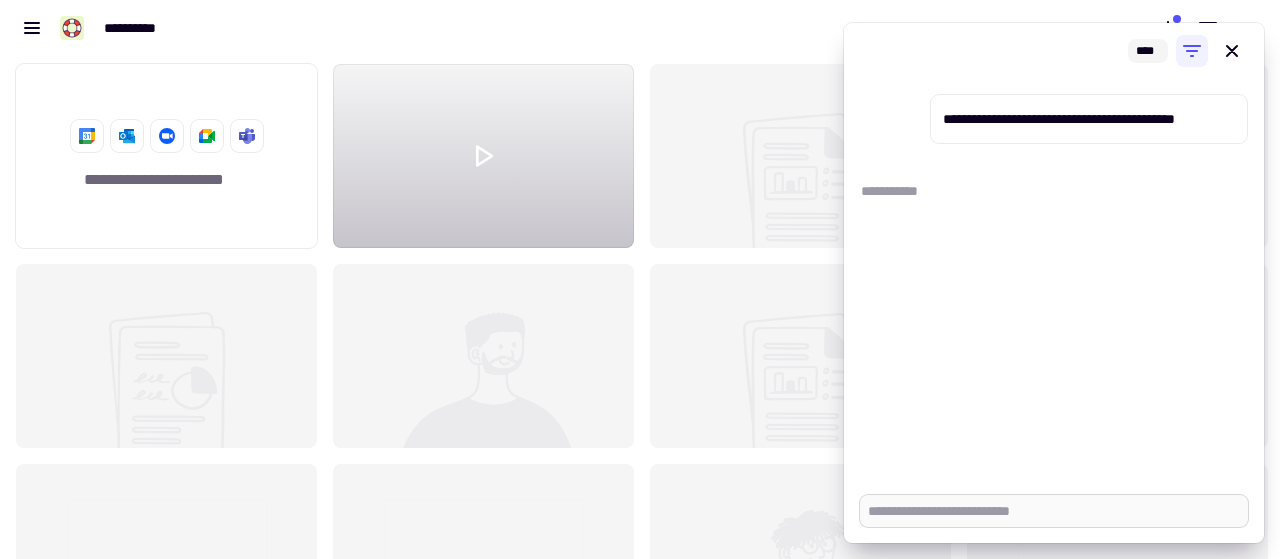 click at bounding box center [1054, 511] 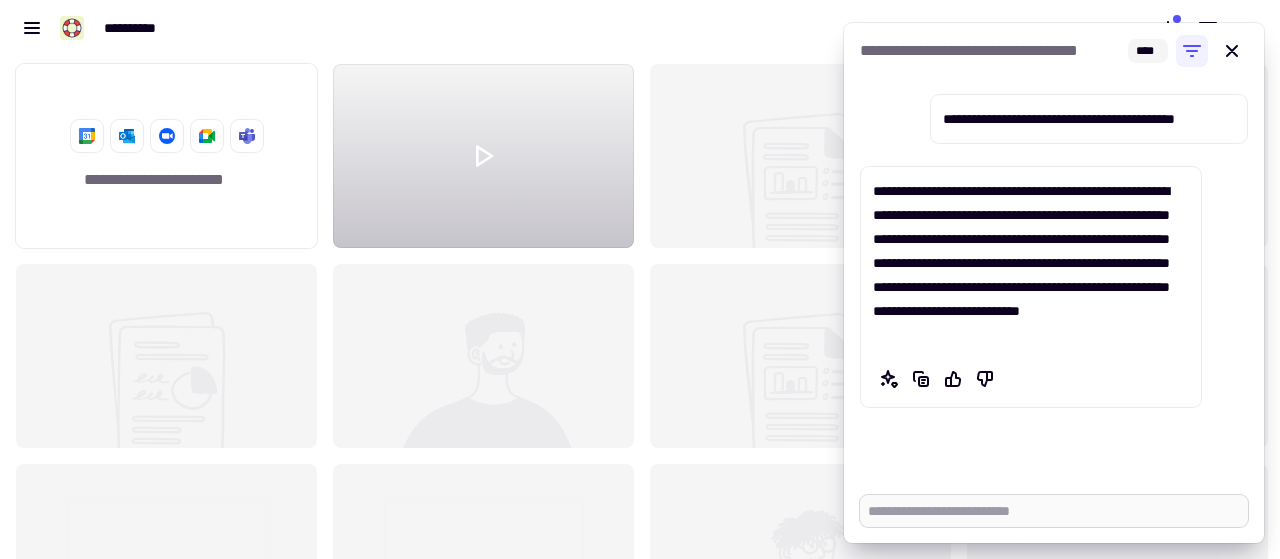 click at bounding box center [1054, 511] 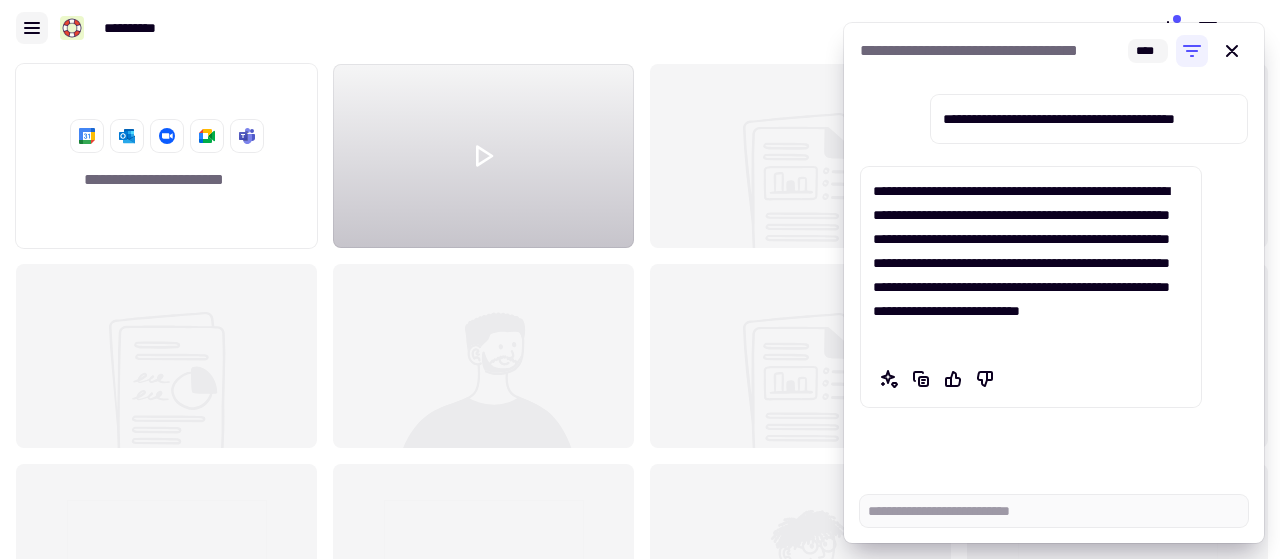click 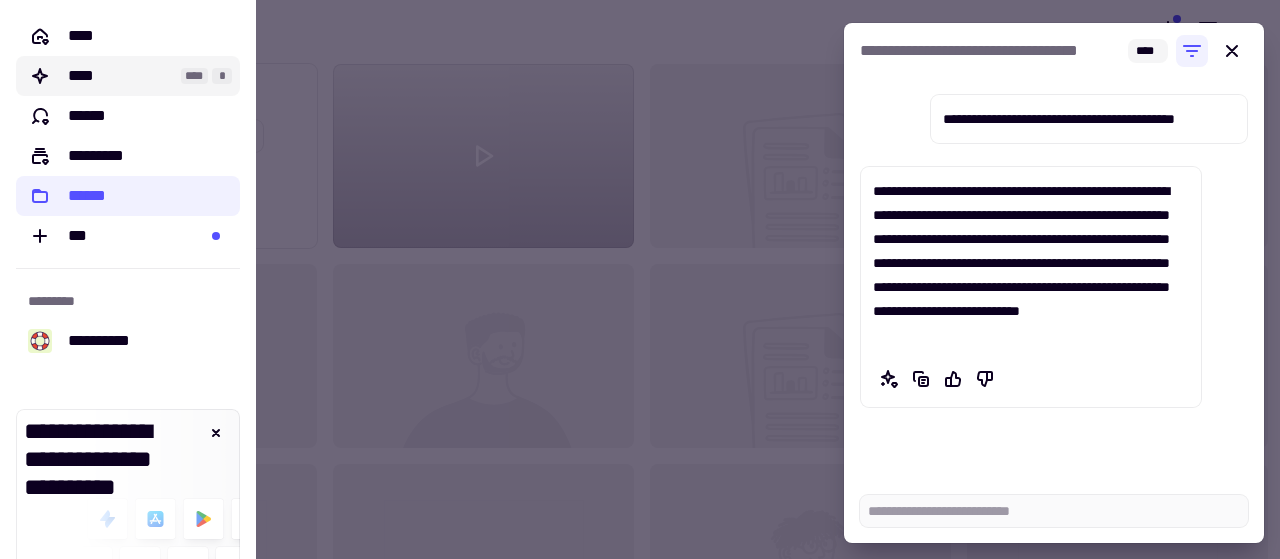 click on "**** **** *" 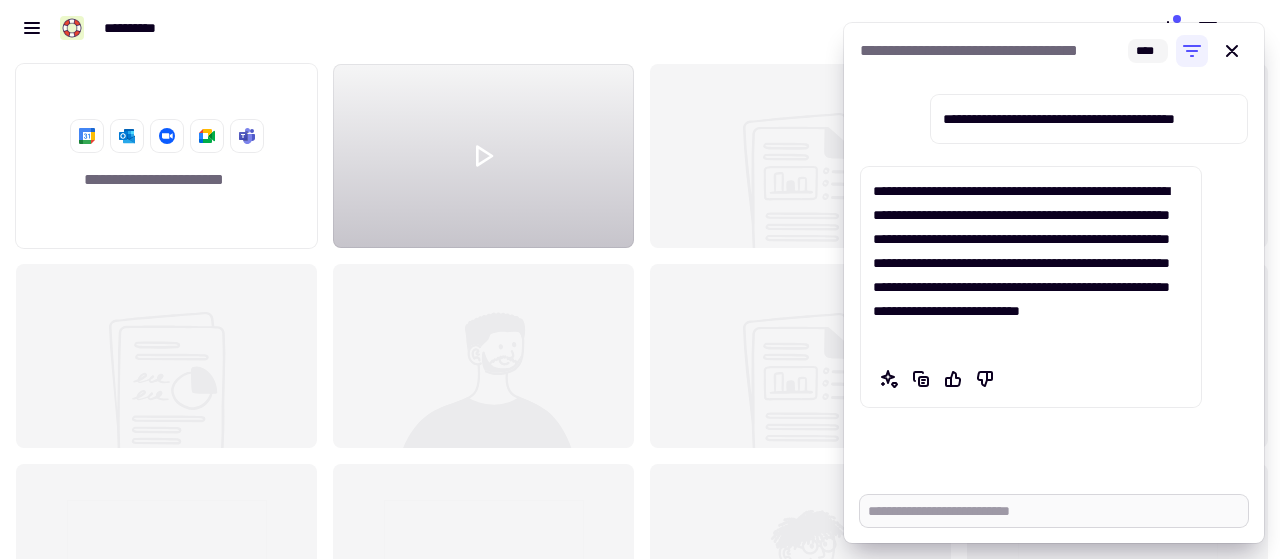 click at bounding box center [1054, 511] 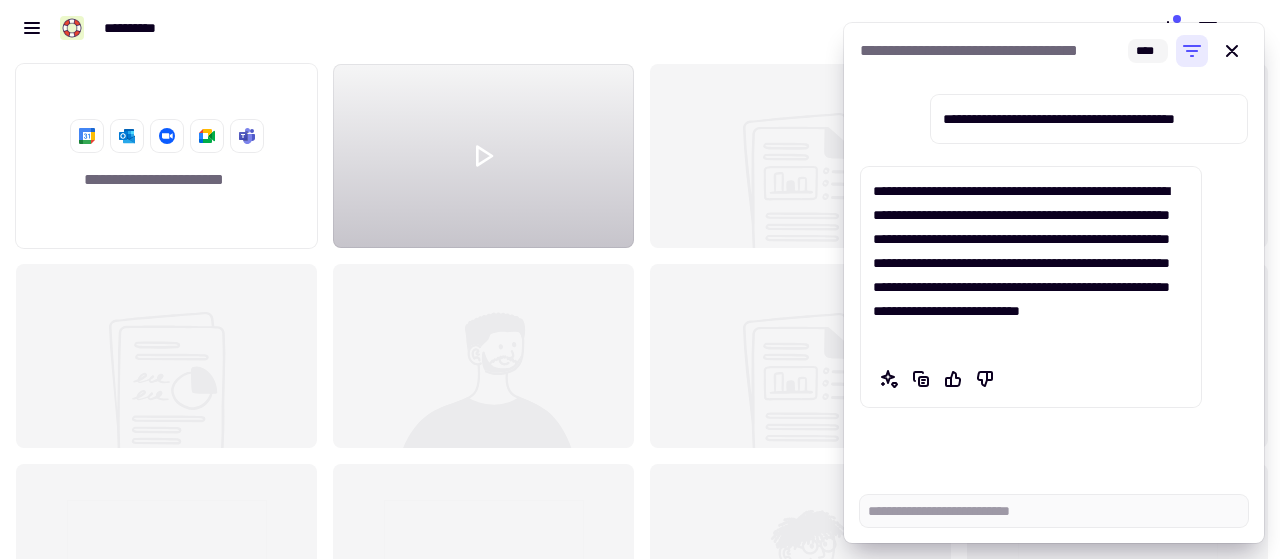 click on "[FIRST] [LAST]" at bounding box center [1054, 51] 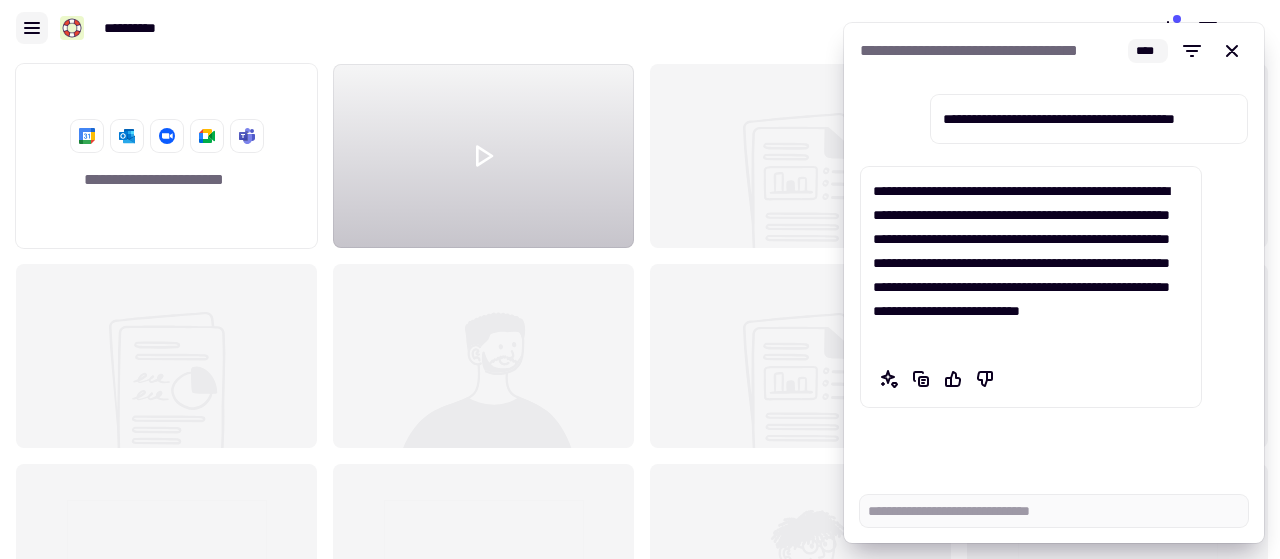 click 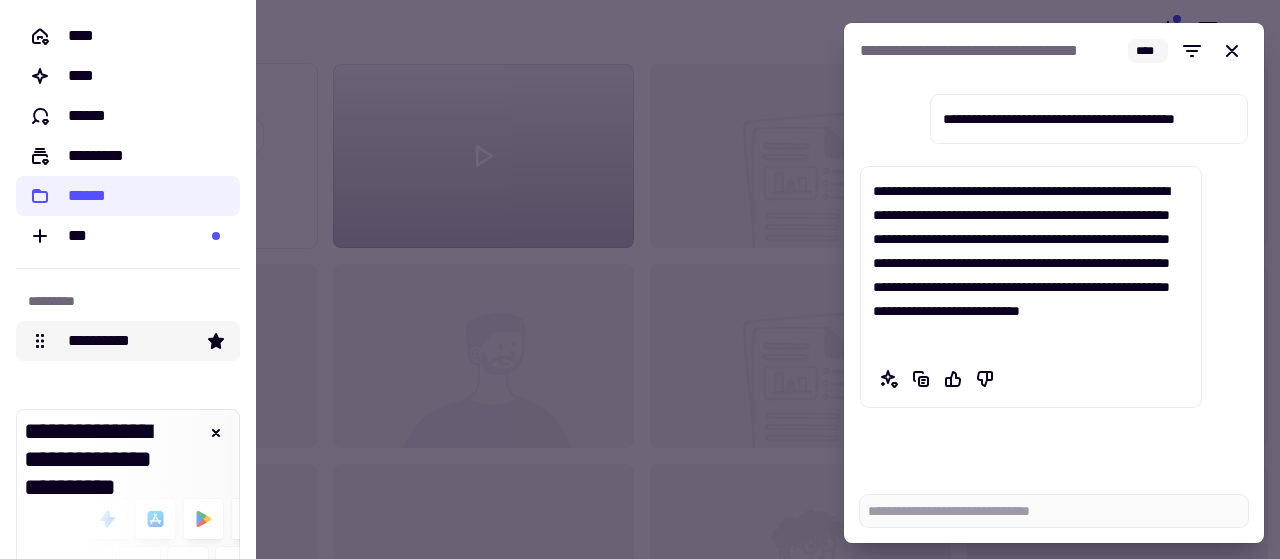 click on "**********" 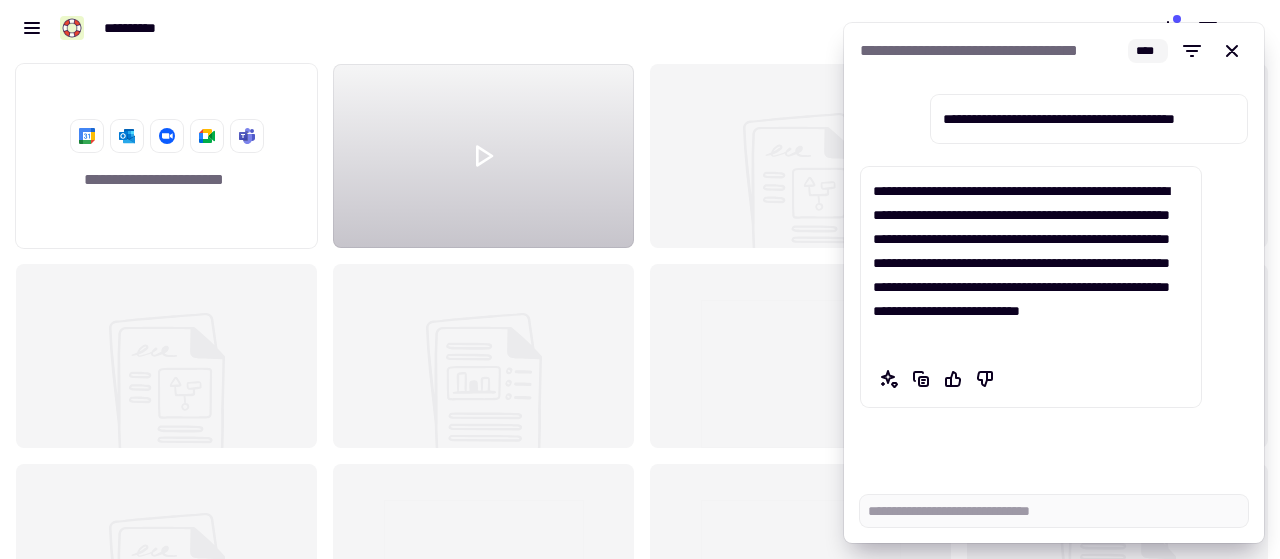 scroll, scrollTop: 16, scrollLeft: 16, axis: both 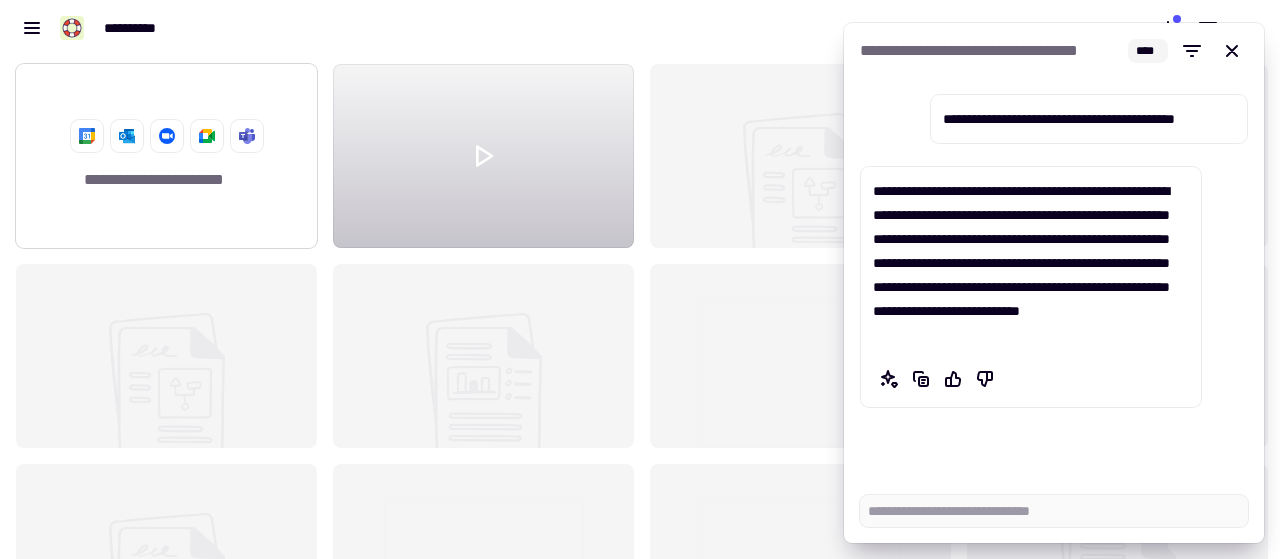 click on "**********" 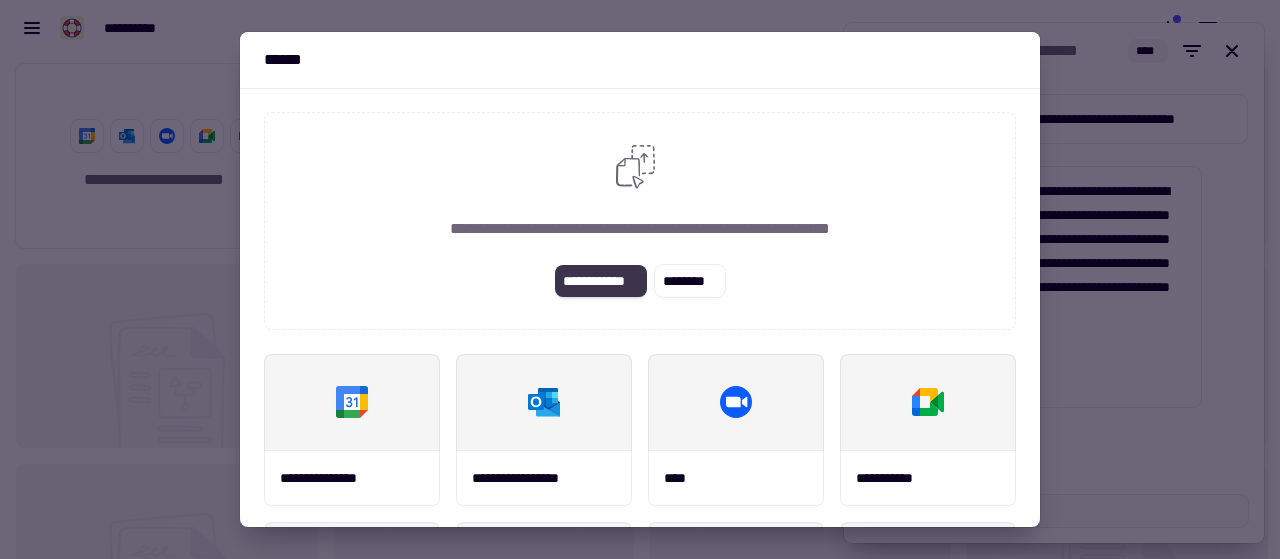 click on "**********" 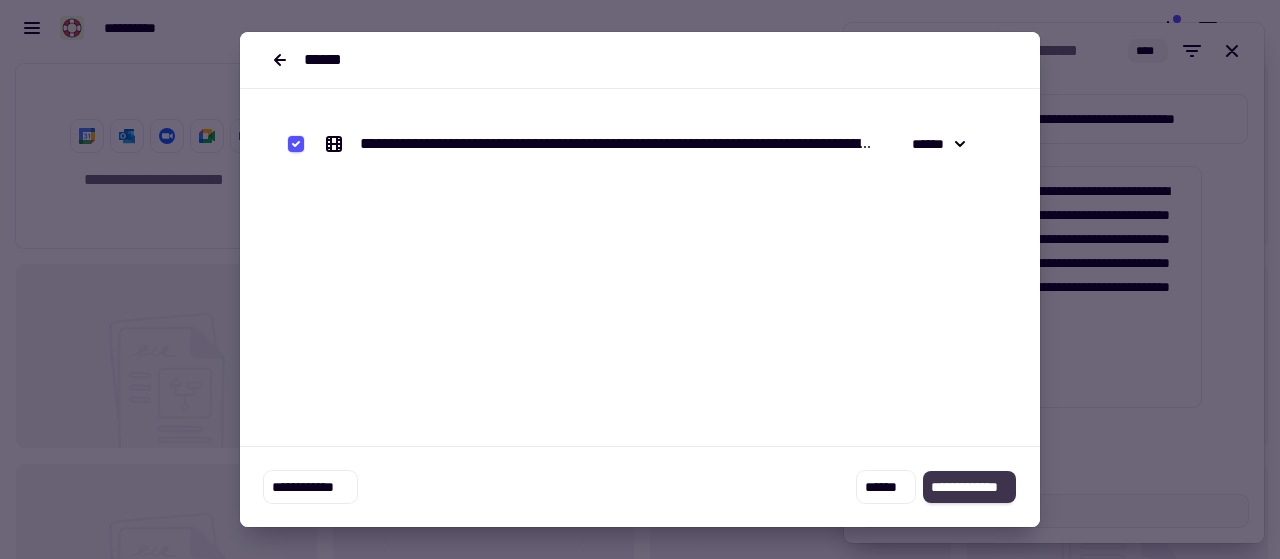 click on "**********" 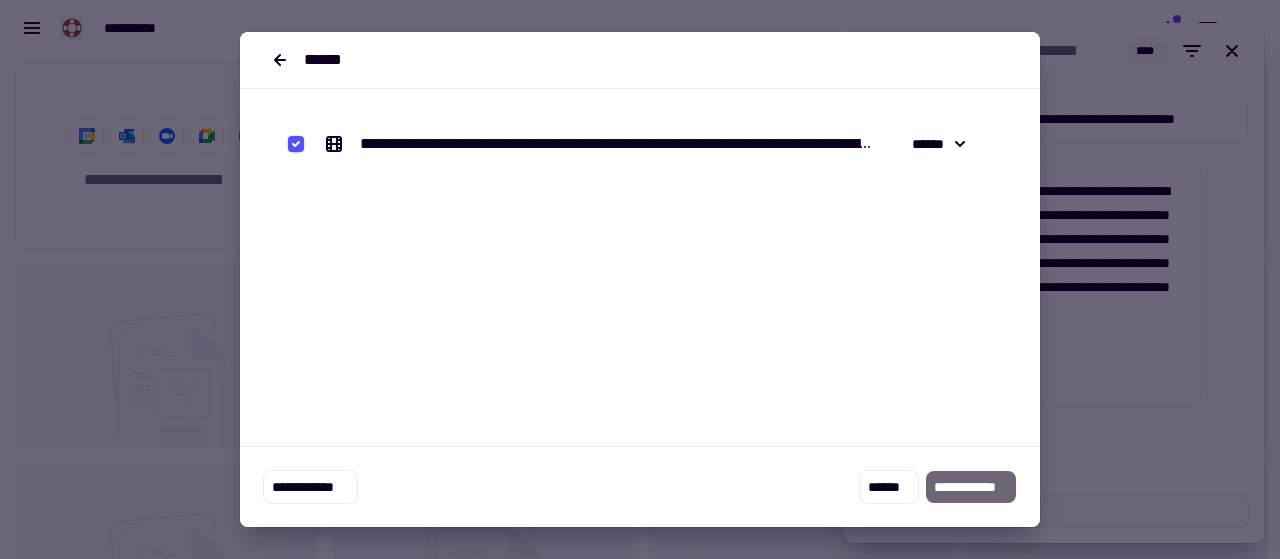 drag, startPoint x: 940, startPoint y: 490, endPoint x: 1034, endPoint y: 499, distance: 94.42987 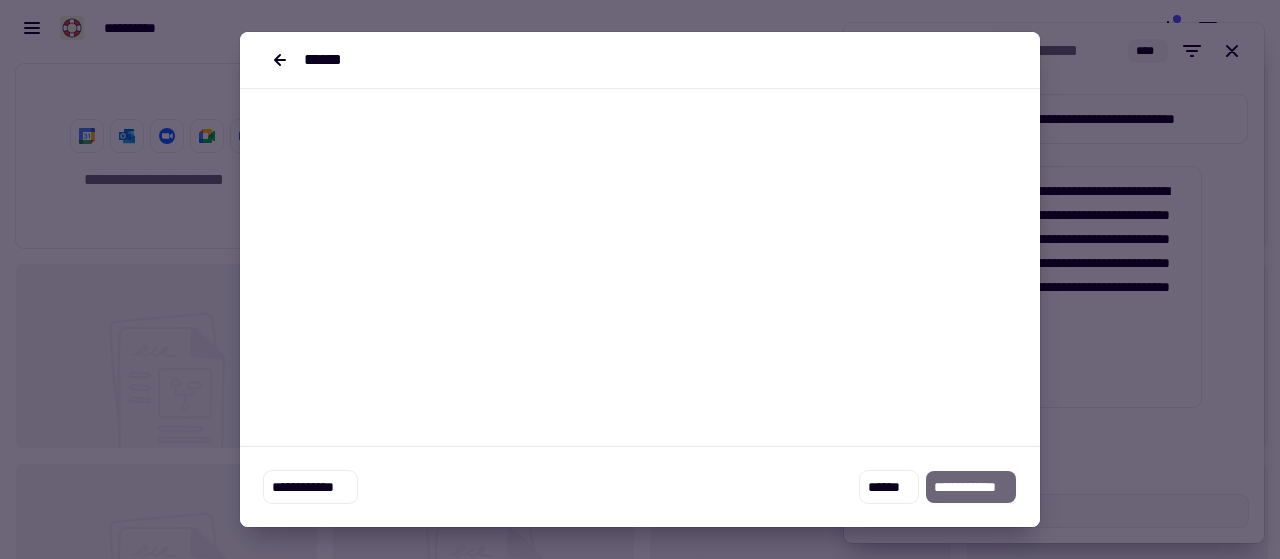 scroll, scrollTop: 0, scrollLeft: 0, axis: both 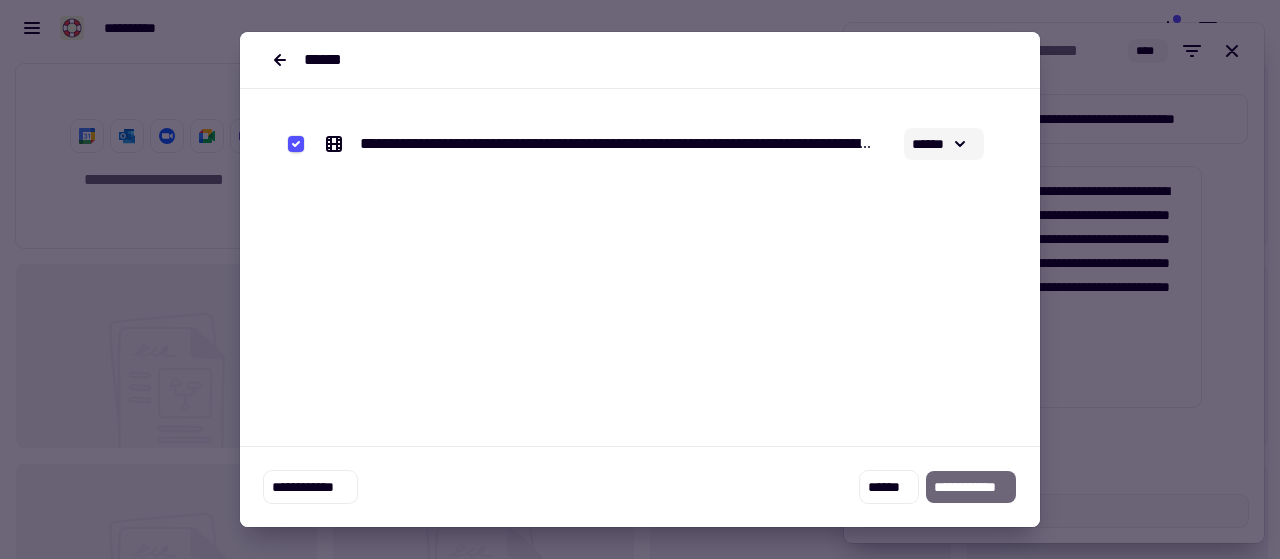 click on "******" 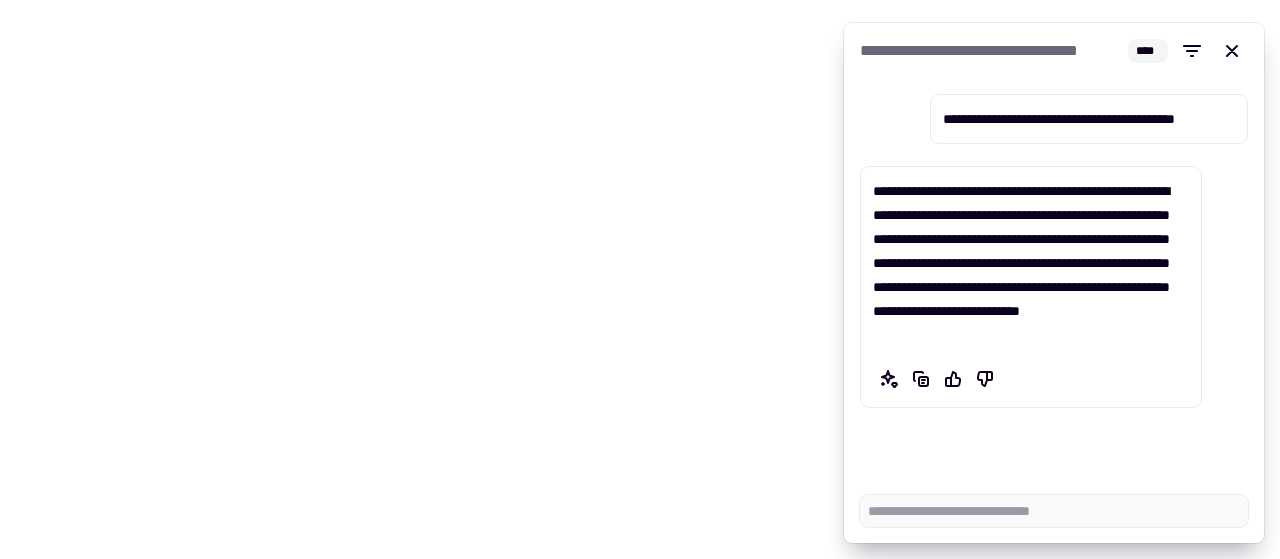 click on "**********" at bounding box center (1031, 263) 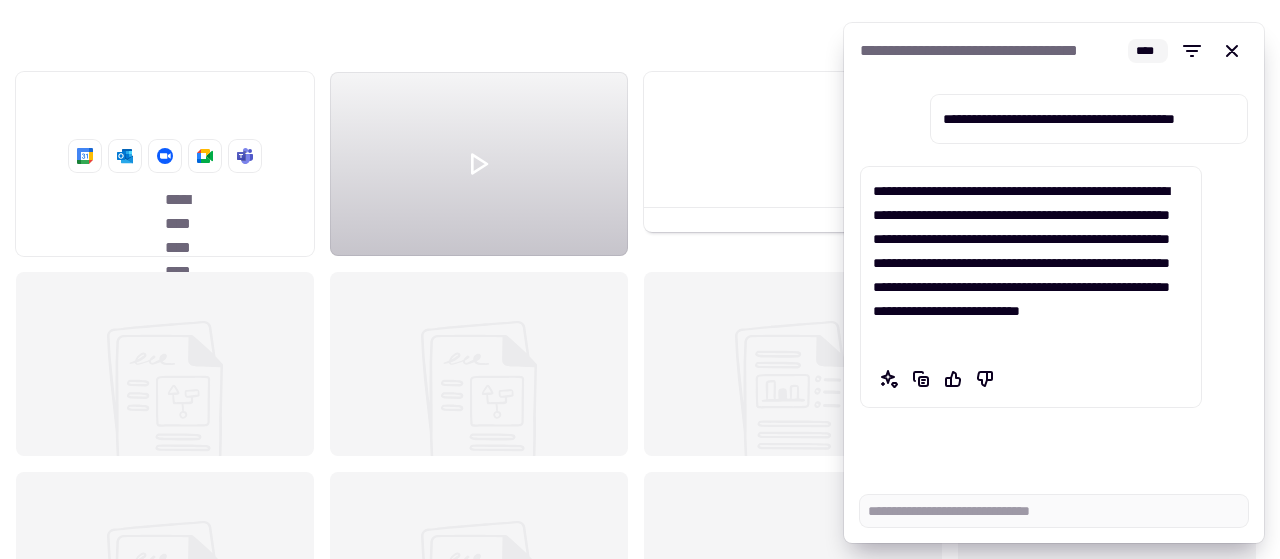 scroll, scrollTop: 16, scrollLeft: 16, axis: both 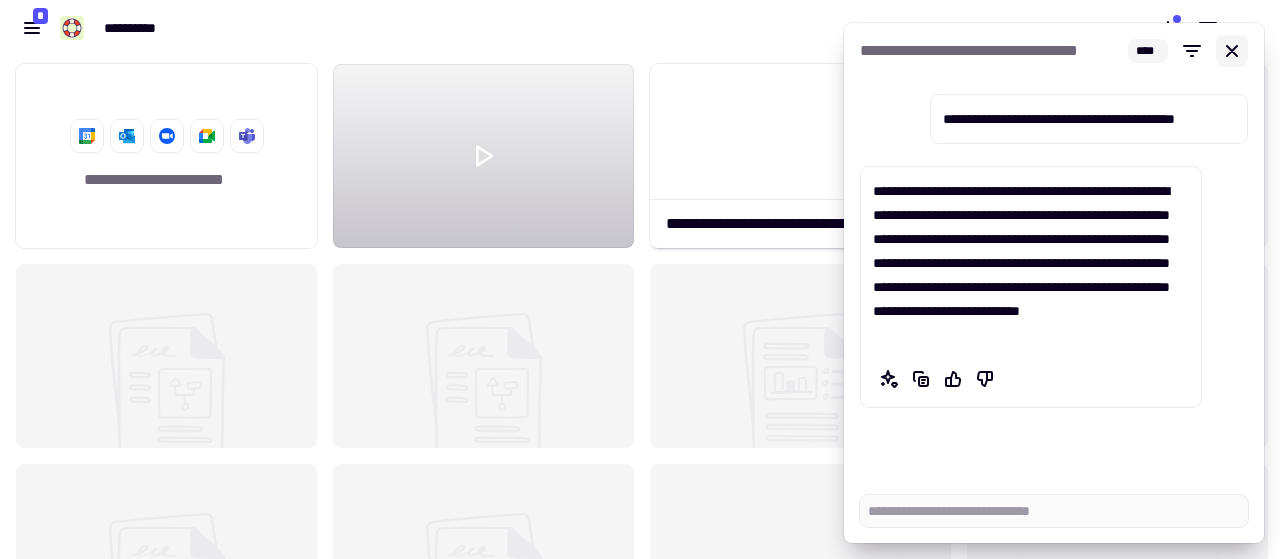 click 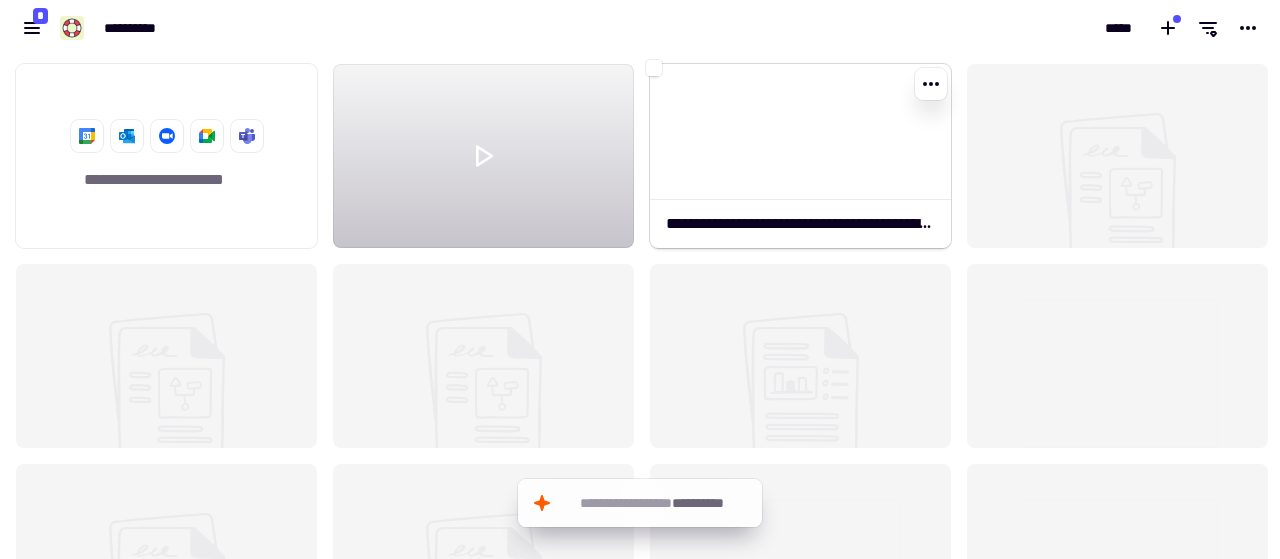 click on "**********" 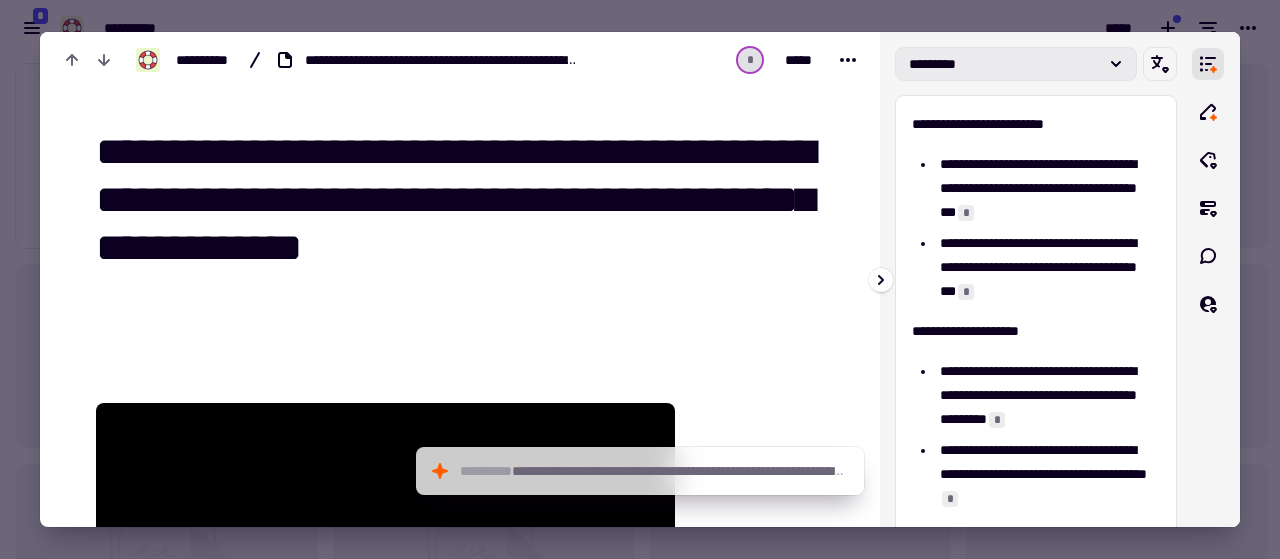 click on "*********" 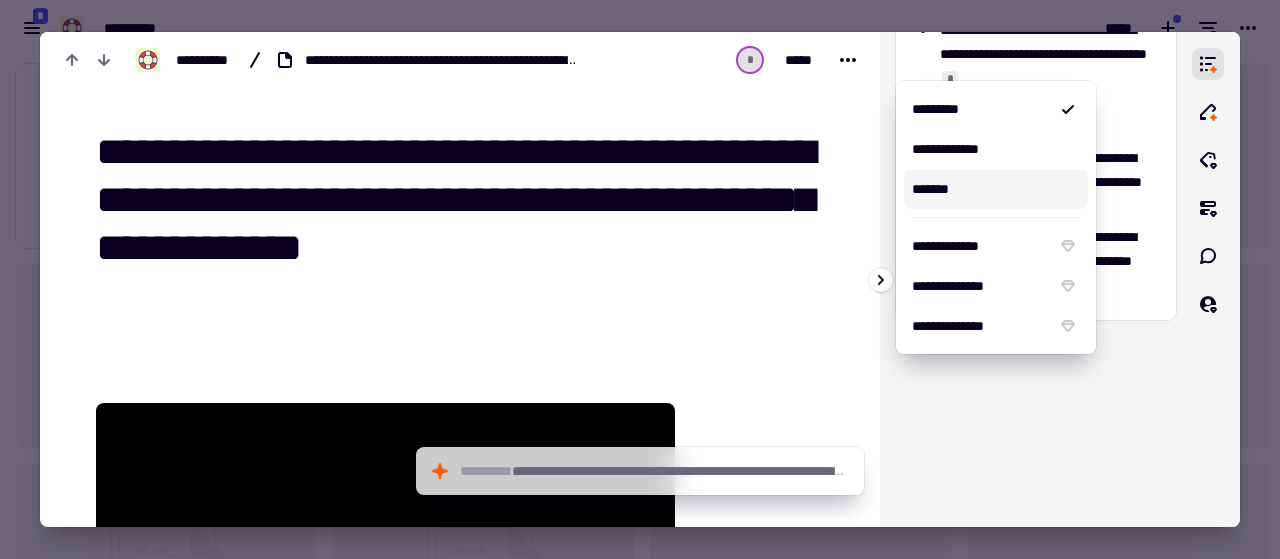 scroll, scrollTop: 0, scrollLeft: 0, axis: both 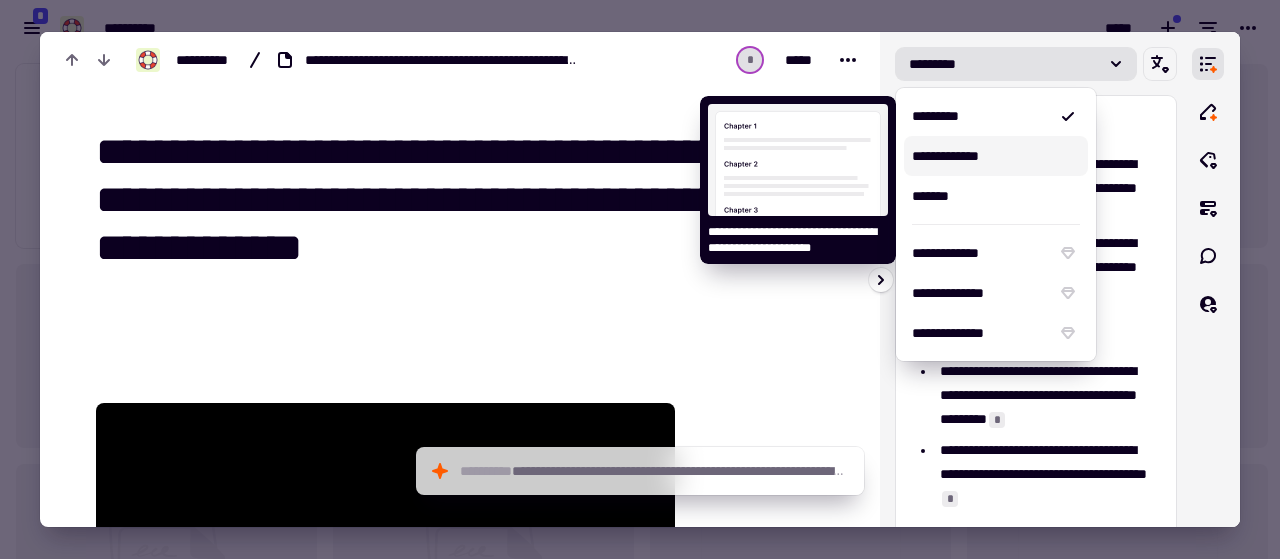 click on "**********" at bounding box center [996, 156] 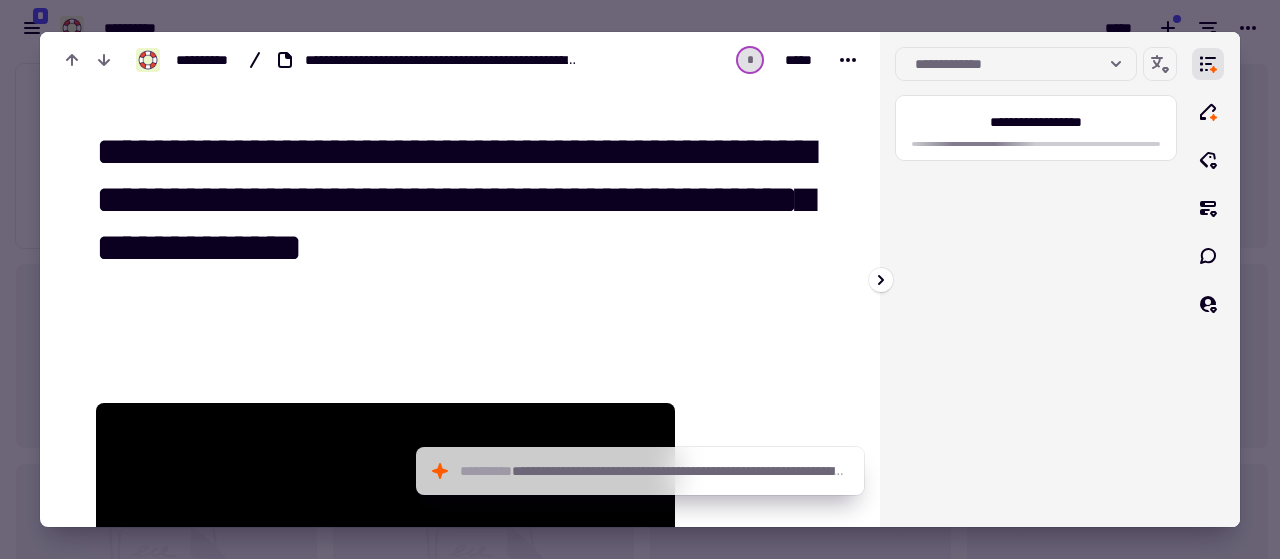 drag, startPoint x: 1191, startPoint y: 186, endPoint x: 1157, endPoint y: 155, distance: 46.010868 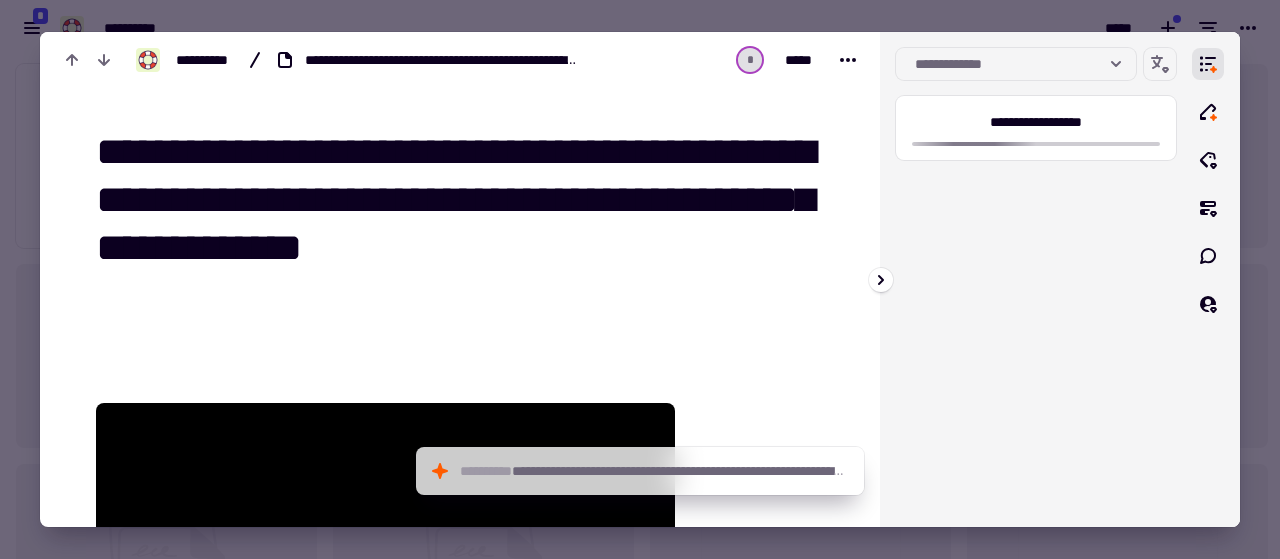 click on "[PHONE]" at bounding box center (1036, 279) 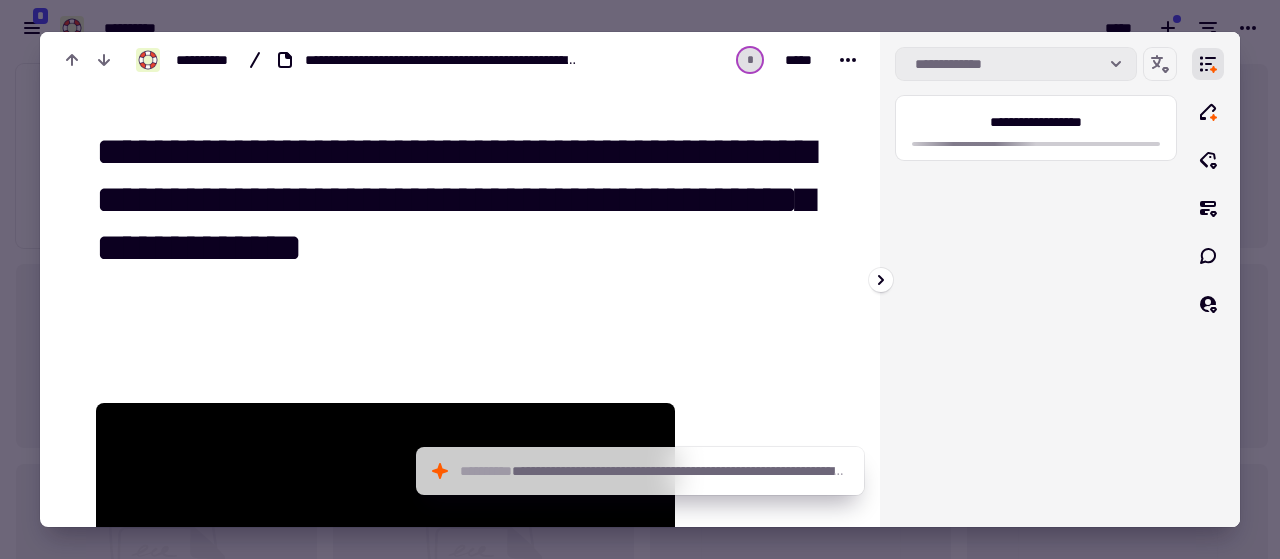 click on "**********" 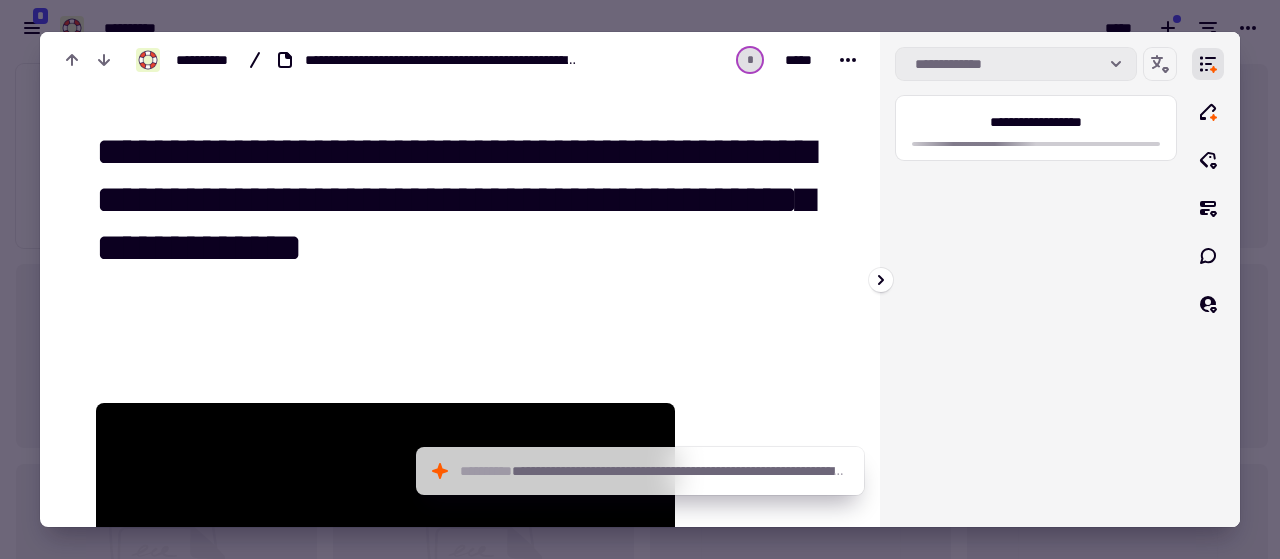 click on "**********" 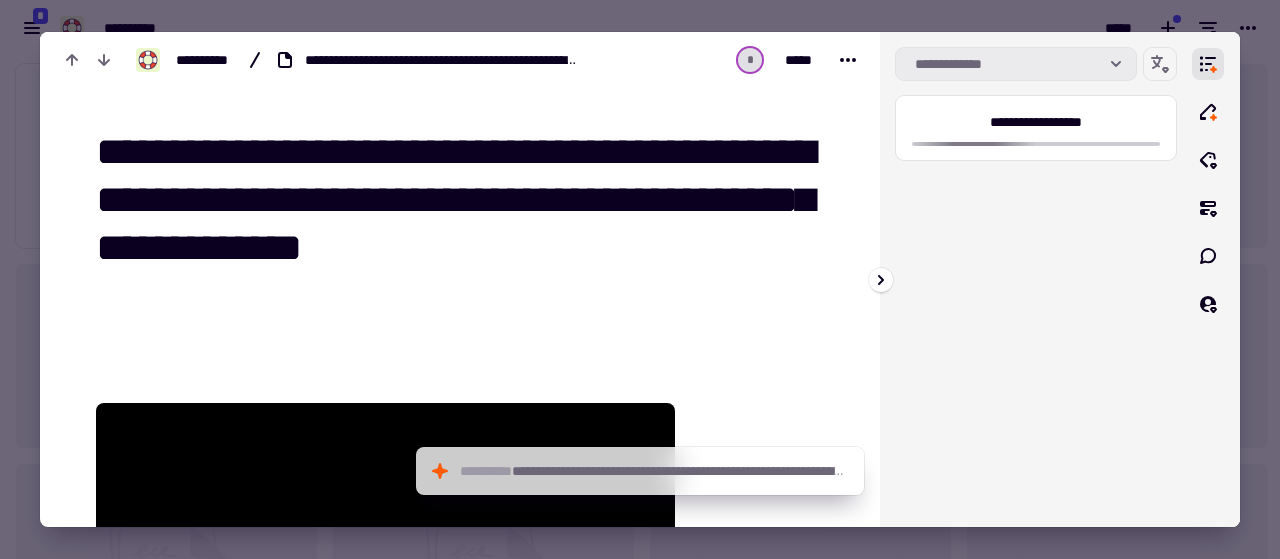 click on "**********" 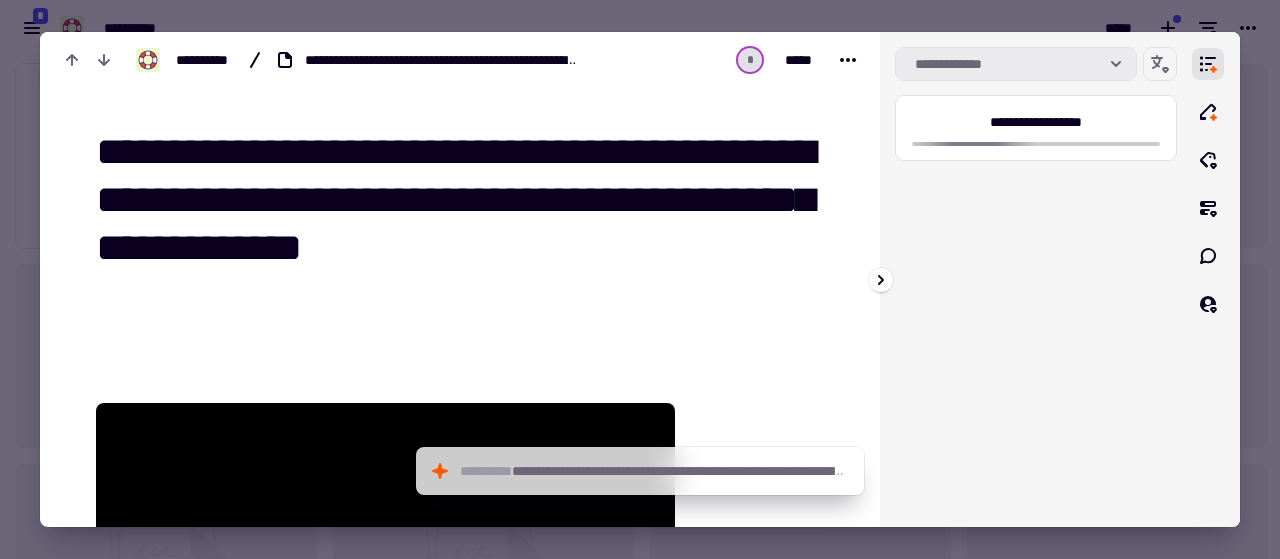 click on "**********" 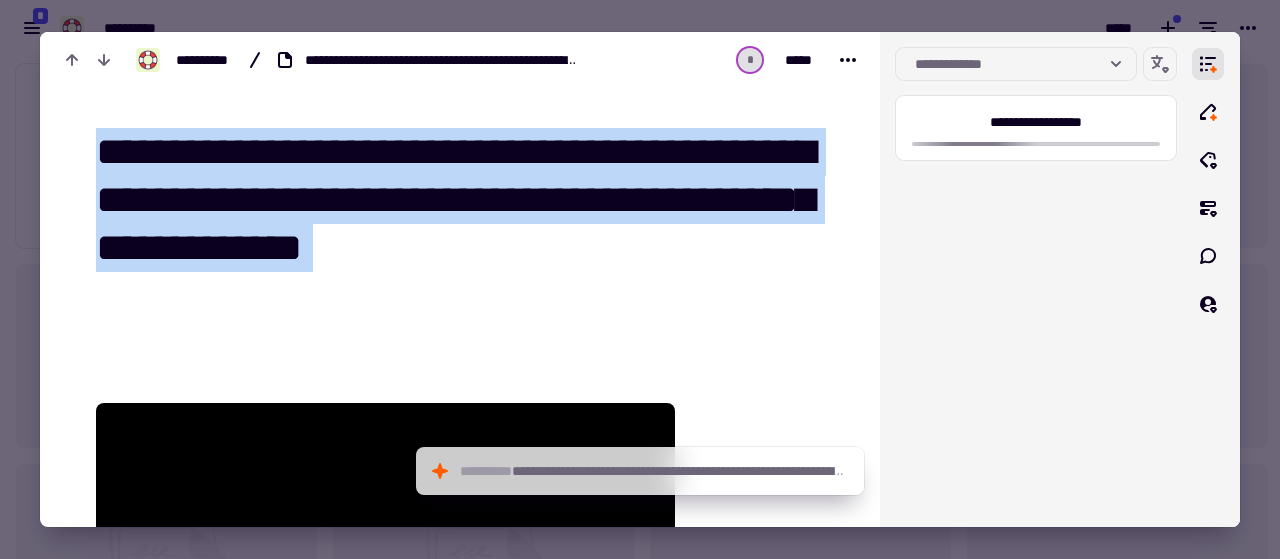 drag, startPoint x: 874, startPoint y: 154, endPoint x: 870, endPoint y: 249, distance: 95.084175 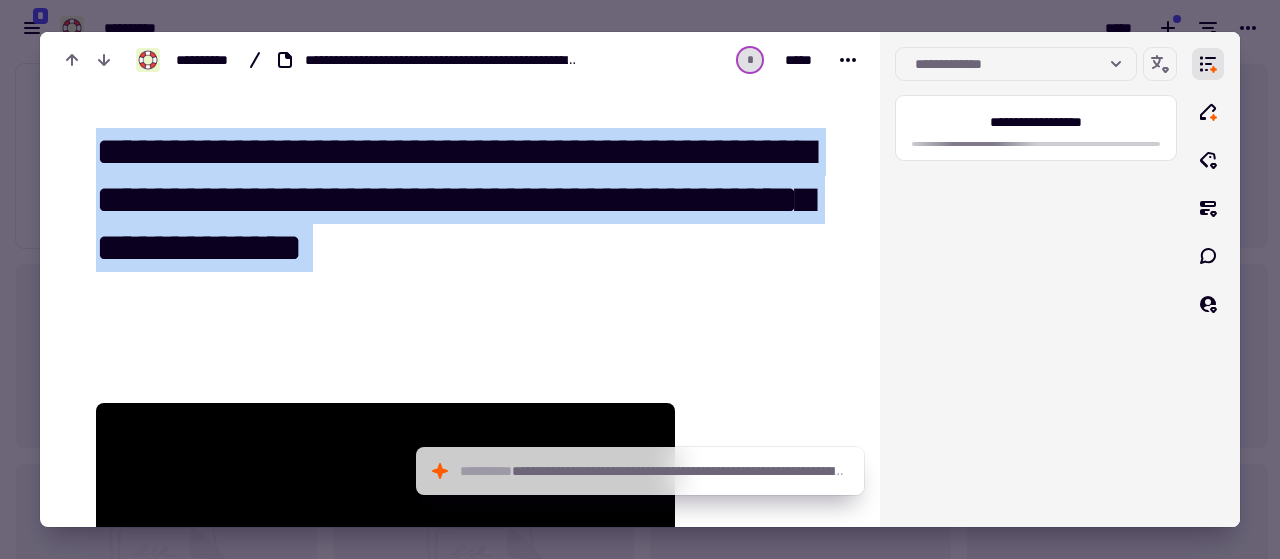 click on "[FIRST] [LAST]" at bounding box center (640, 279) 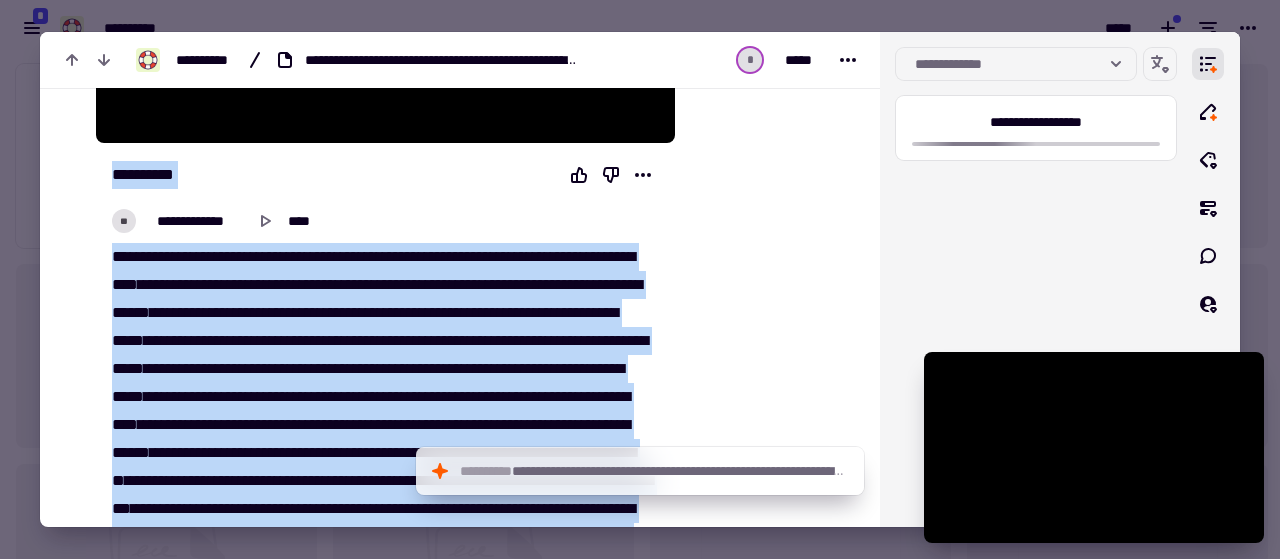 scroll, scrollTop: 570, scrollLeft: 0, axis: vertical 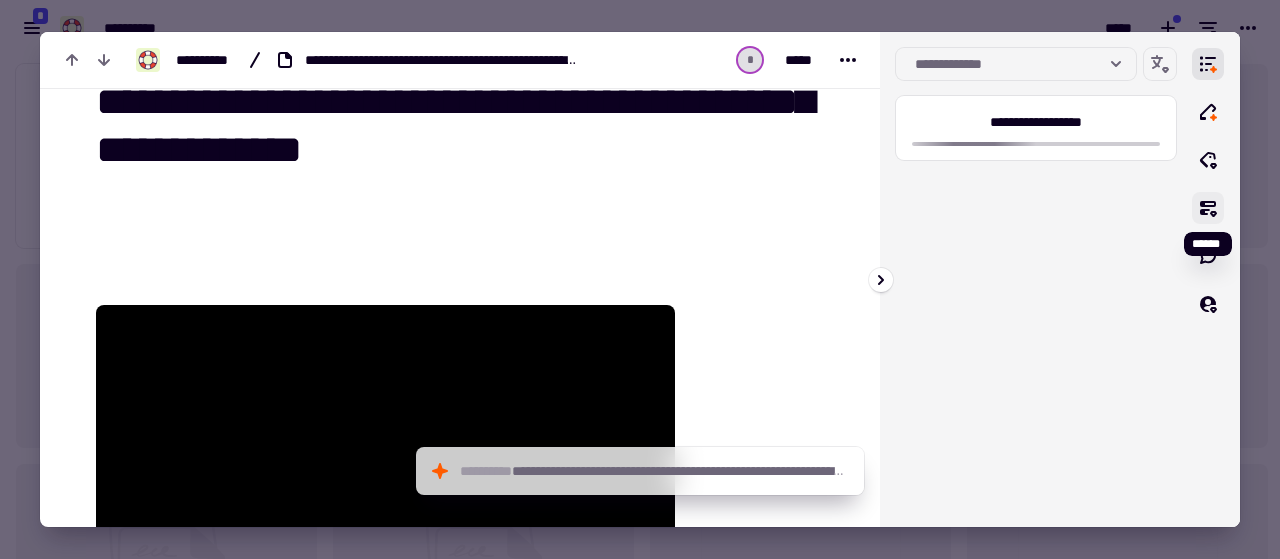 click 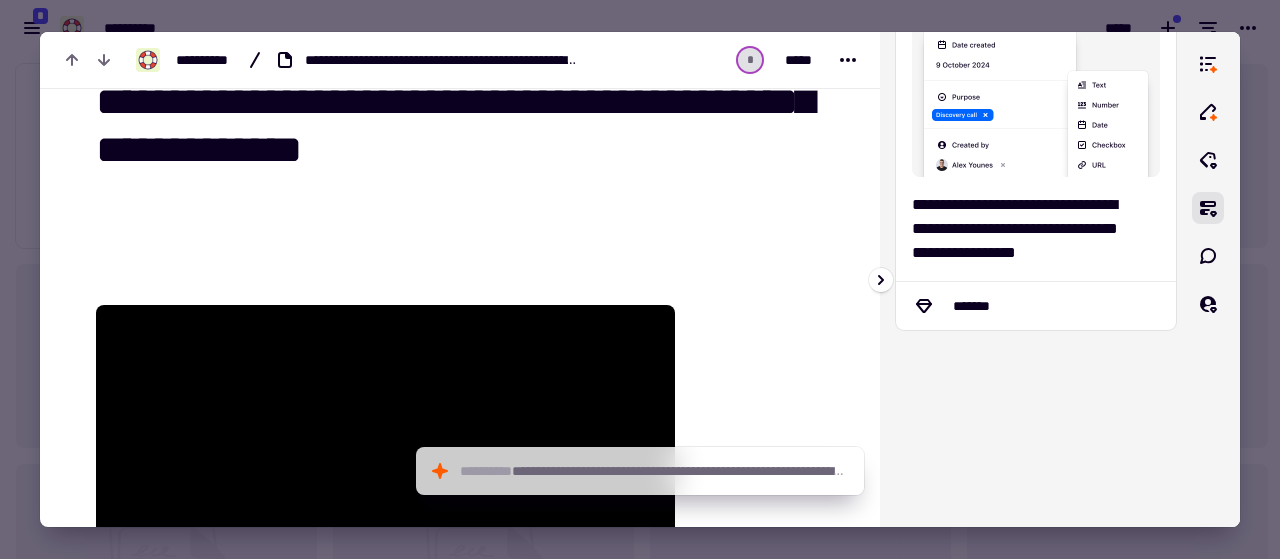 scroll, scrollTop: 0, scrollLeft: 0, axis: both 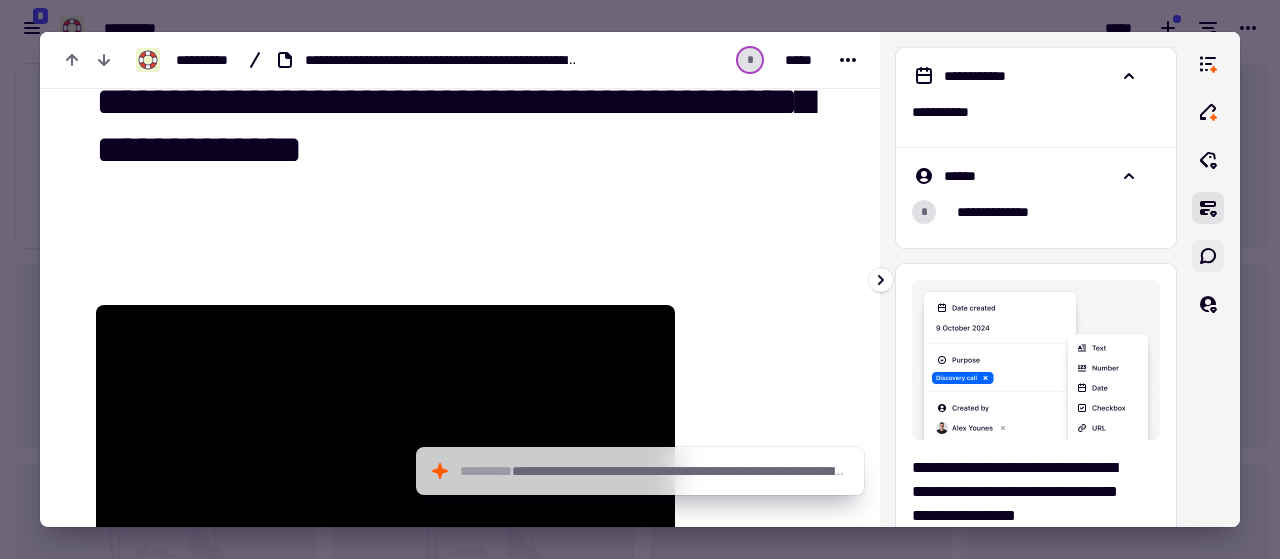 click 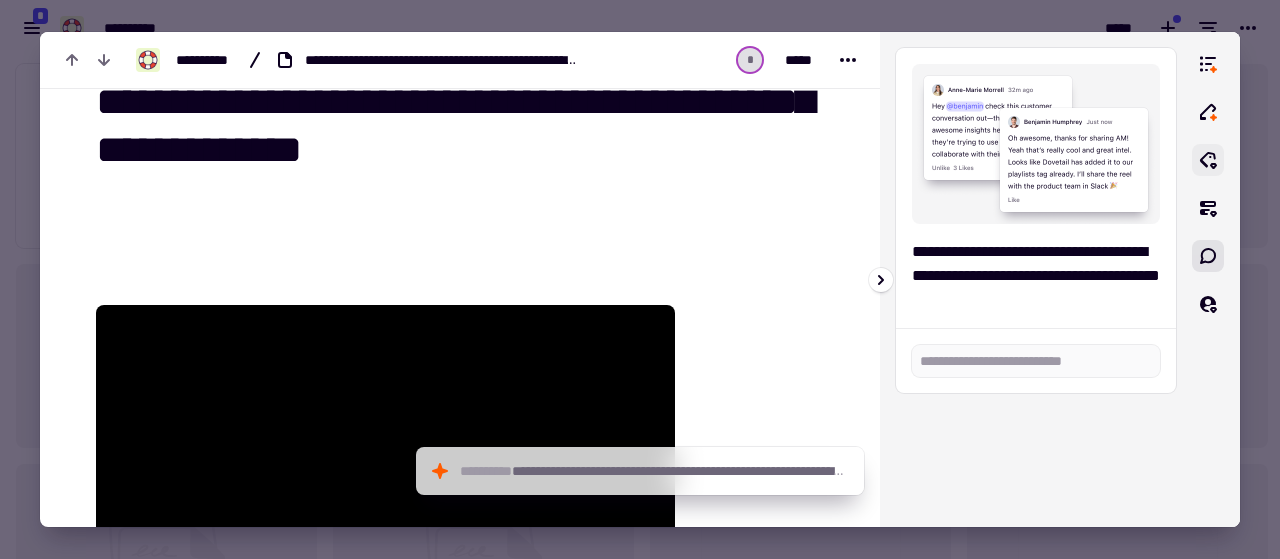 click 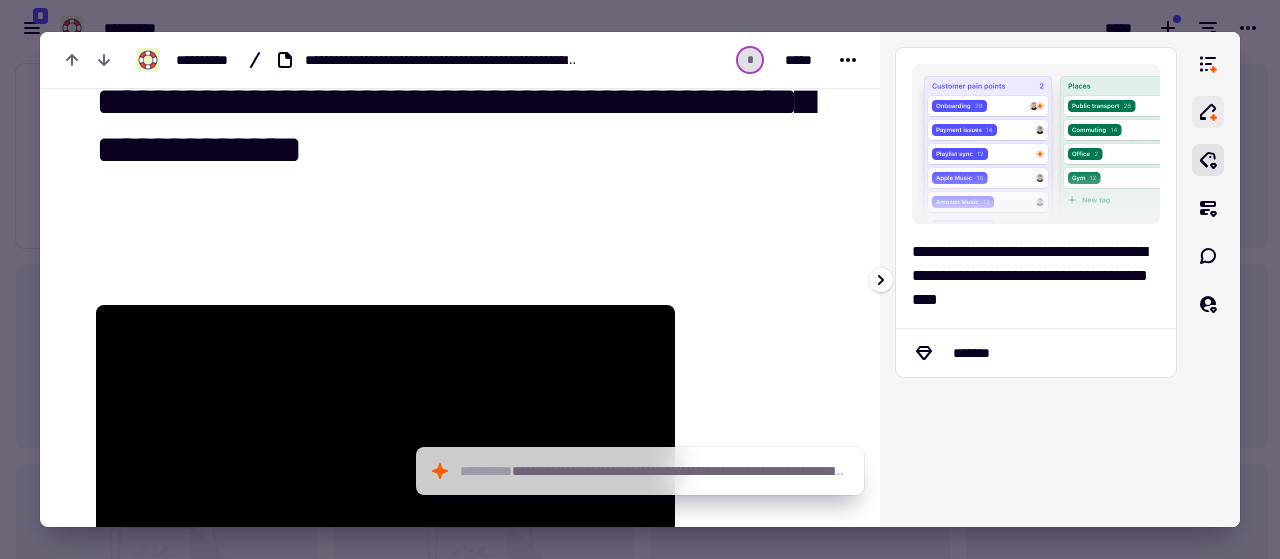click 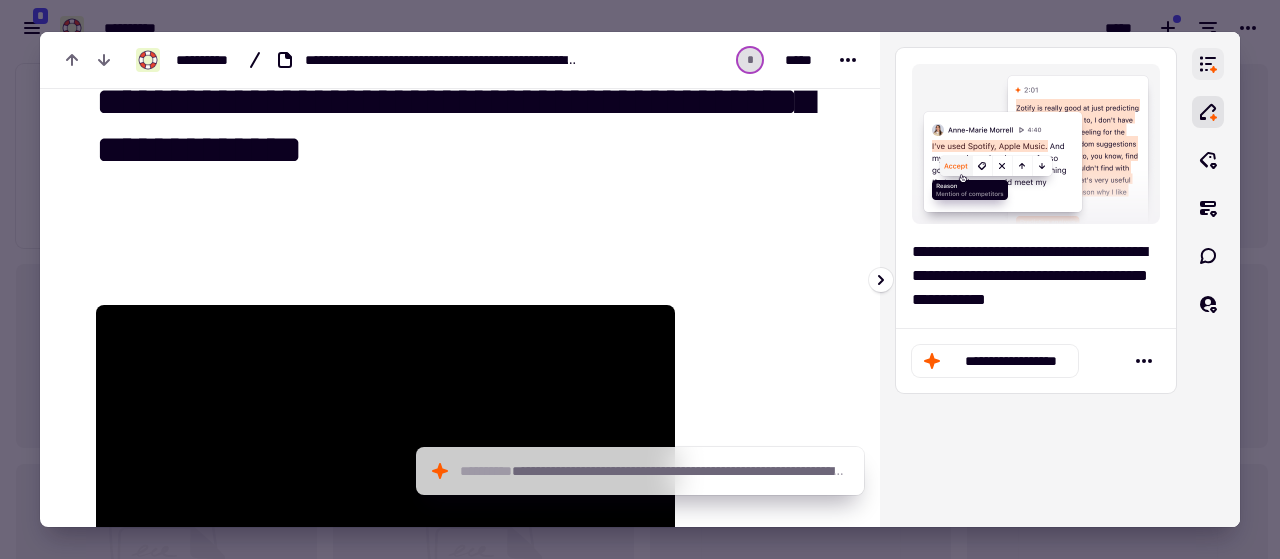 click 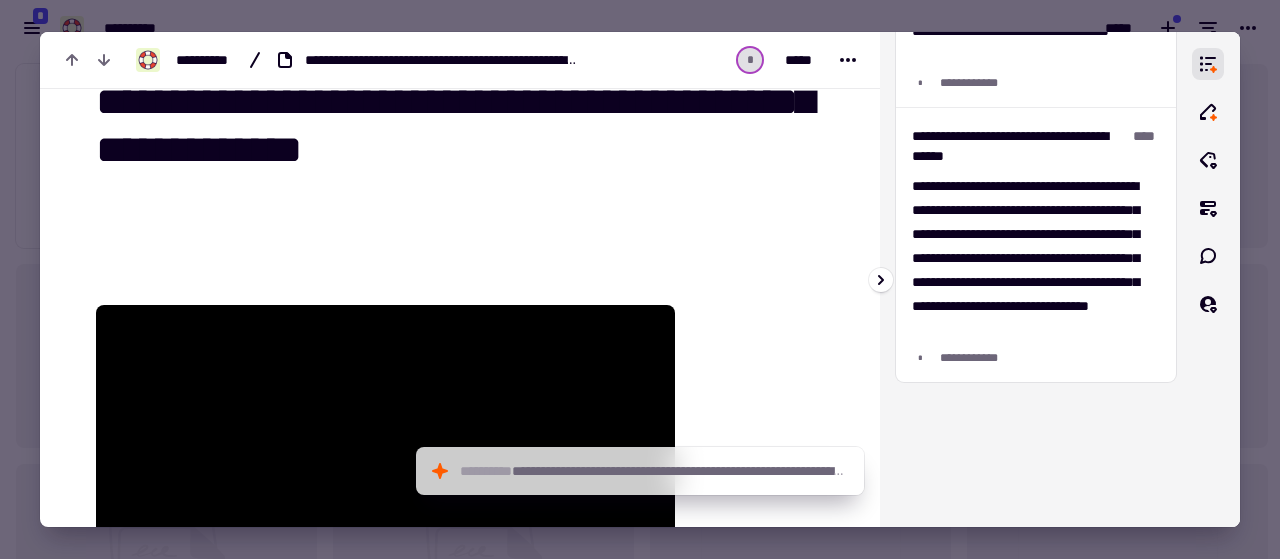 scroll, scrollTop: 485, scrollLeft: 0, axis: vertical 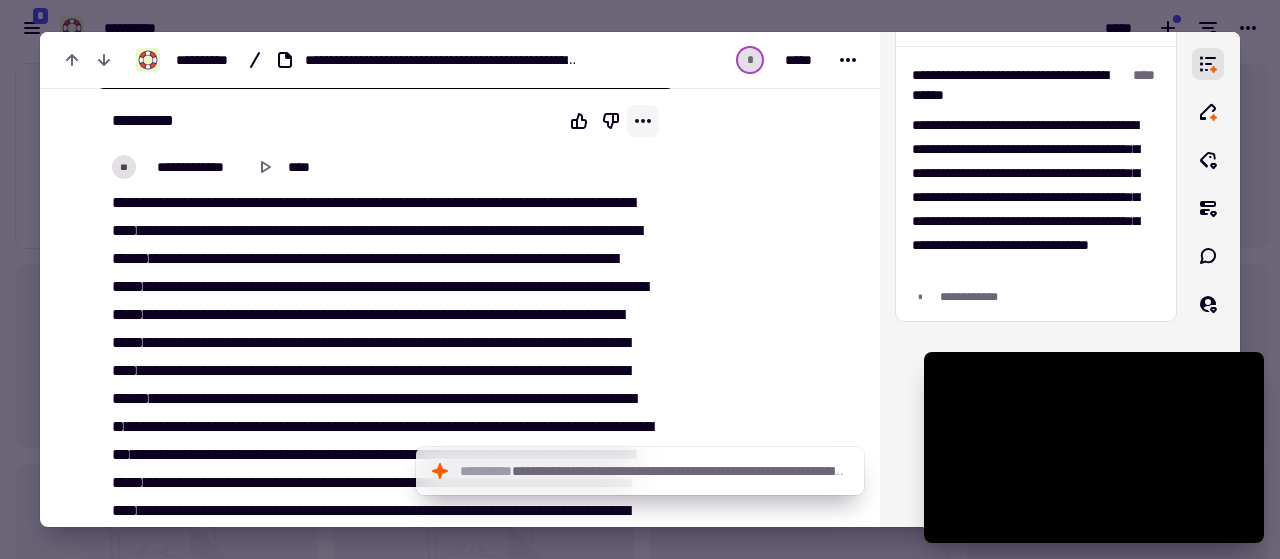 click 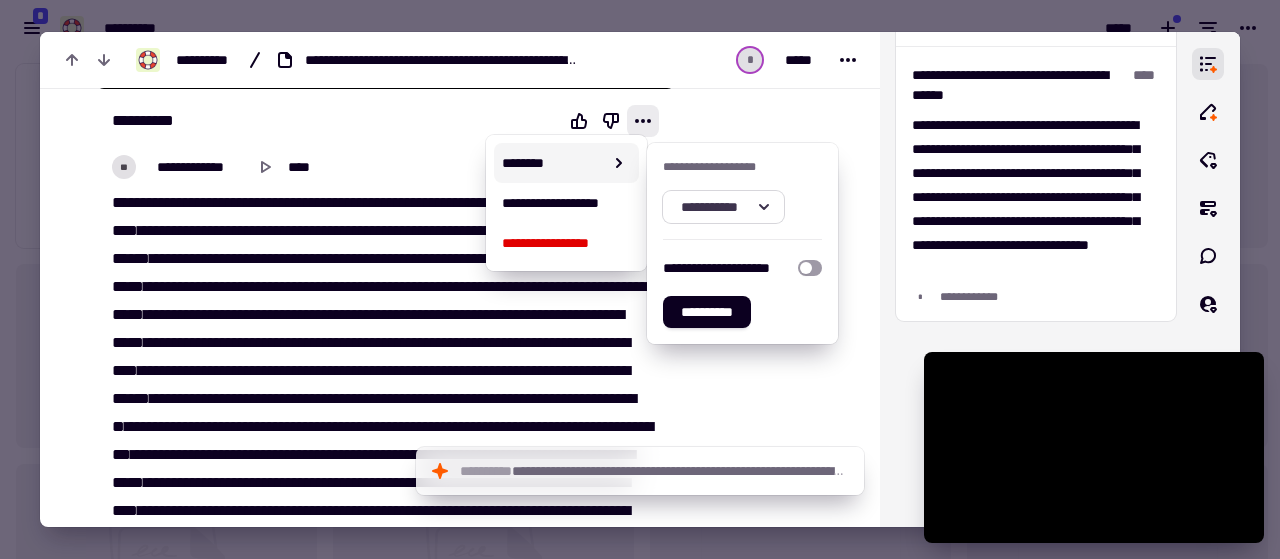 click on "**********" 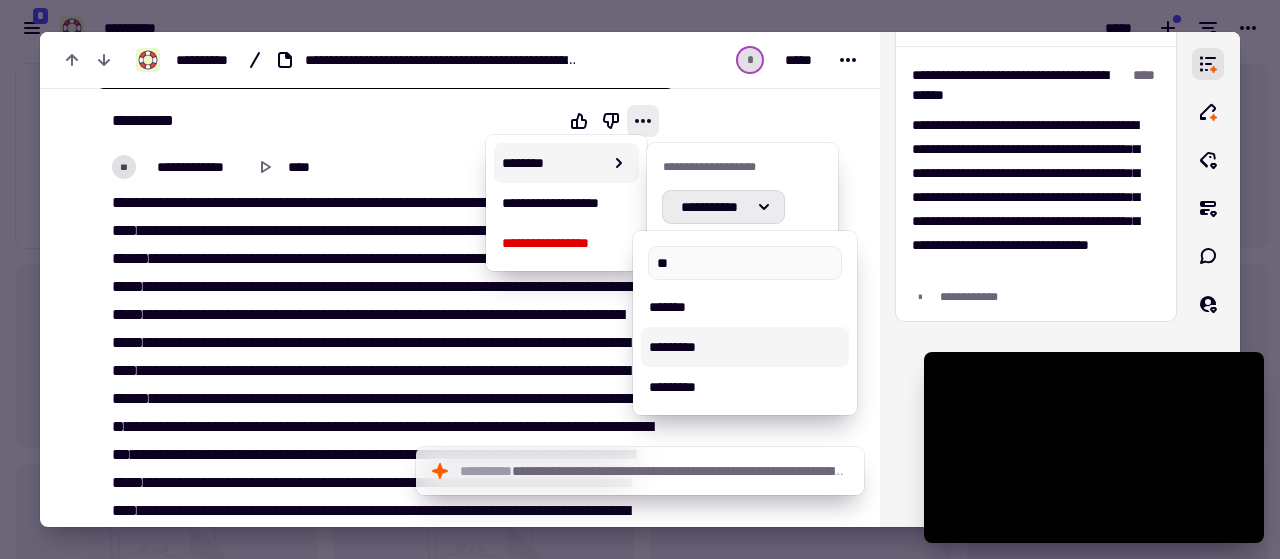 type on "*" 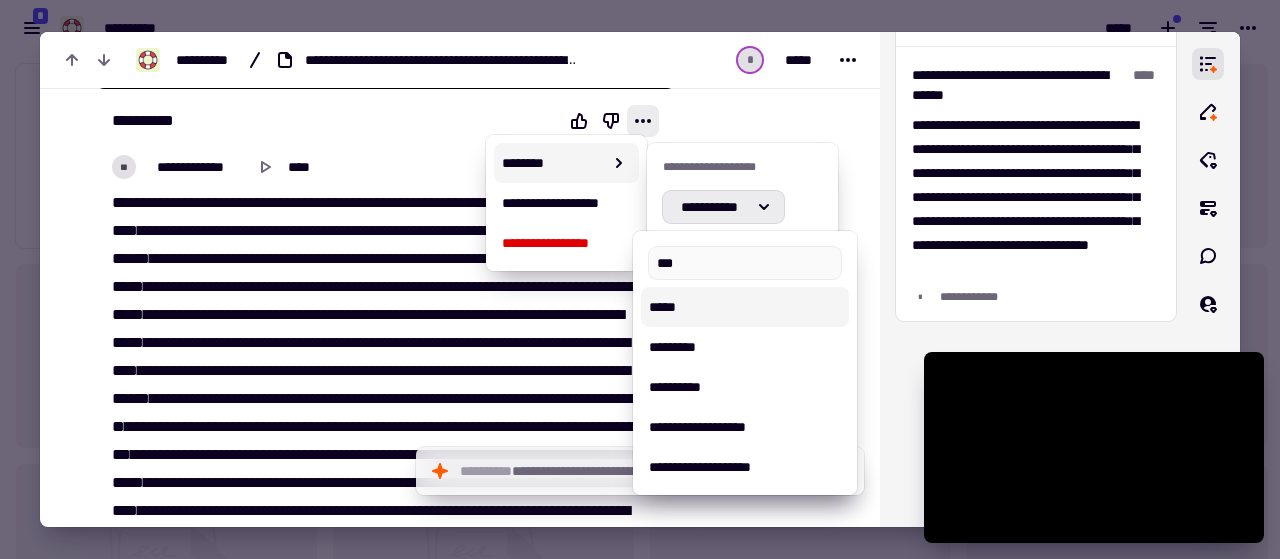 type on "***" 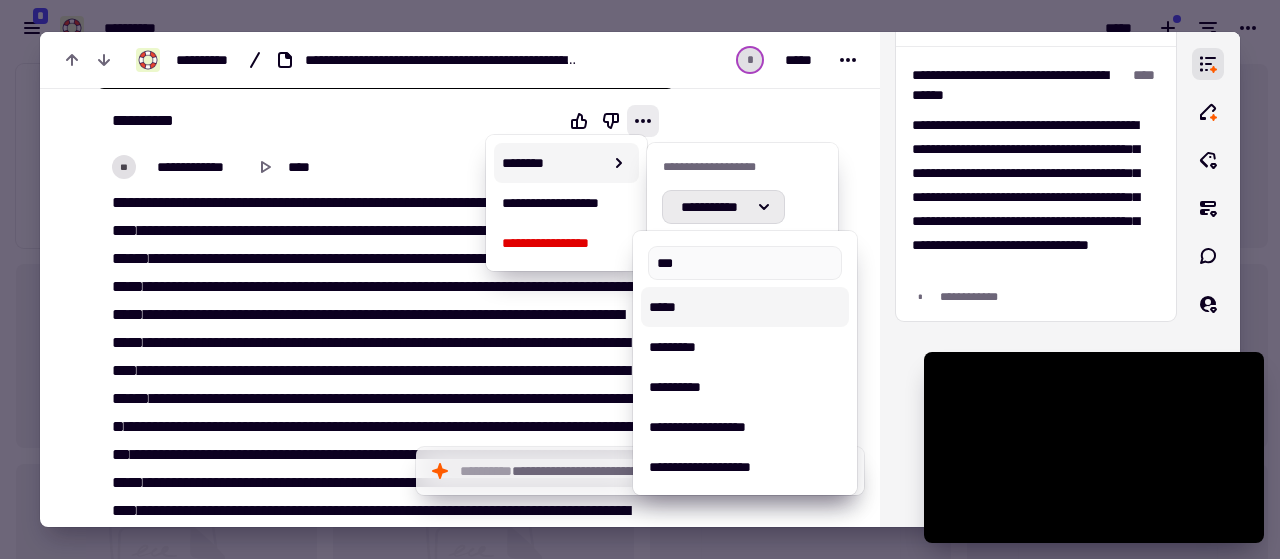 click on "*****" at bounding box center (744, 307) 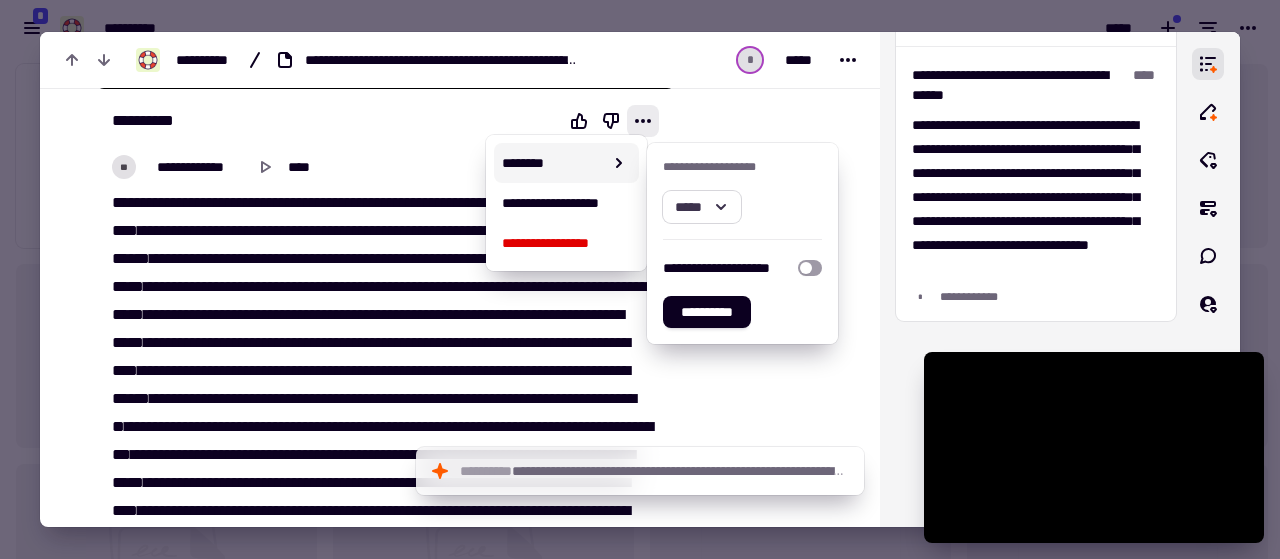 click 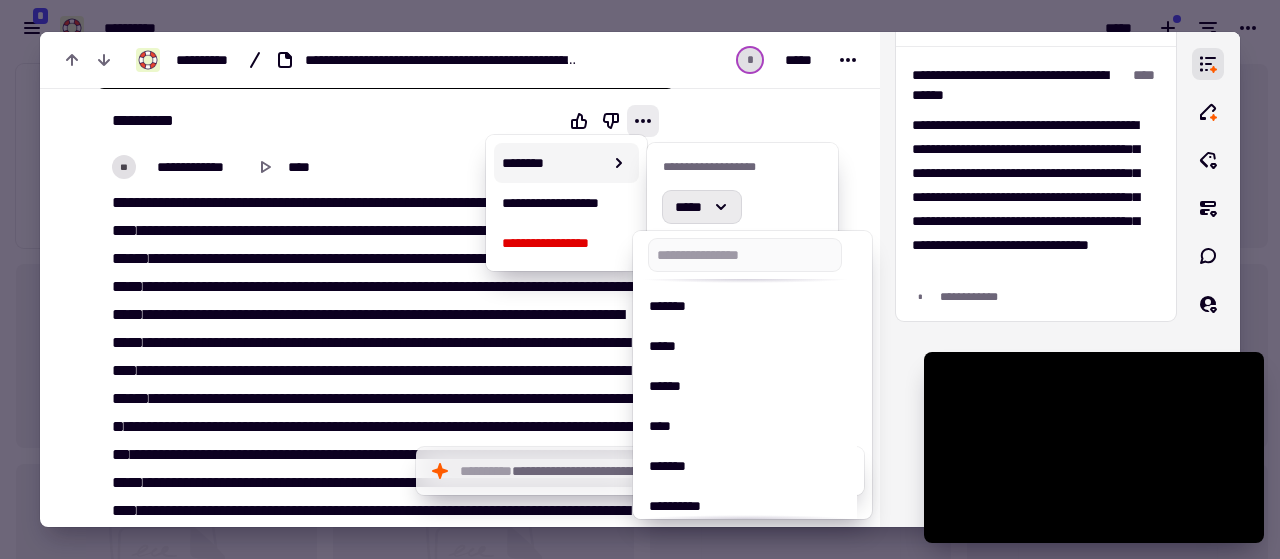scroll, scrollTop: 1545, scrollLeft: 0, axis: vertical 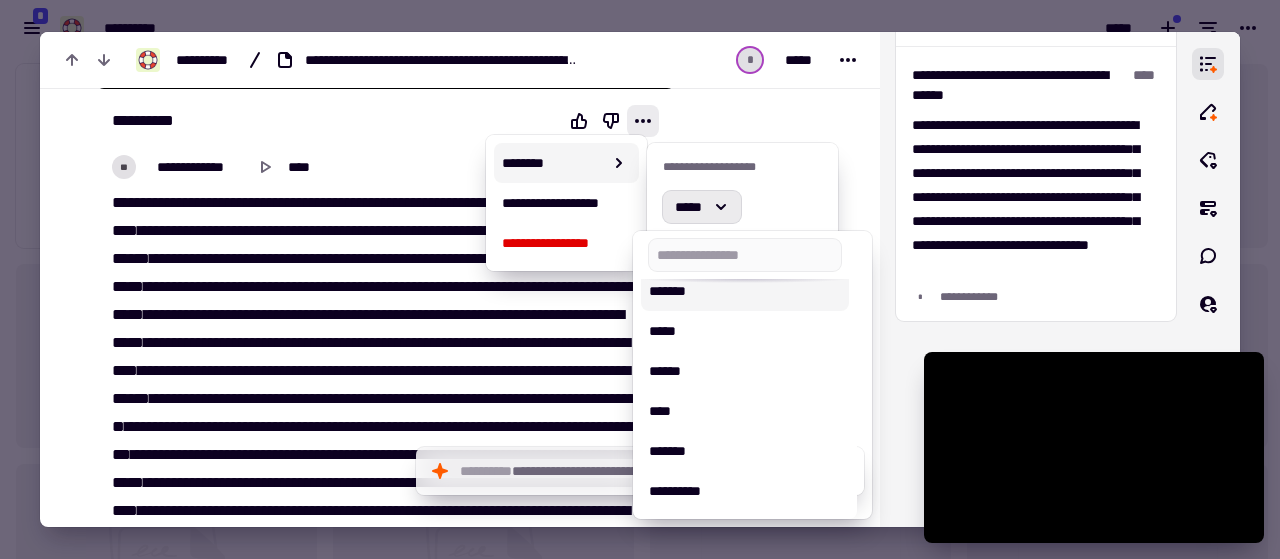 click on "[FIRST] [LAST]" at bounding box center [460, 154] 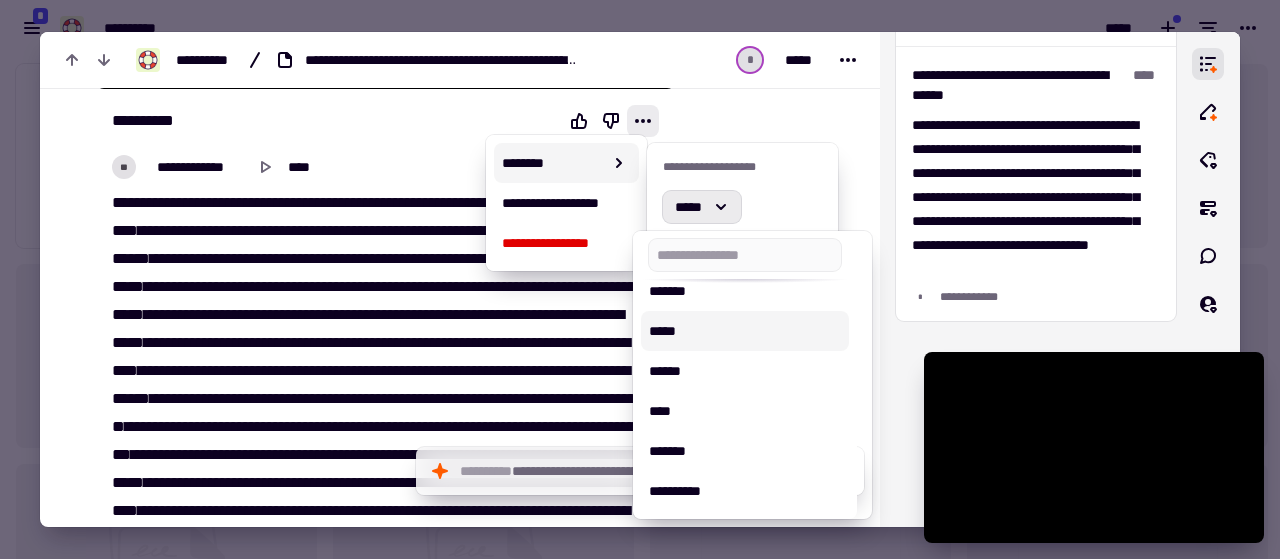 click at bounding box center (763, 235) 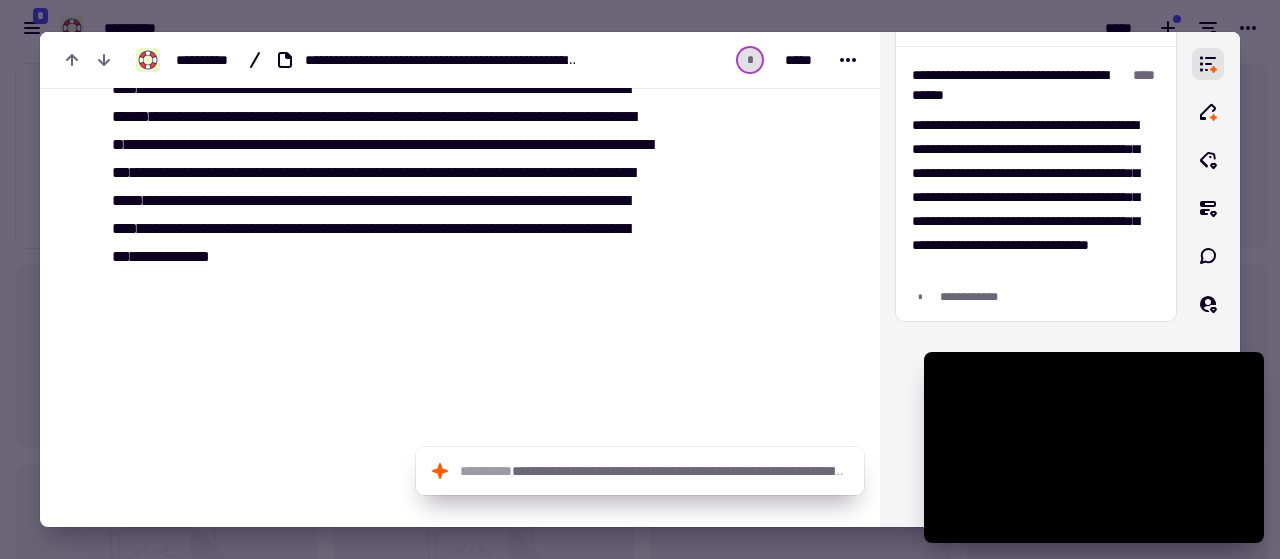 scroll, scrollTop: 952, scrollLeft: 0, axis: vertical 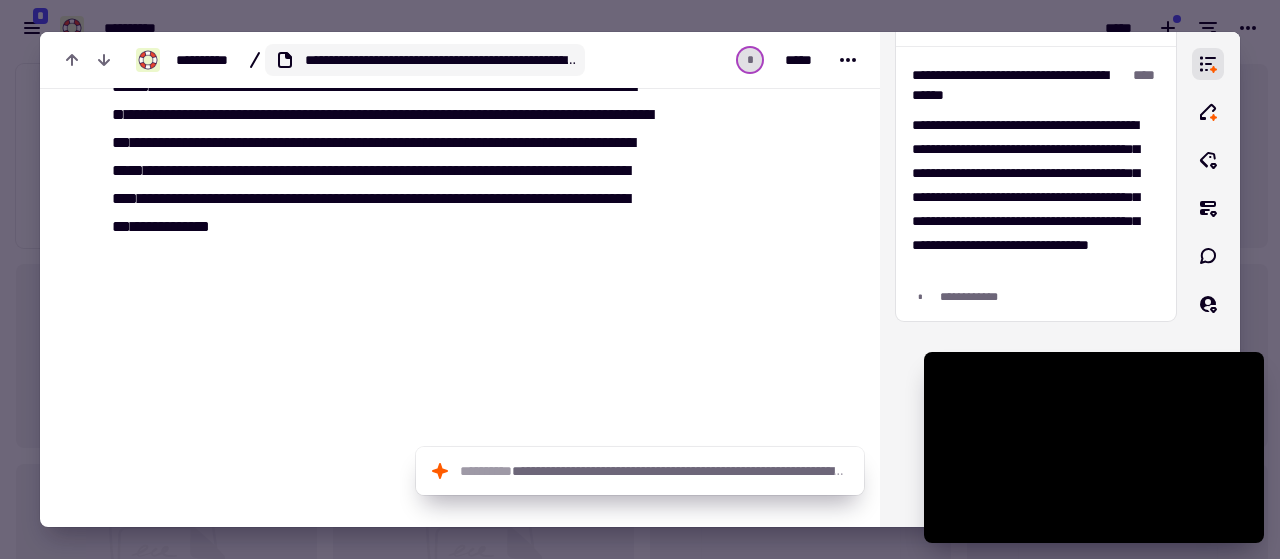 drag, startPoint x: 602, startPoint y: 243, endPoint x: 424, endPoint y: 70, distance: 248.21967 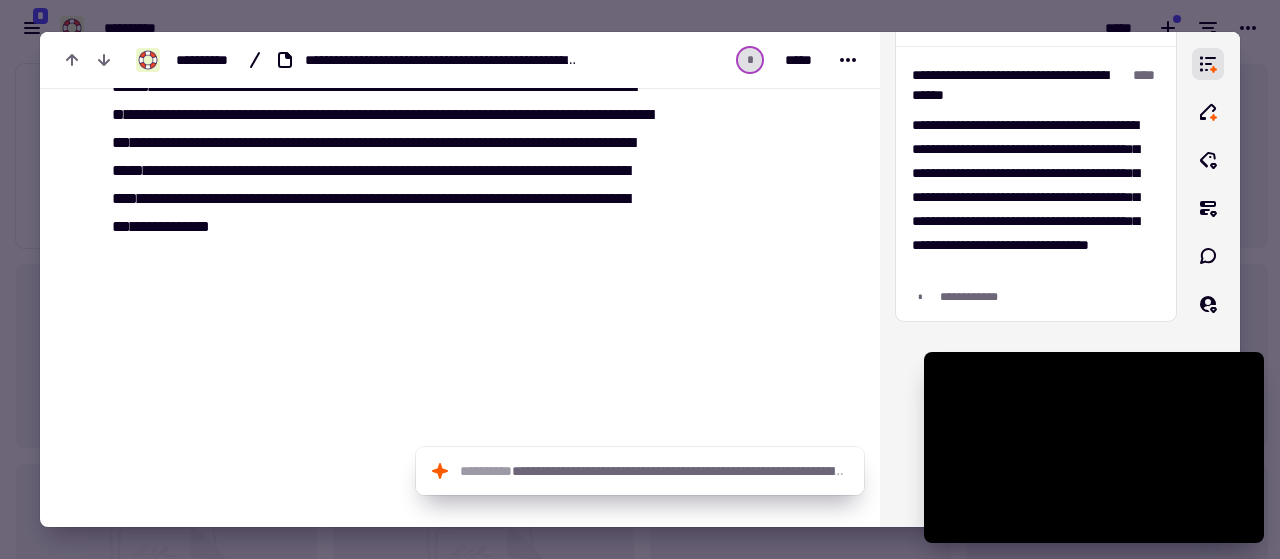 click at bounding box center [763, -77] 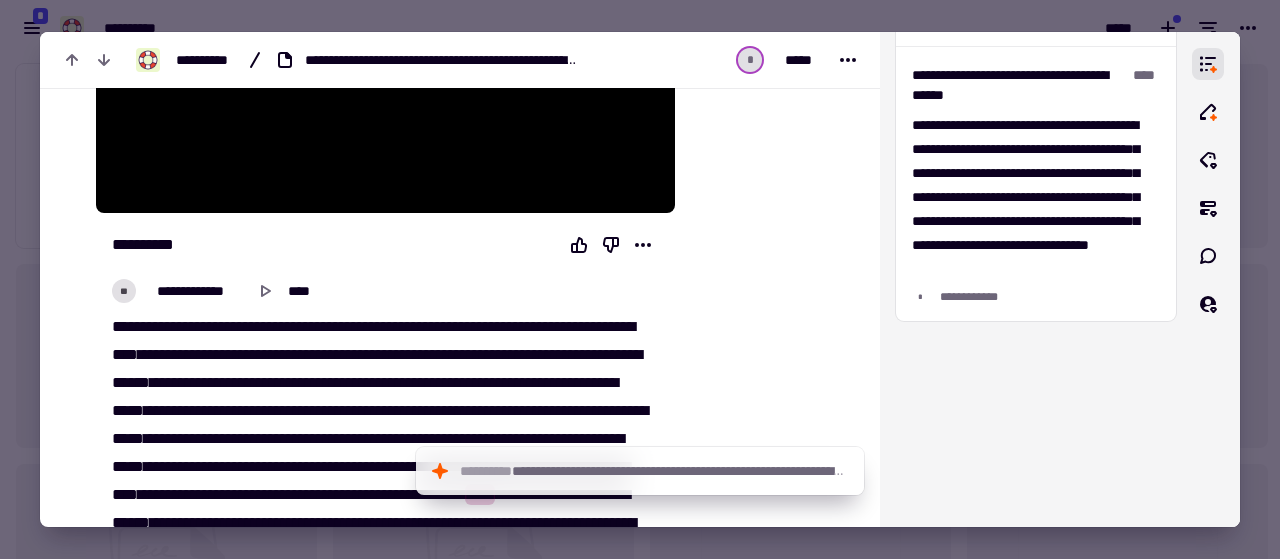 scroll, scrollTop: 512, scrollLeft: 0, axis: vertical 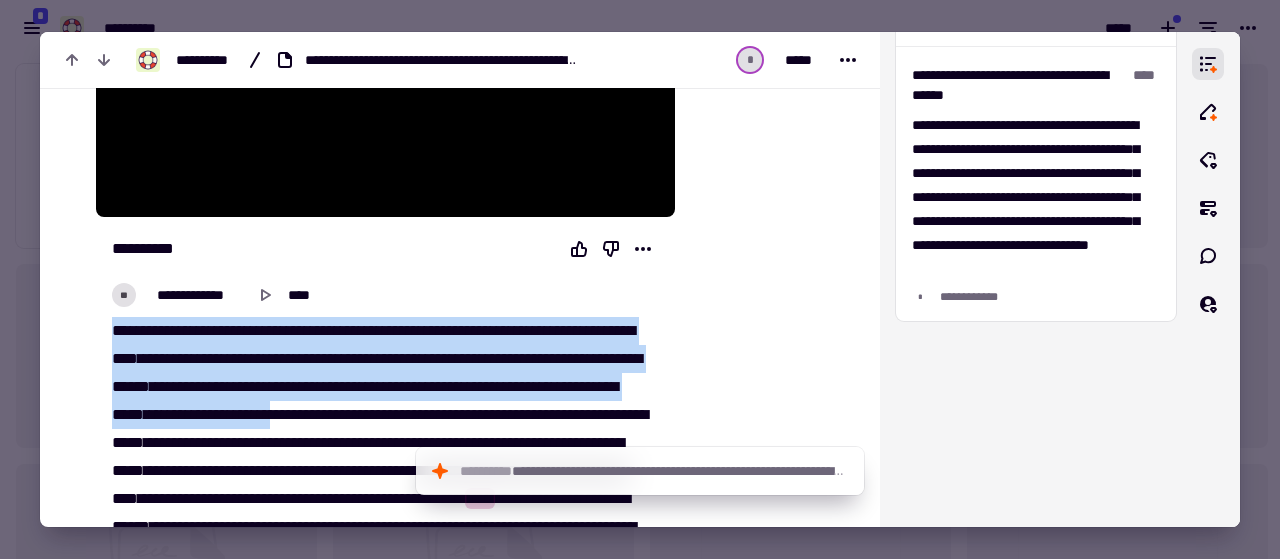 drag, startPoint x: 104, startPoint y: 323, endPoint x: 372, endPoint y: 410, distance: 281.76764 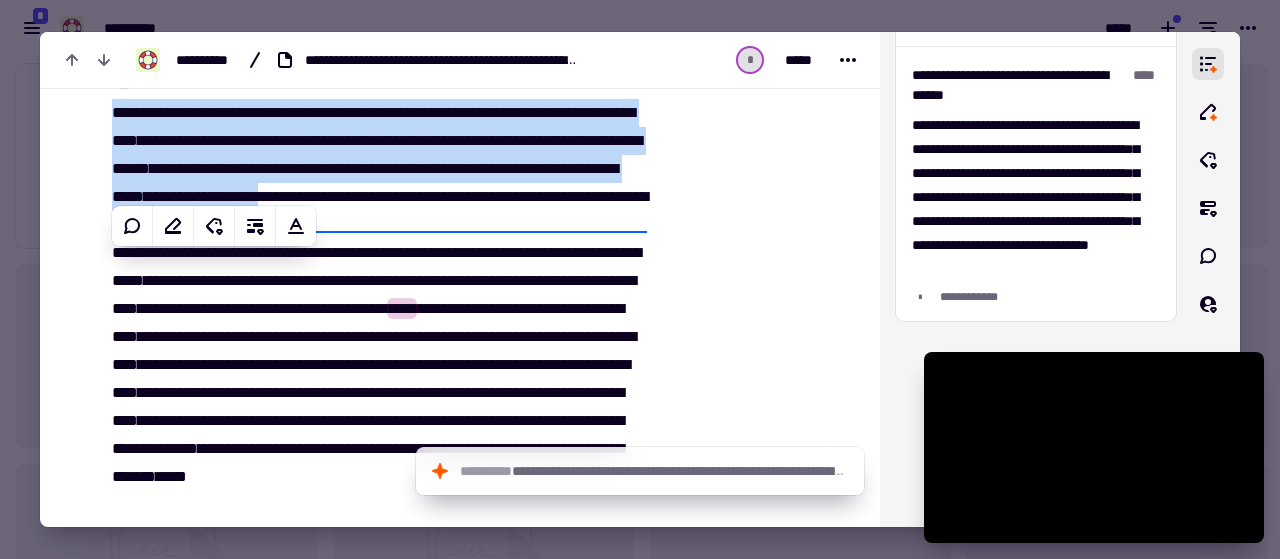 scroll, scrollTop: 730, scrollLeft: 0, axis: vertical 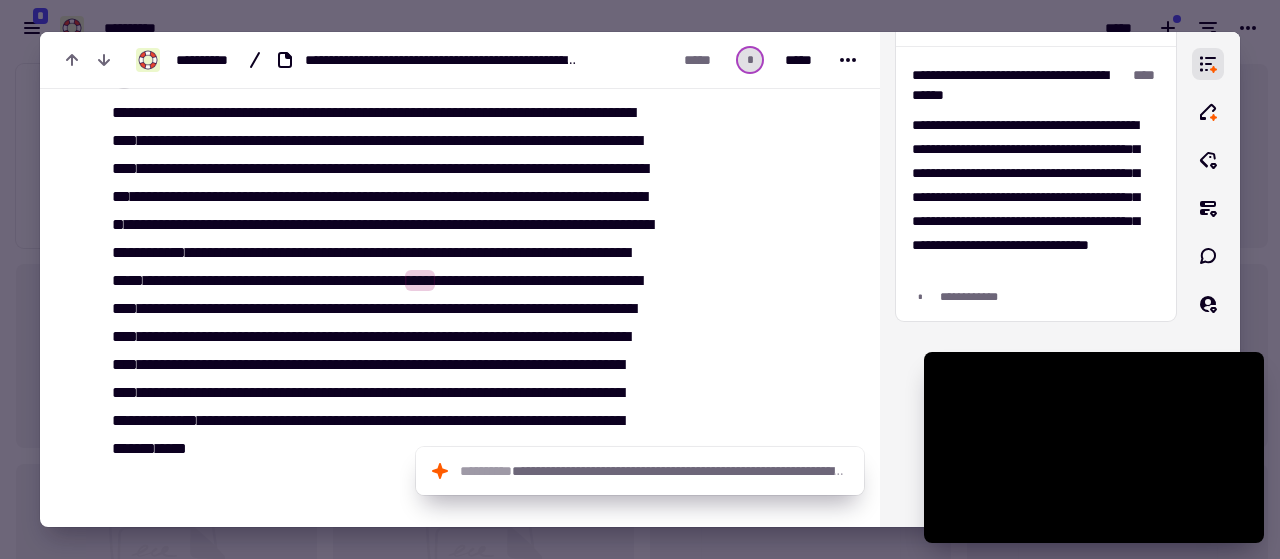 drag, startPoint x: 876, startPoint y: 323, endPoint x: 866, endPoint y: 273, distance: 50.990196 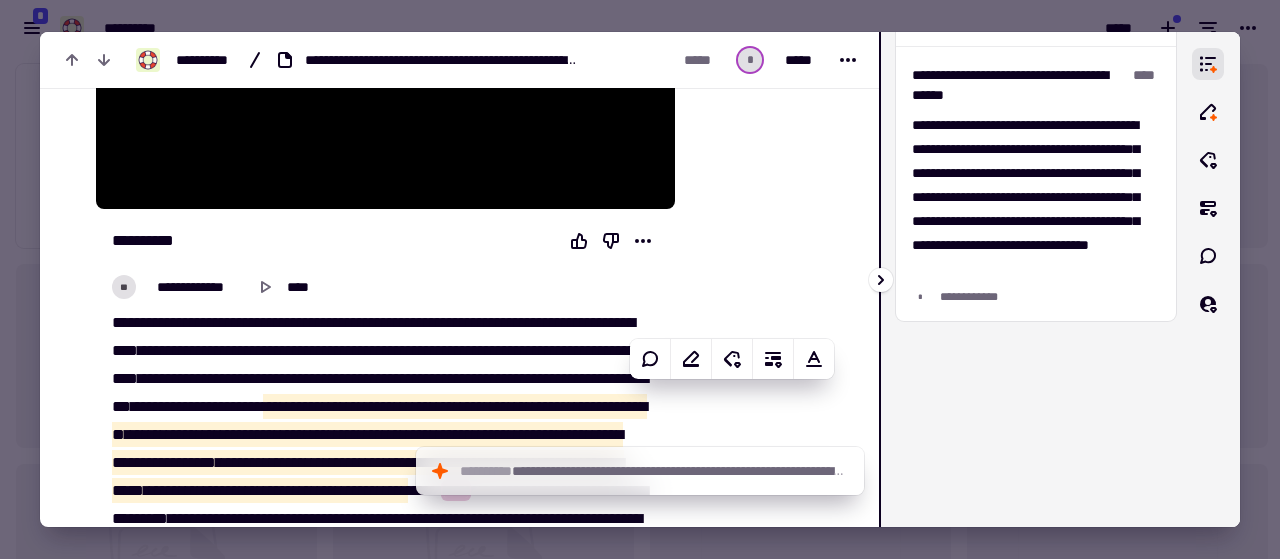 scroll, scrollTop: 522, scrollLeft: 0, axis: vertical 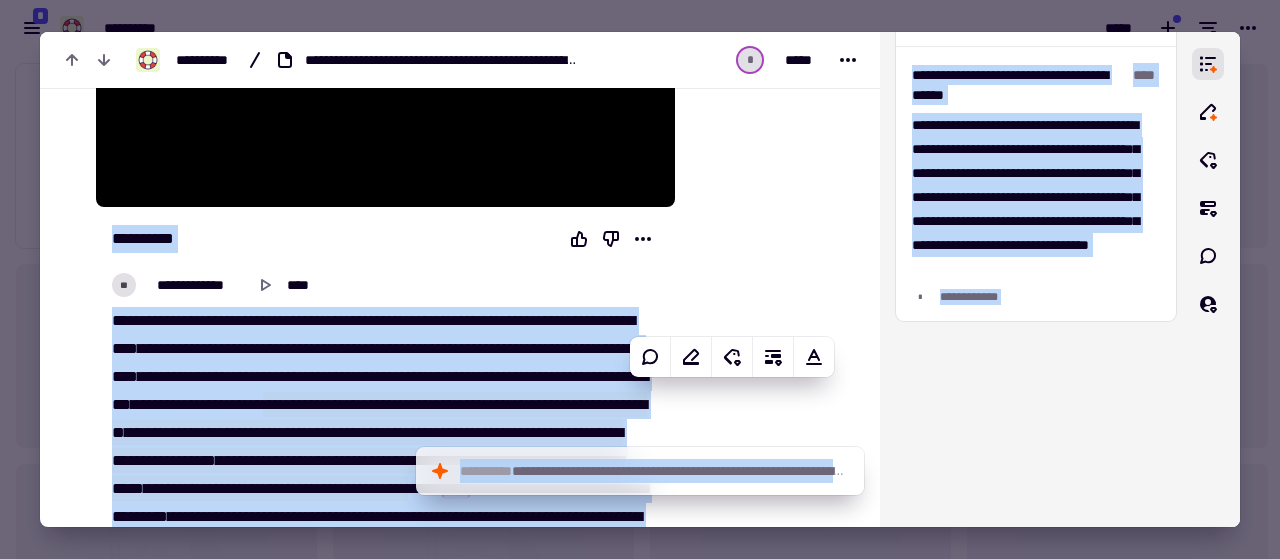 click at bounding box center [763, 353] 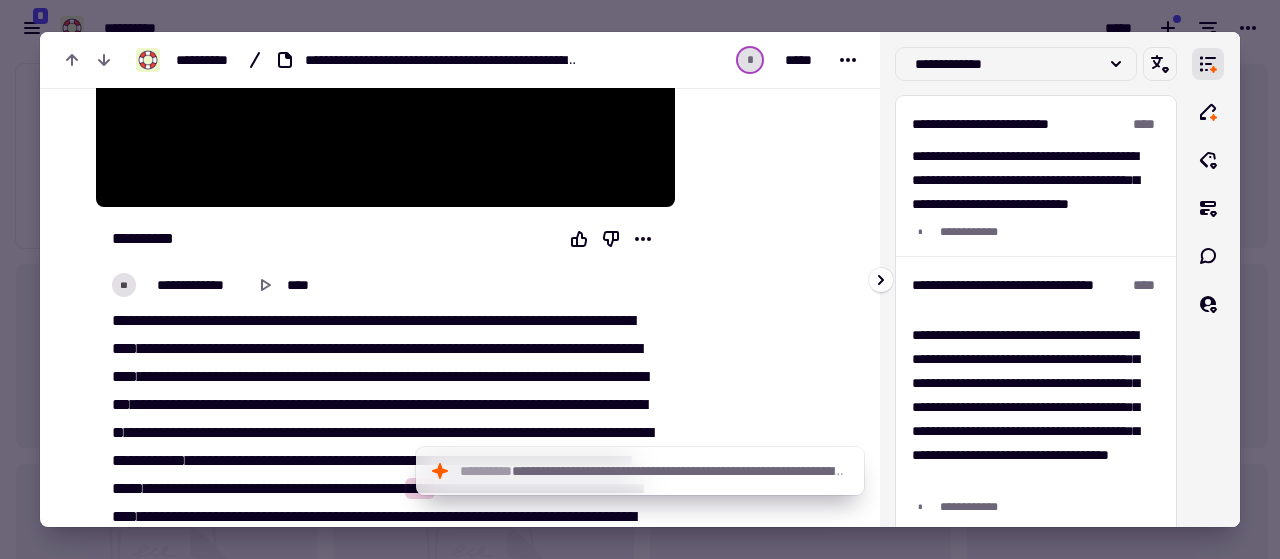 scroll, scrollTop: 485, scrollLeft: 0, axis: vertical 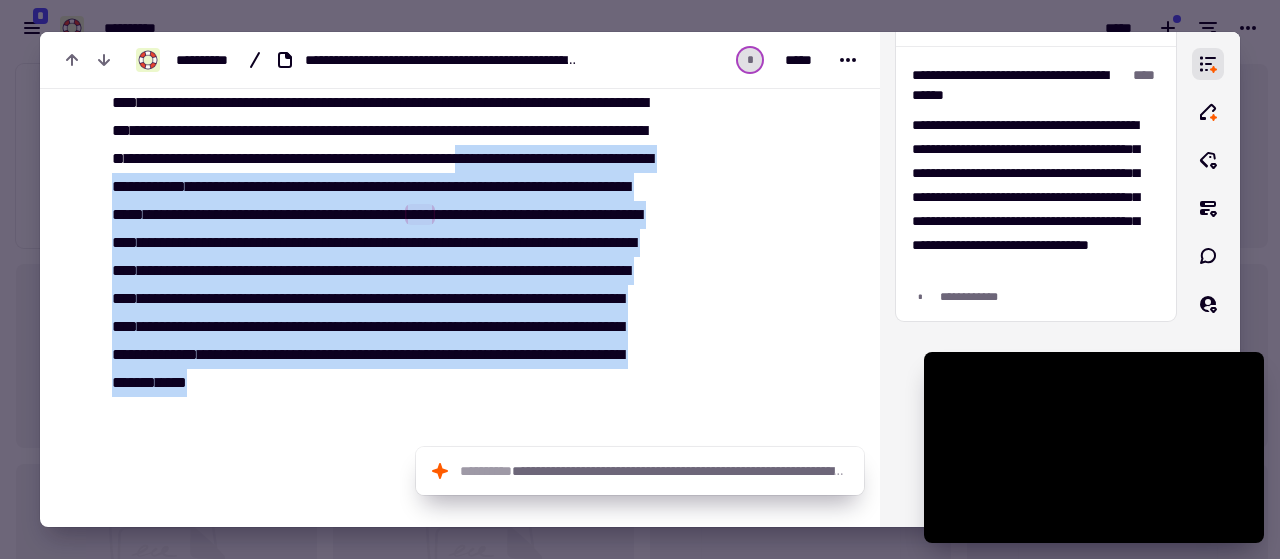 drag, startPoint x: 596, startPoint y: 407, endPoint x: 288, endPoint y: 193, distance: 375.04666 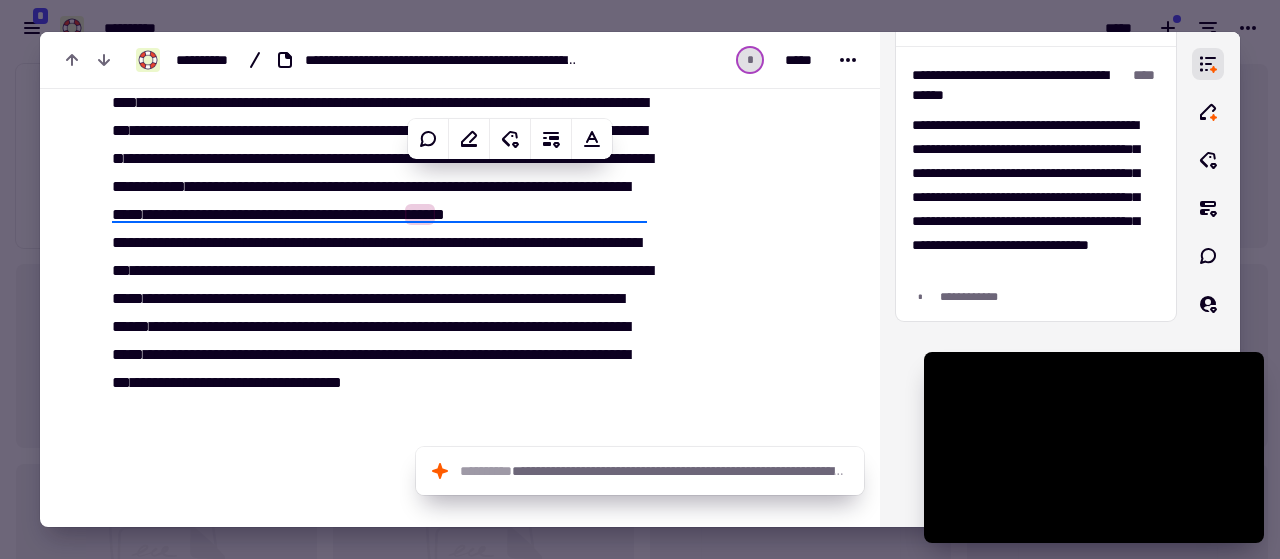 click on "****" at bounding box center (431, 270) 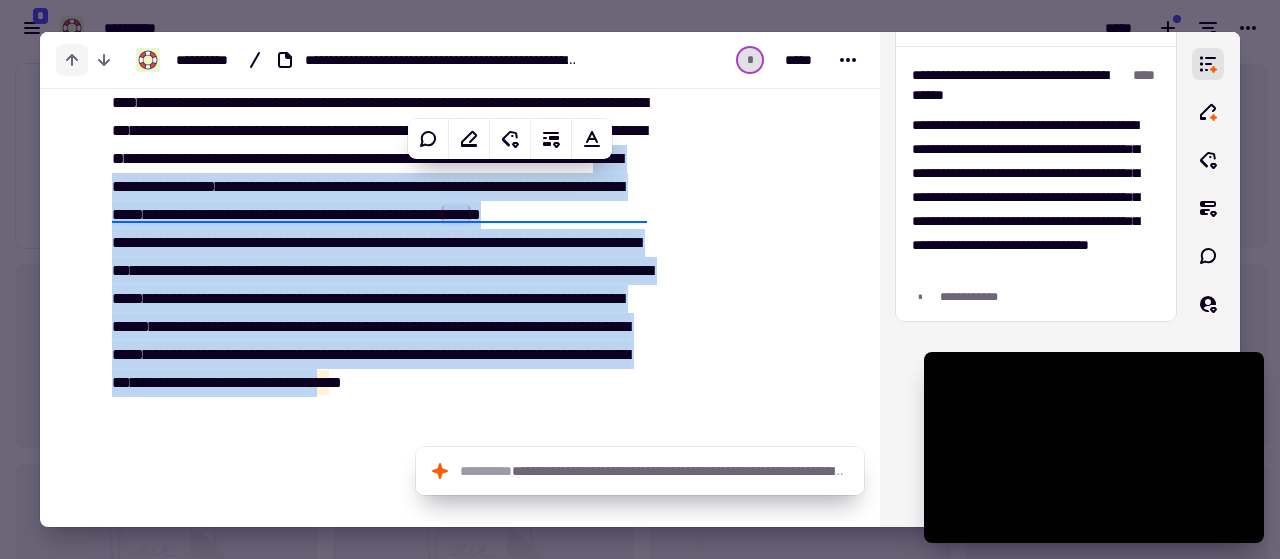 click 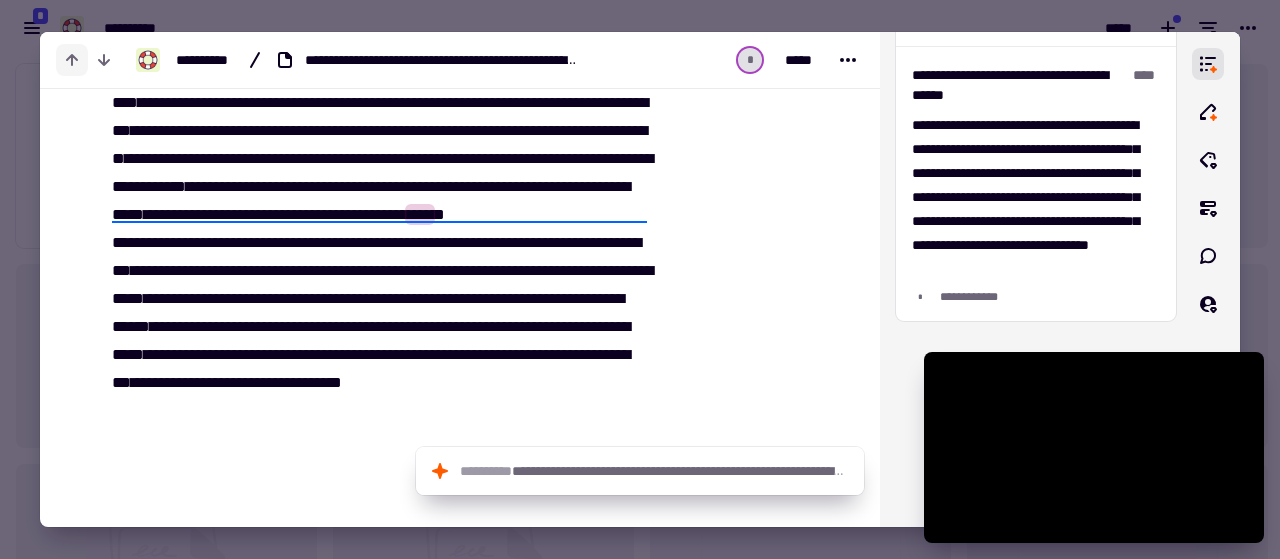 click 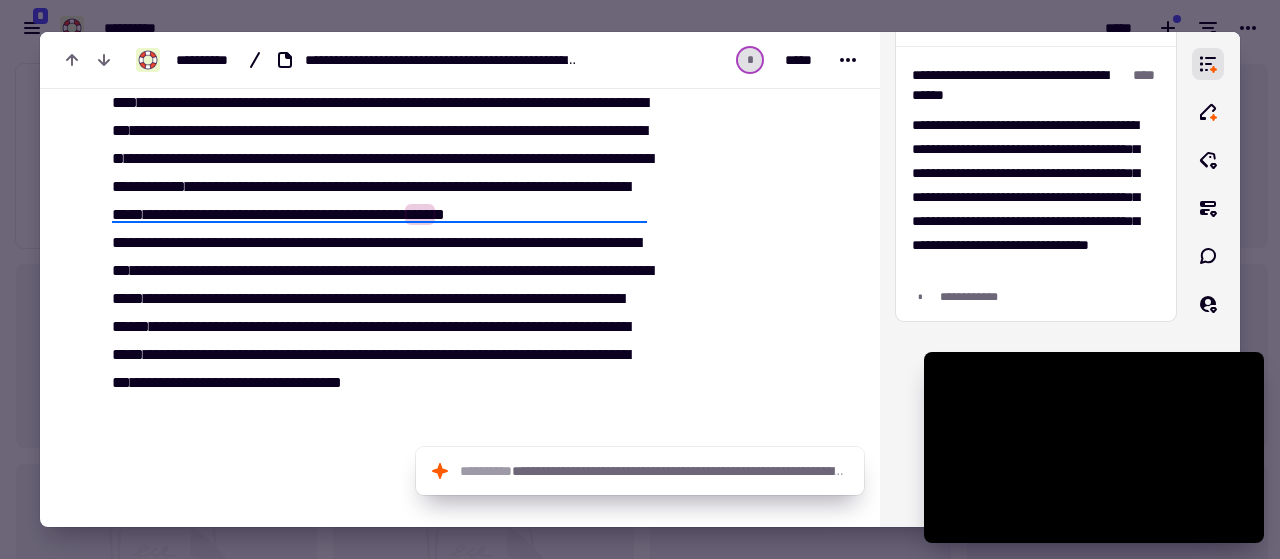 click at bounding box center (640, 279) 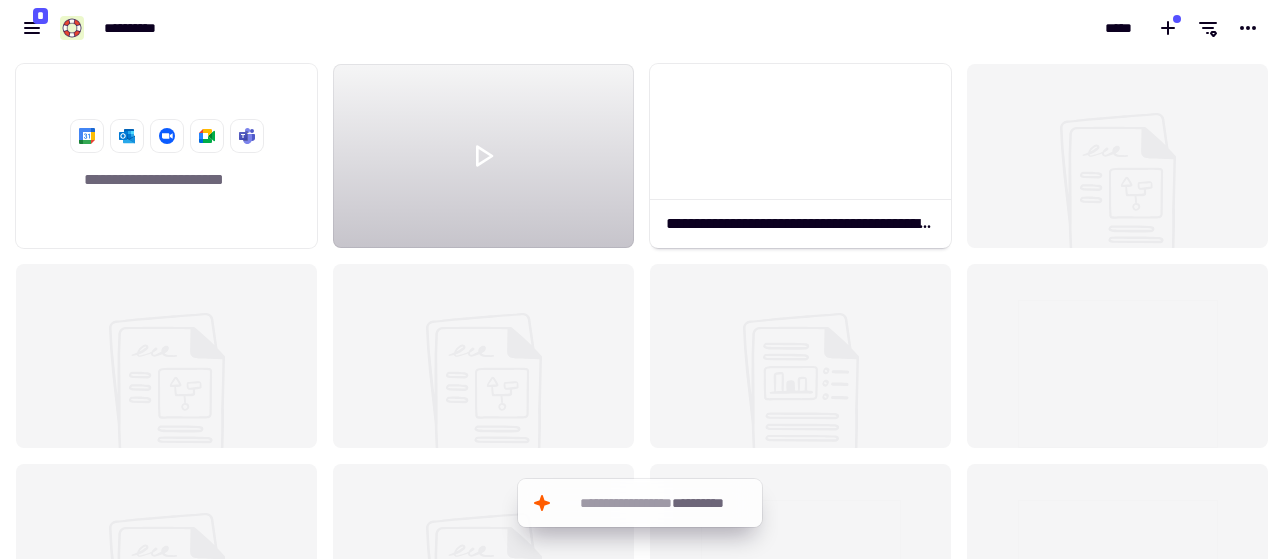 click on "*****" at bounding box center (960, 28) 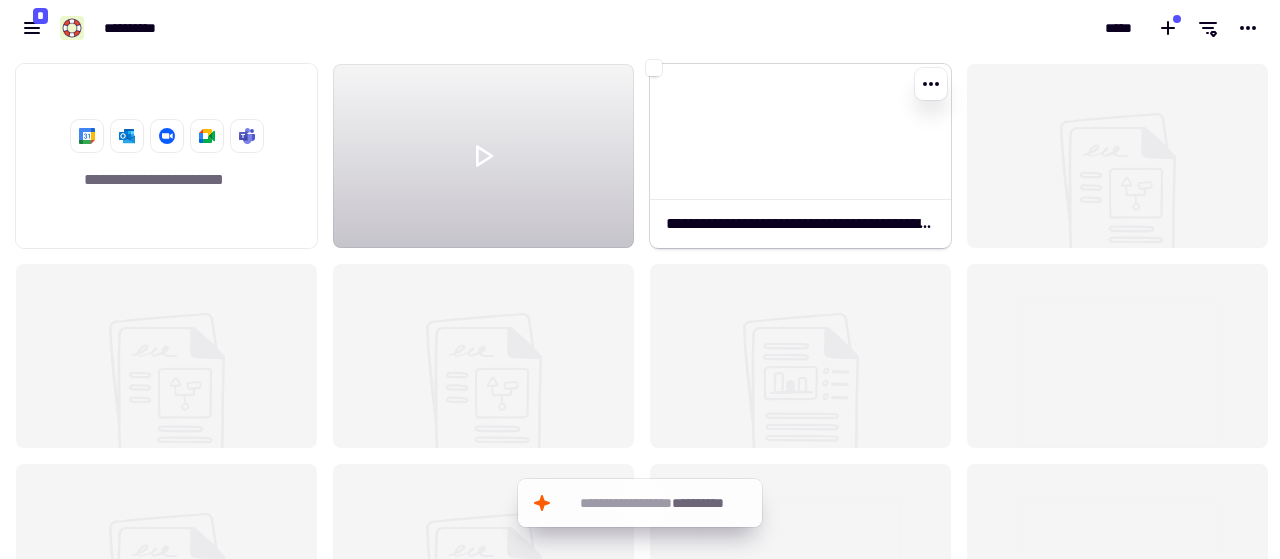 click 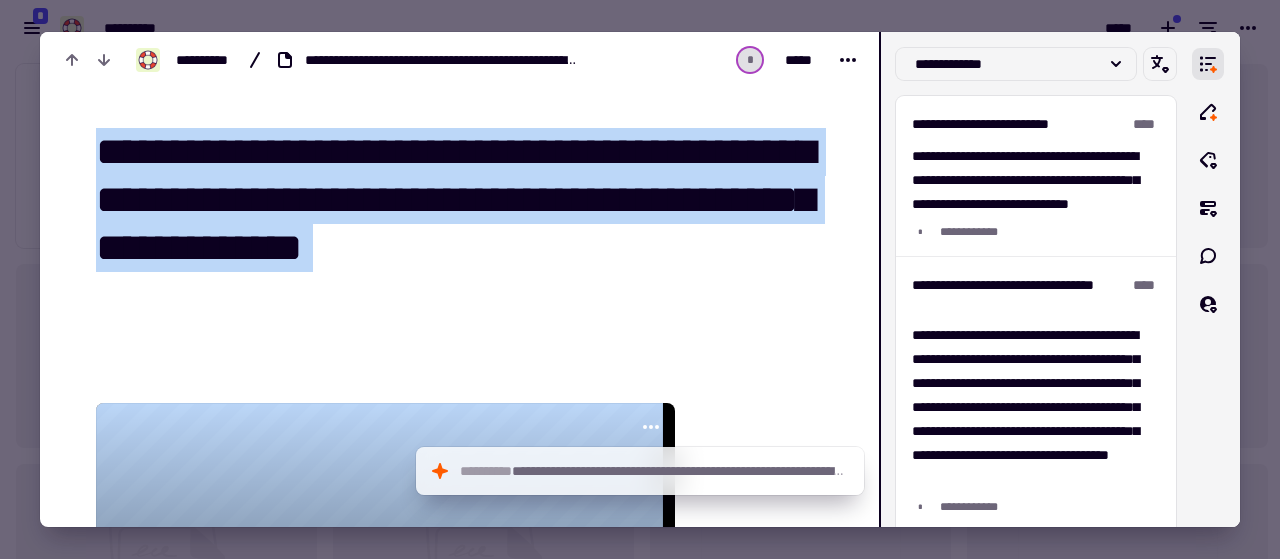 drag, startPoint x: 878, startPoint y: 179, endPoint x: 876, endPoint y: 295, distance: 116.01724 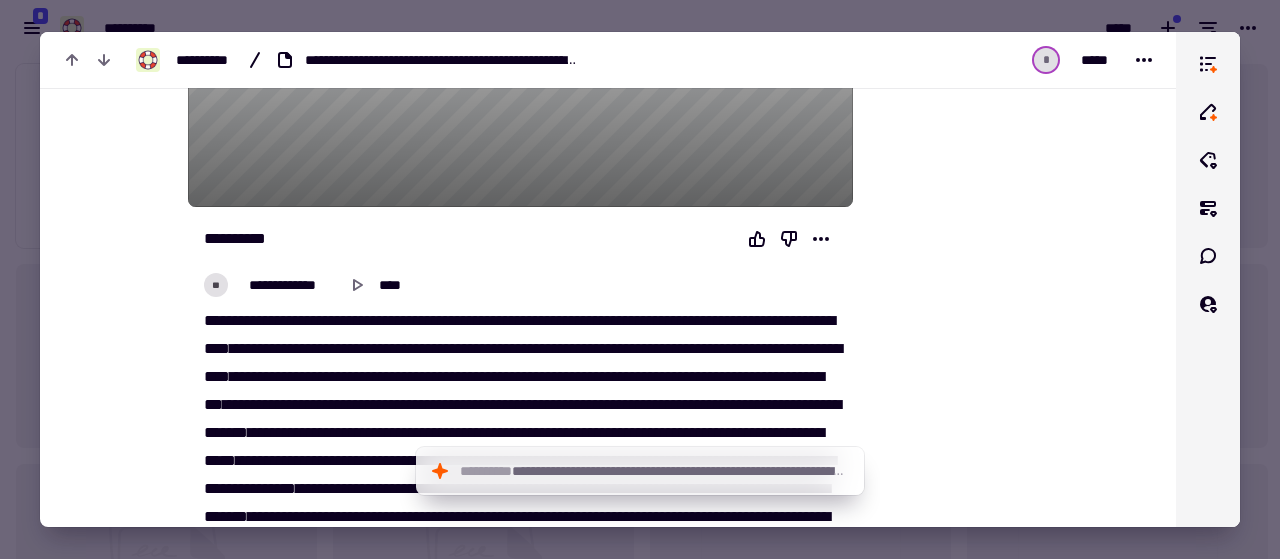 scroll, scrollTop: 617, scrollLeft: 0, axis: vertical 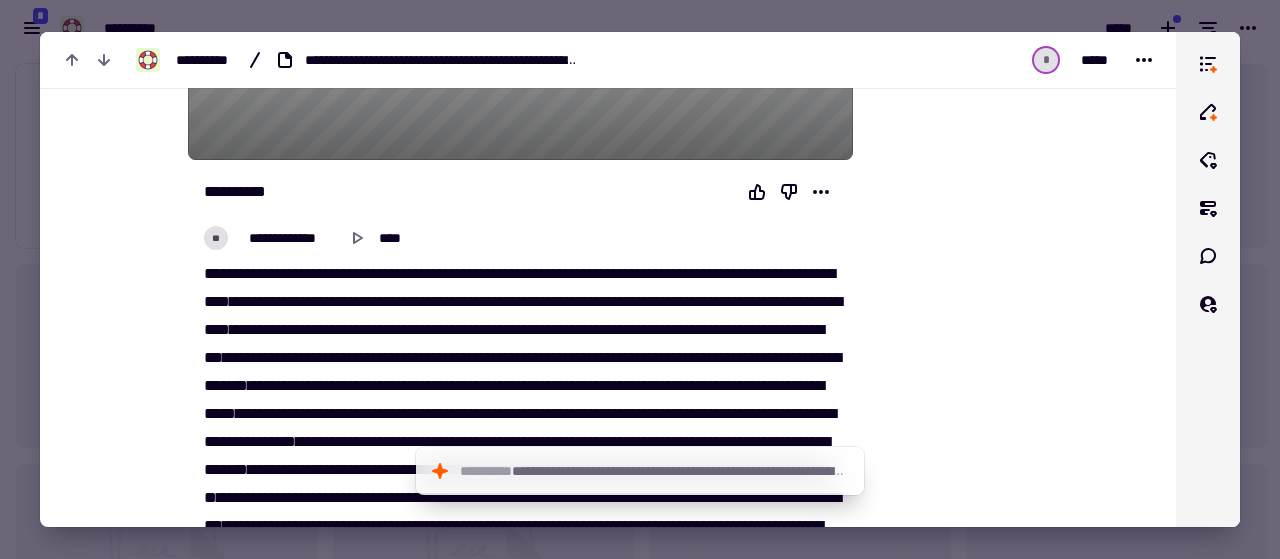 drag, startPoint x: 194, startPoint y: 270, endPoint x: 502, endPoint y: 419, distance: 342.14764 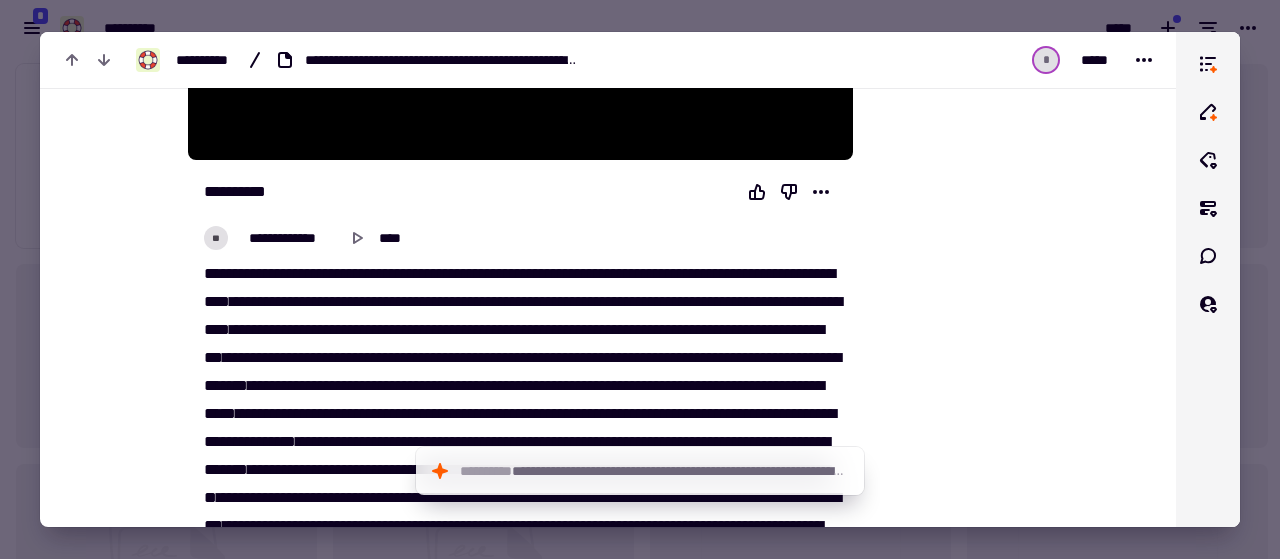 type on "*****" 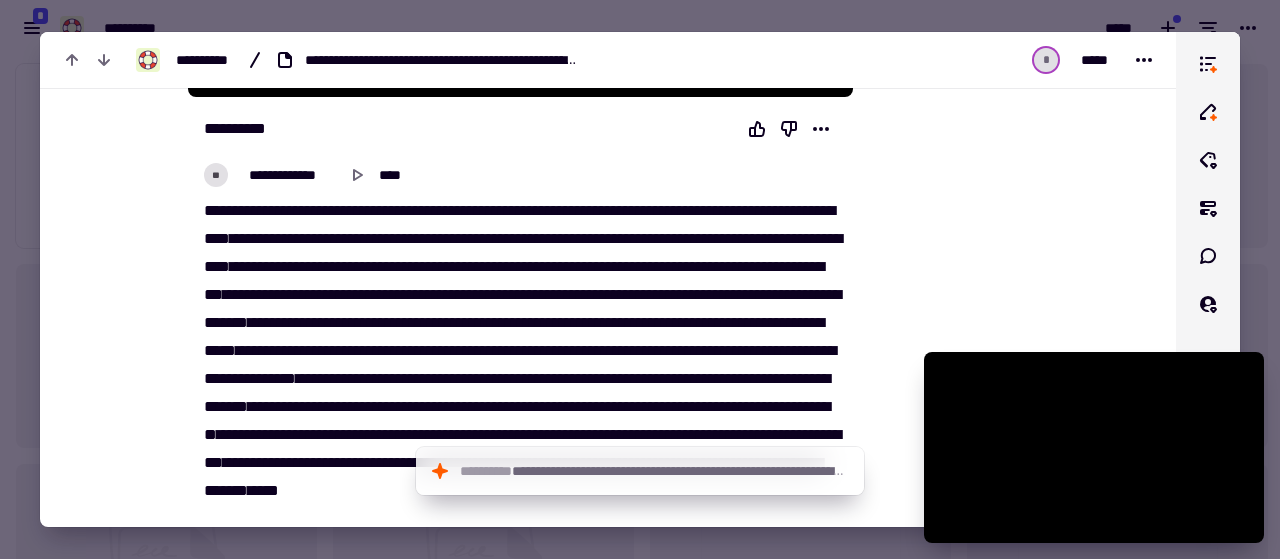 scroll, scrollTop: 760, scrollLeft: 0, axis: vertical 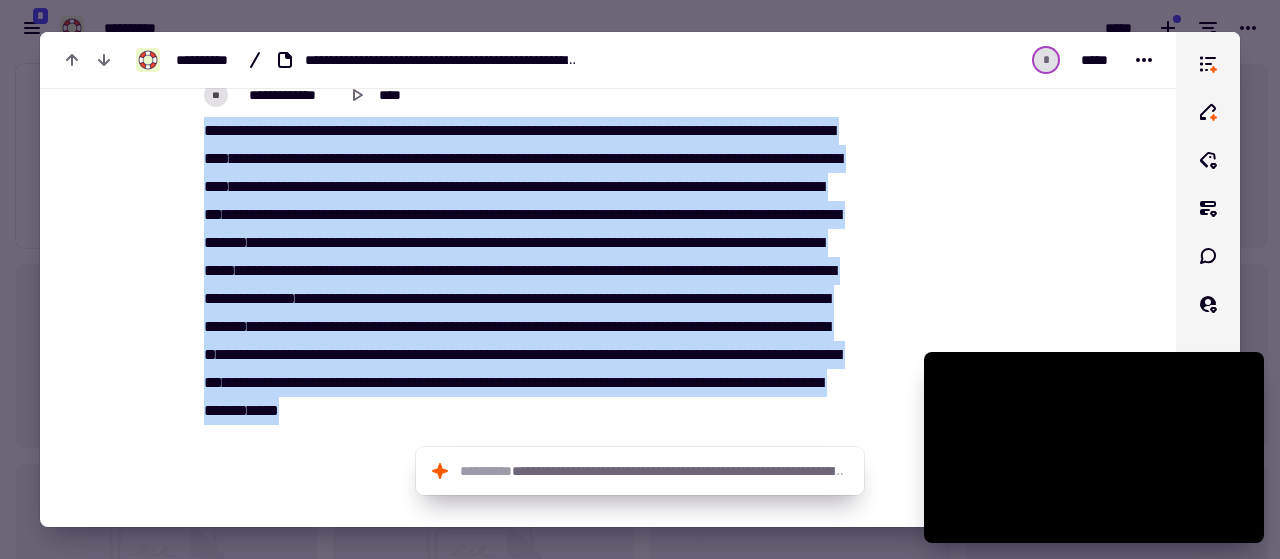 drag, startPoint x: 686, startPoint y: 441, endPoint x: 190, endPoint y: 132, distance: 584.37744 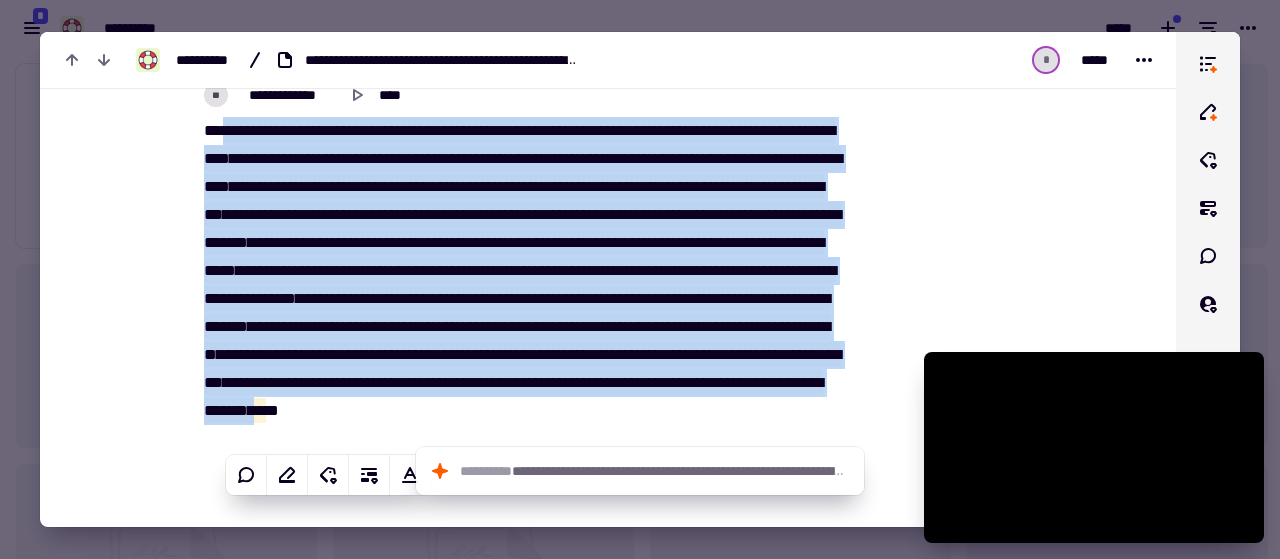 copy on "[FIRST] [LAST]" 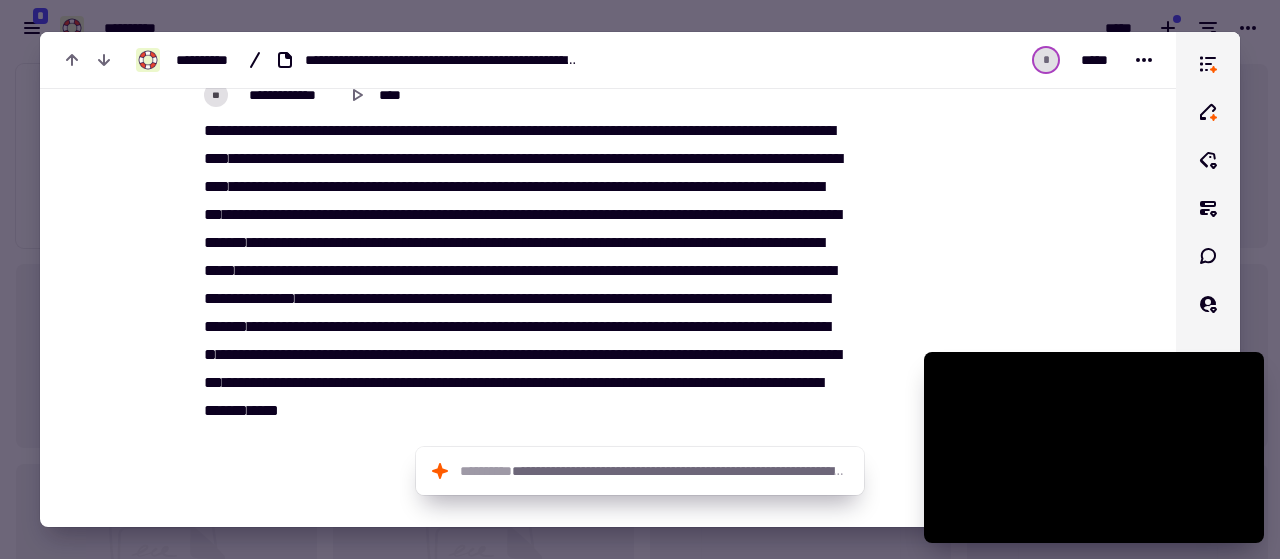 click on "[FIRST] [LAST]" at bounding box center (520, 285) 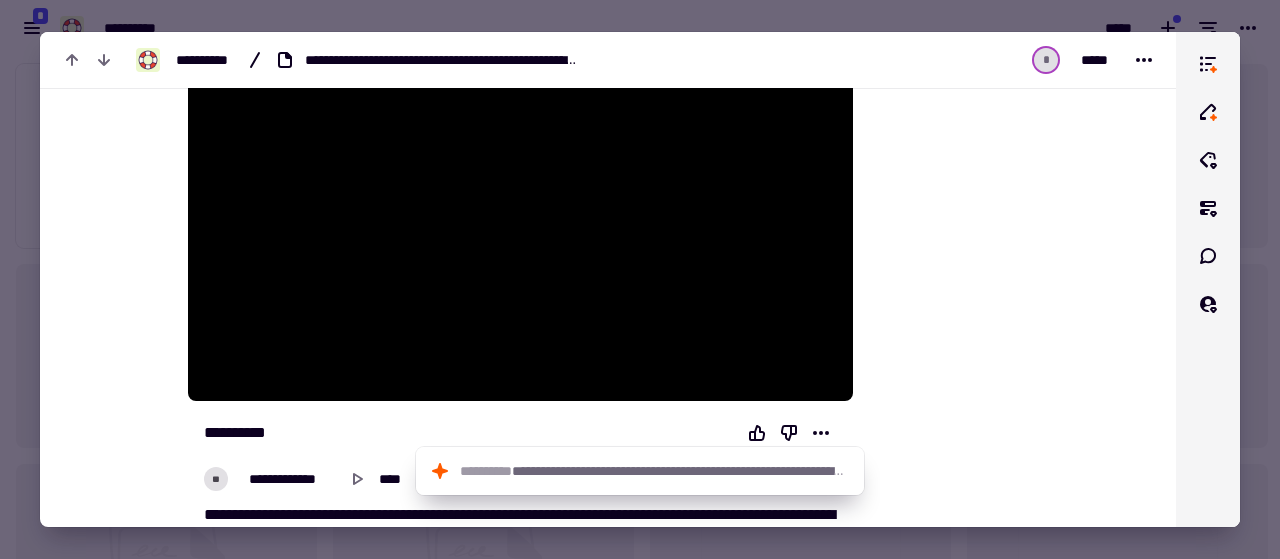 scroll, scrollTop: 456, scrollLeft: 0, axis: vertical 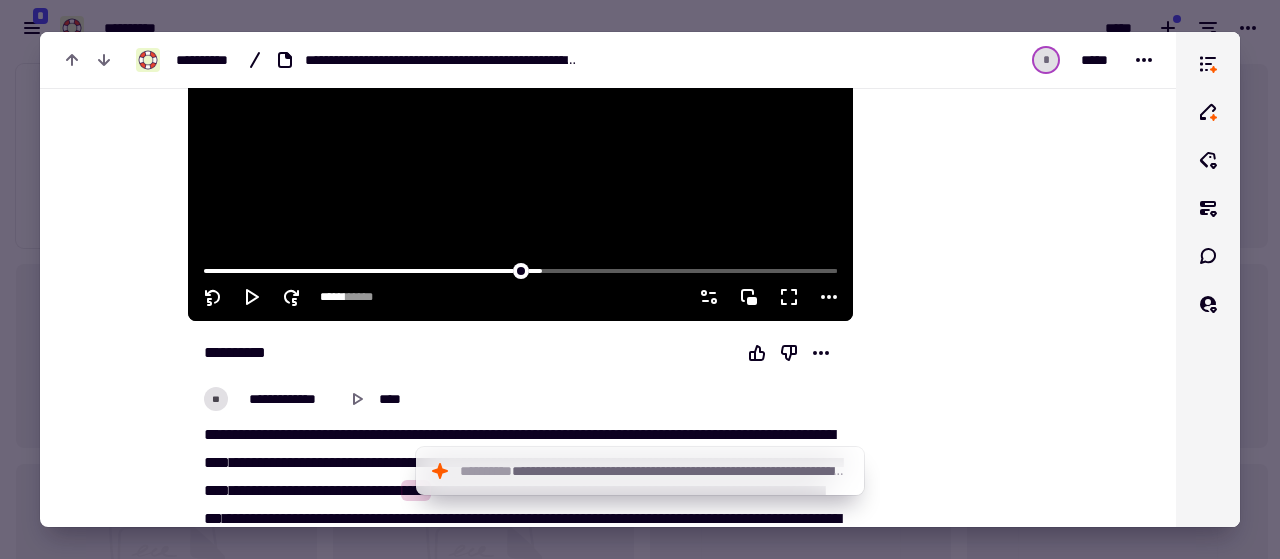 click at bounding box center [520, 134] 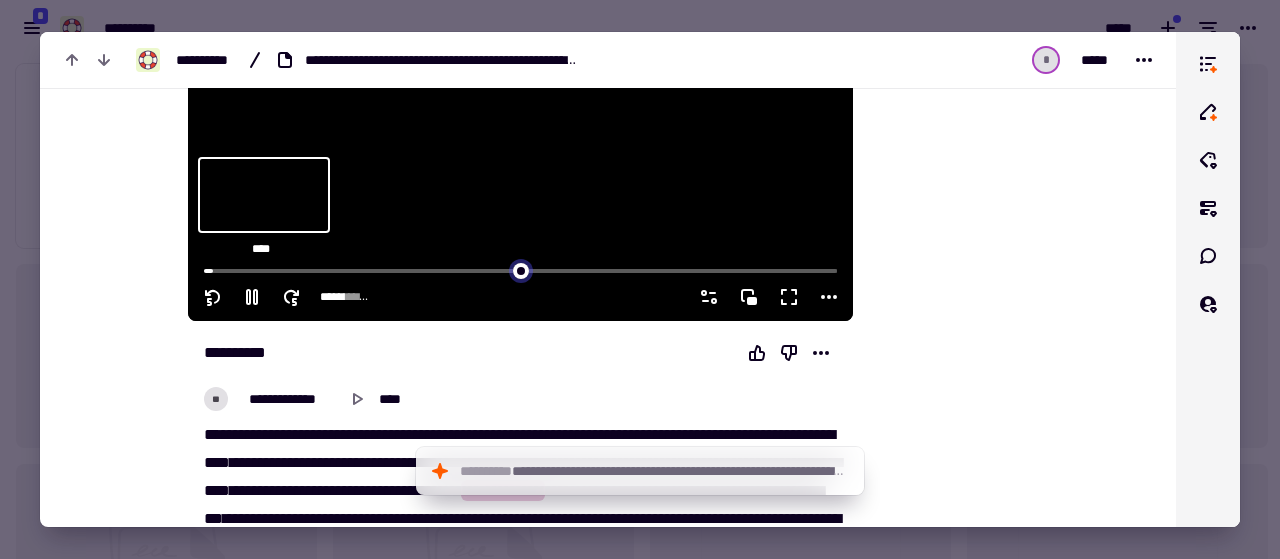 click at bounding box center (520, 269) 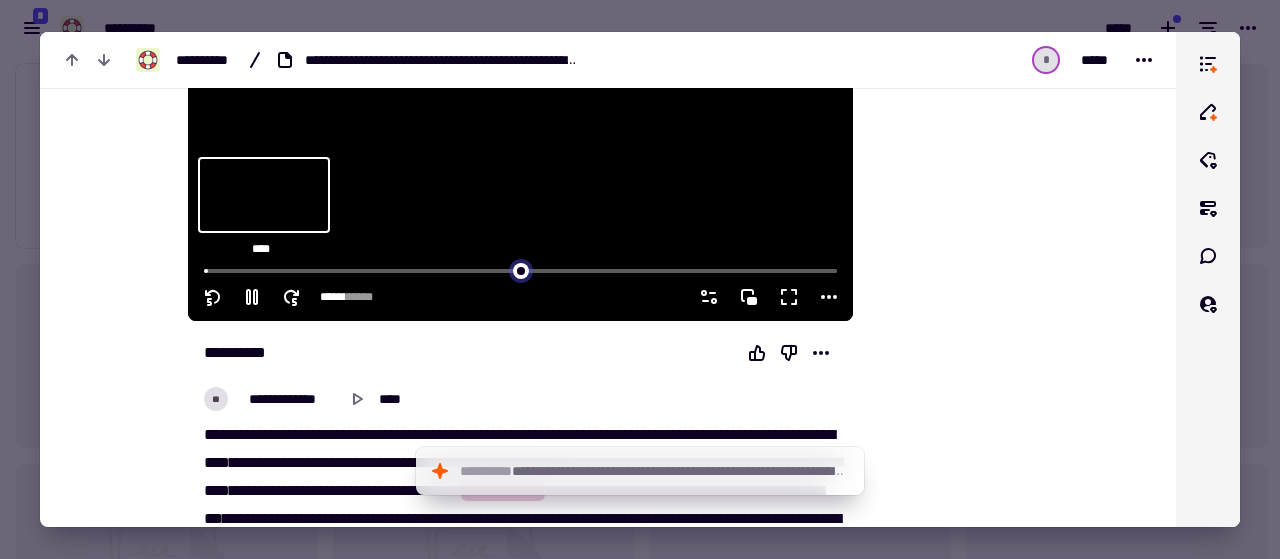 click at bounding box center [520, 269] 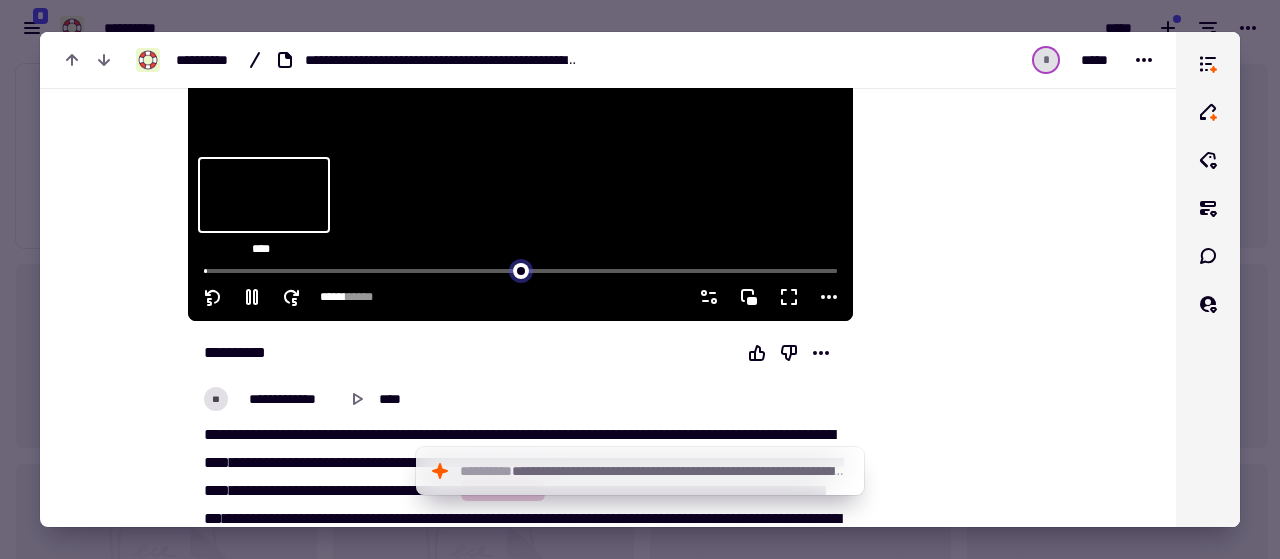click at bounding box center [520, 269] 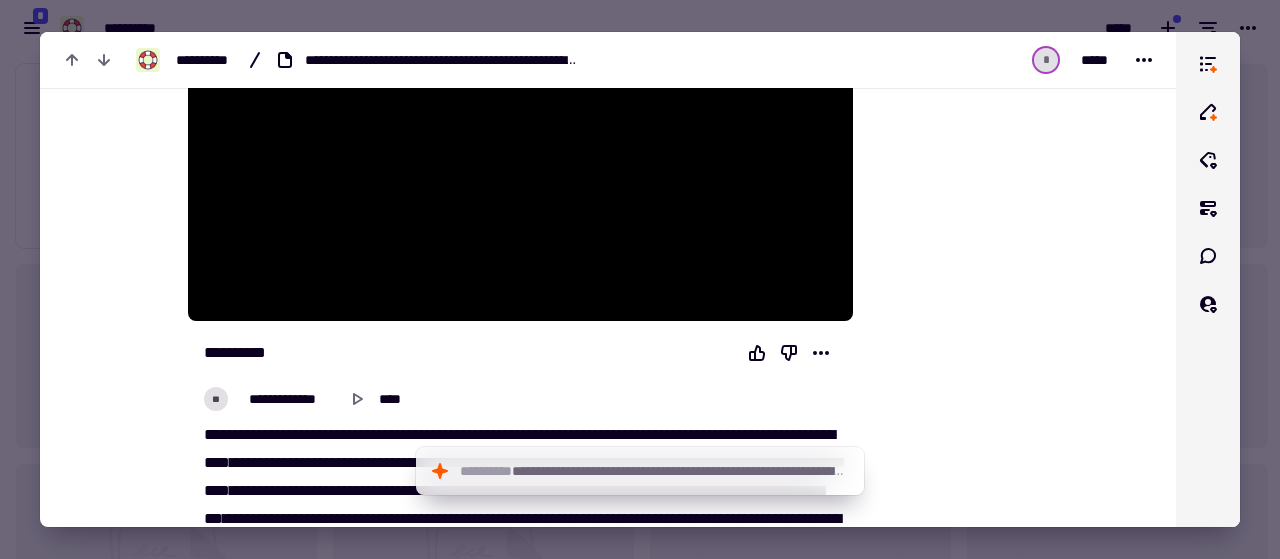 type on "*****" 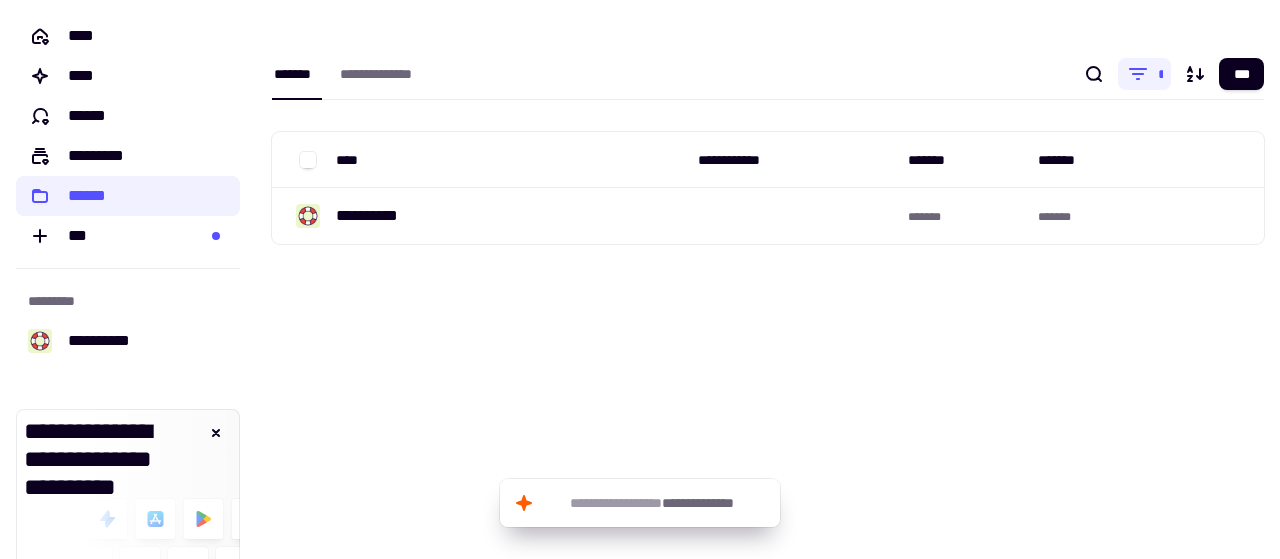 scroll, scrollTop: 0, scrollLeft: 0, axis: both 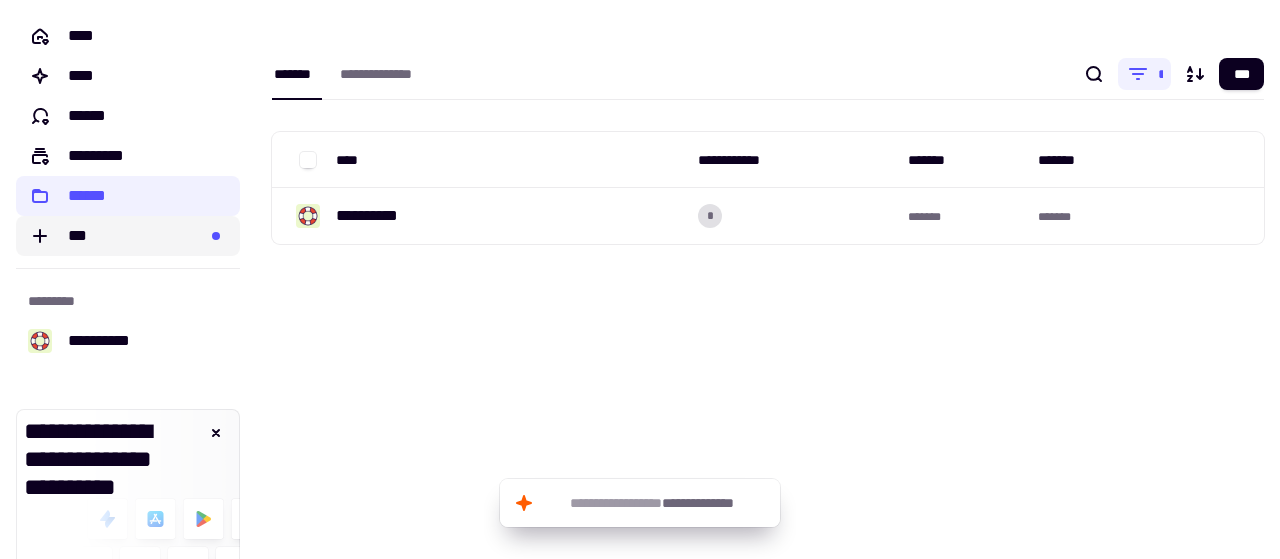 click on "***" 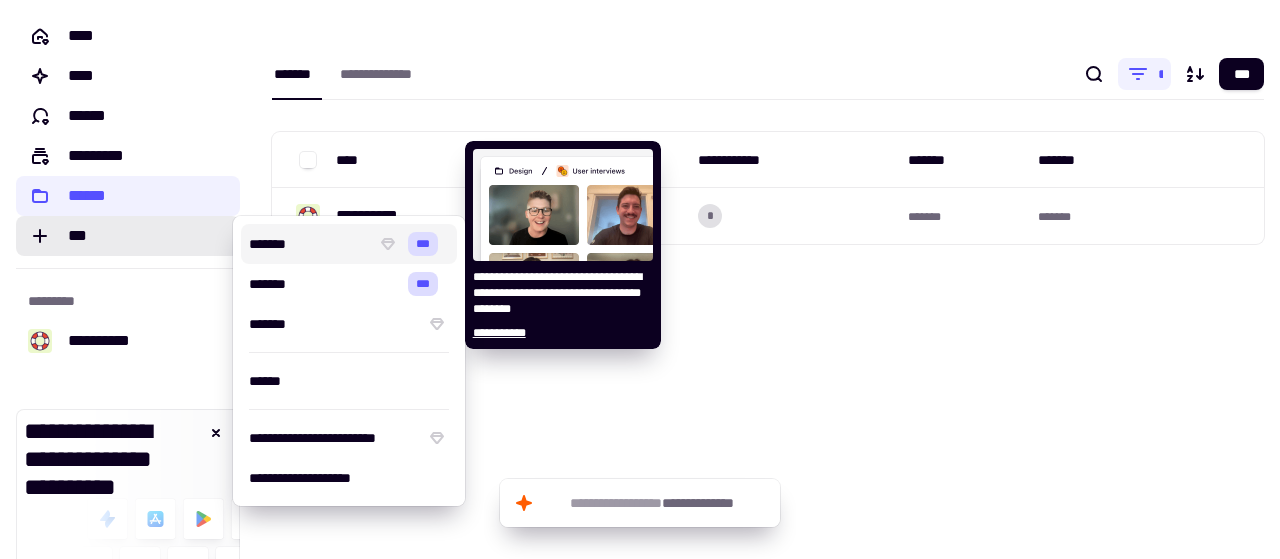 click on "******* ***" at bounding box center (349, 244) 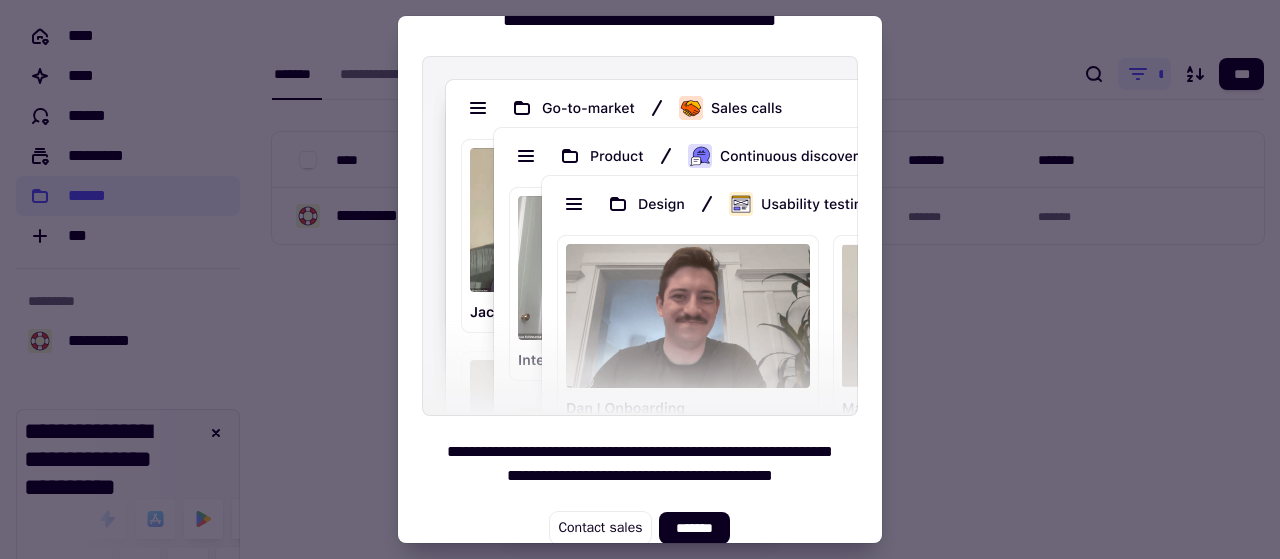 scroll, scrollTop: 92, scrollLeft: 0, axis: vertical 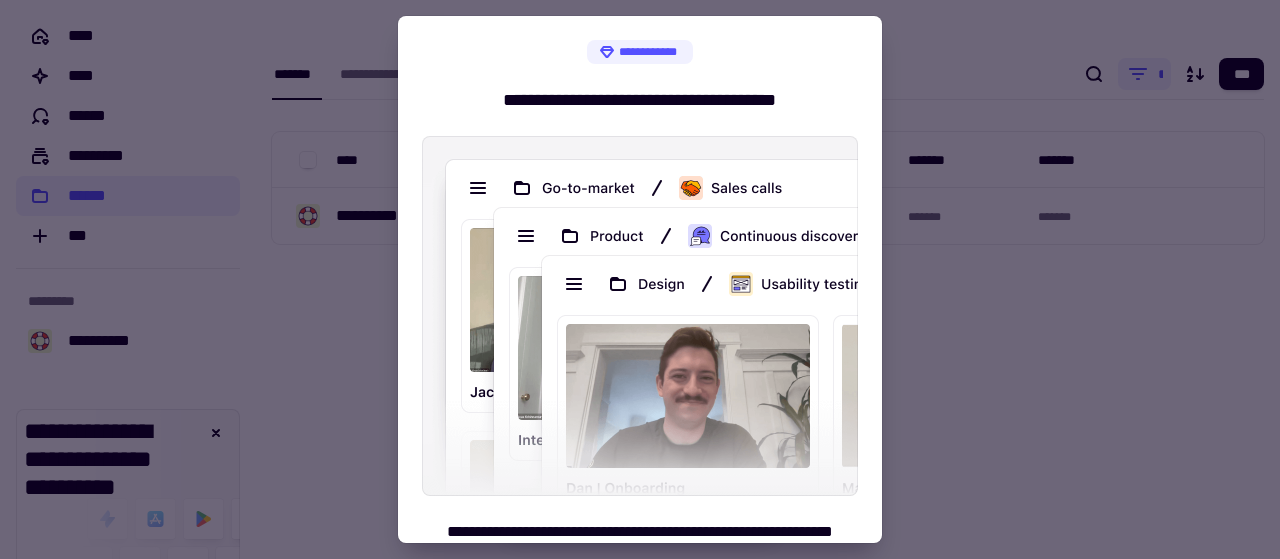 click at bounding box center [640, 279] 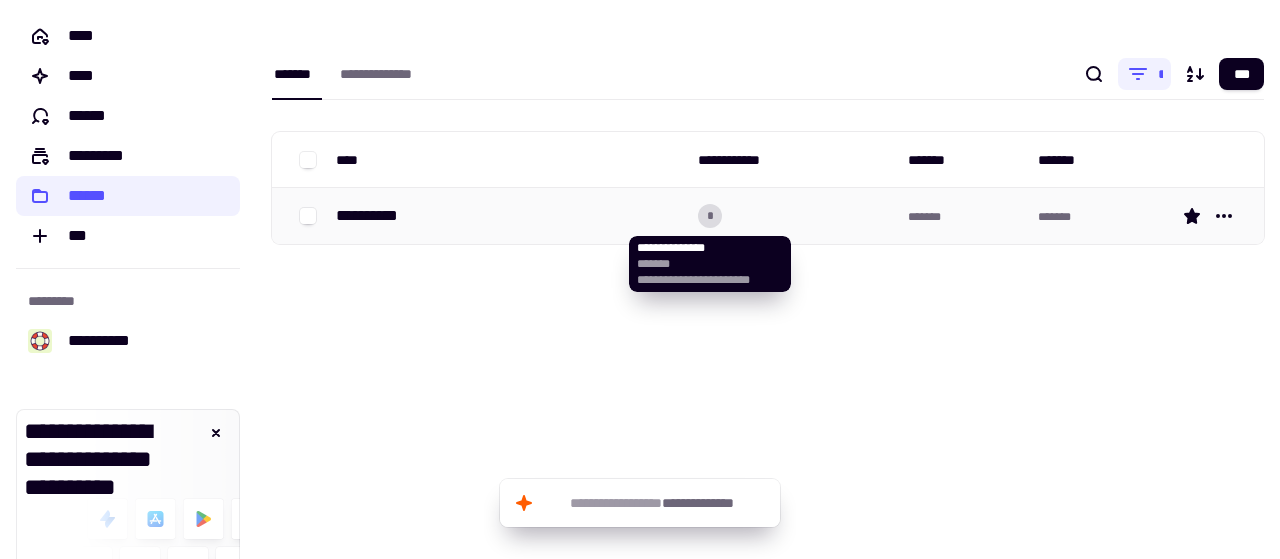 click on "*" at bounding box center [710, 216] 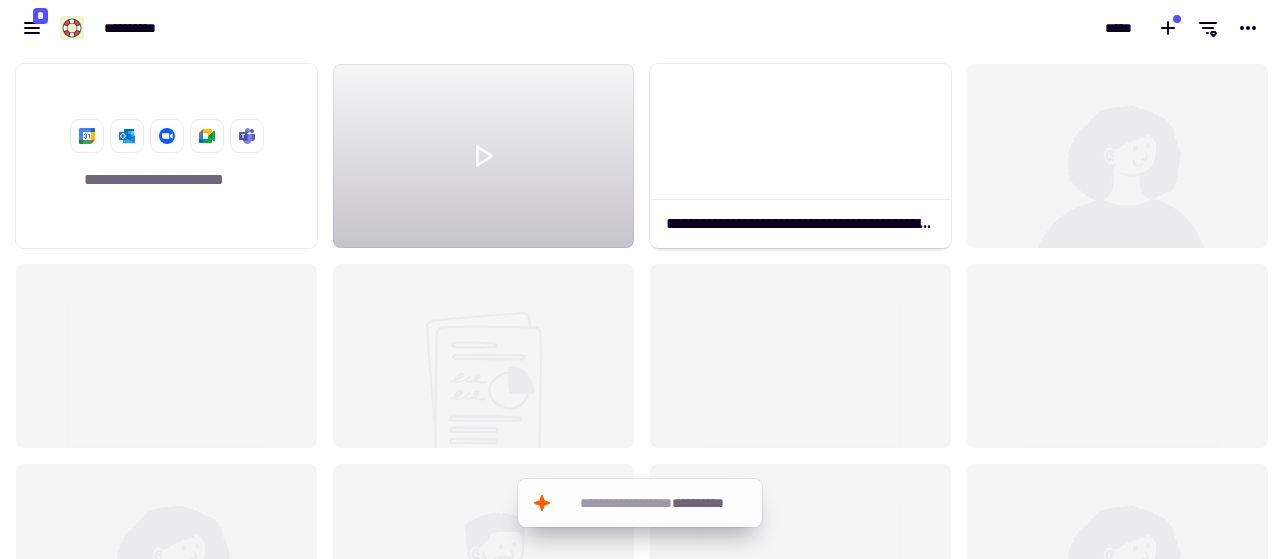 scroll, scrollTop: 16, scrollLeft: 16, axis: both 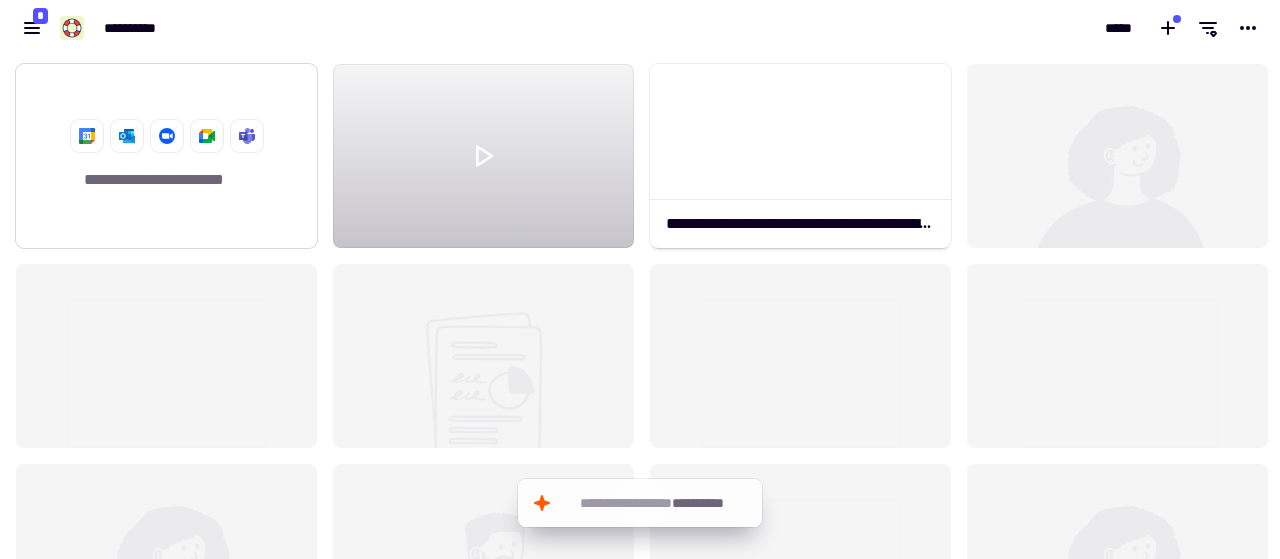 click on "**********" 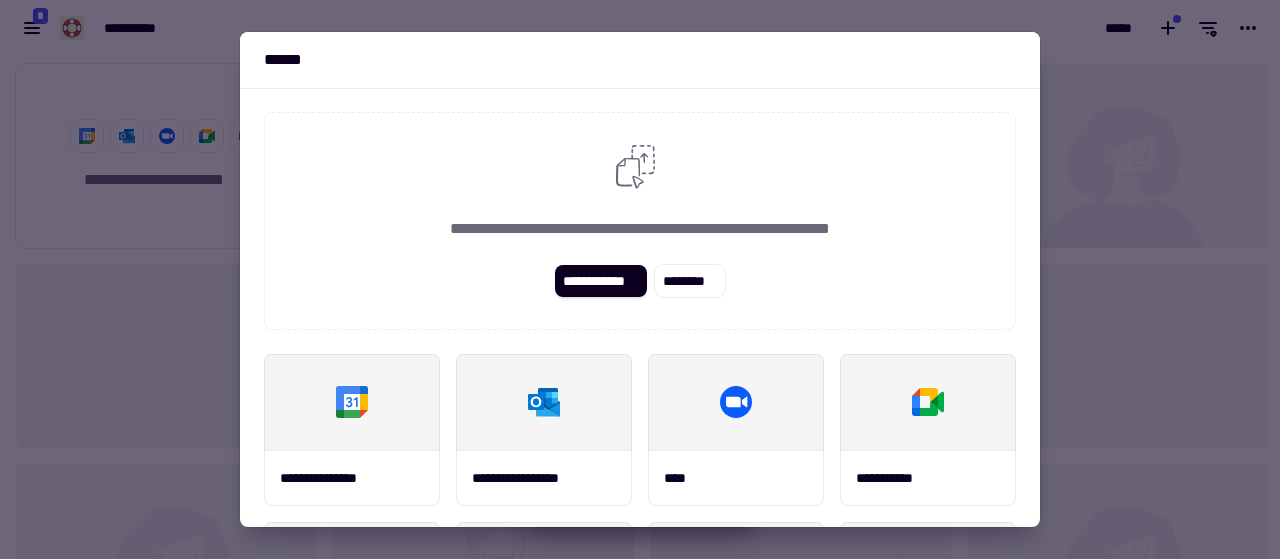 scroll, scrollTop: 338, scrollLeft: 0, axis: vertical 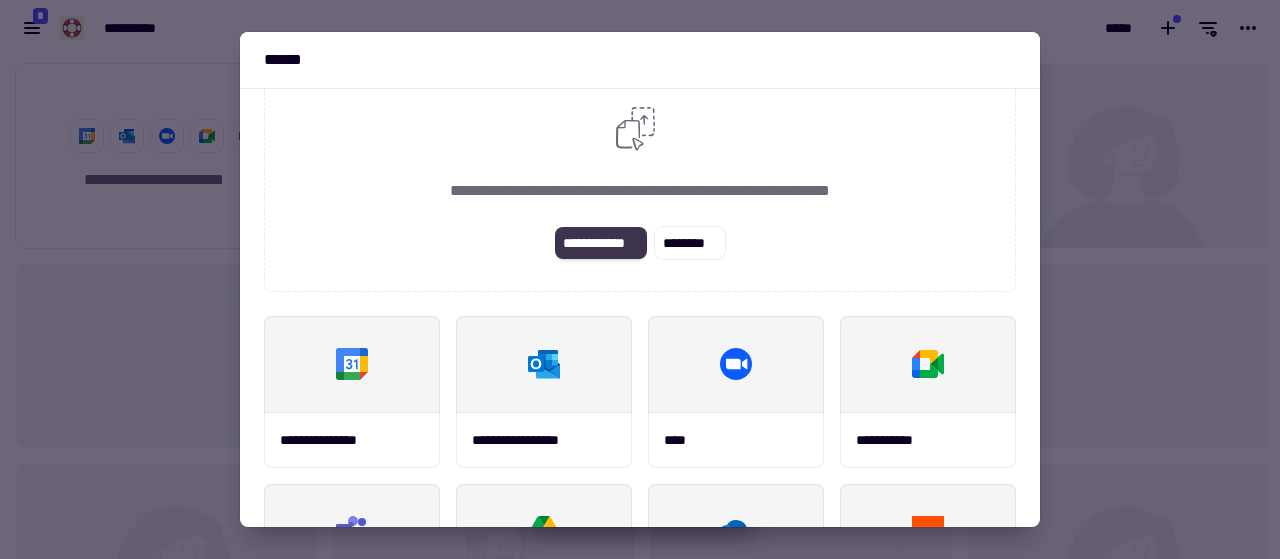 click on "**********" 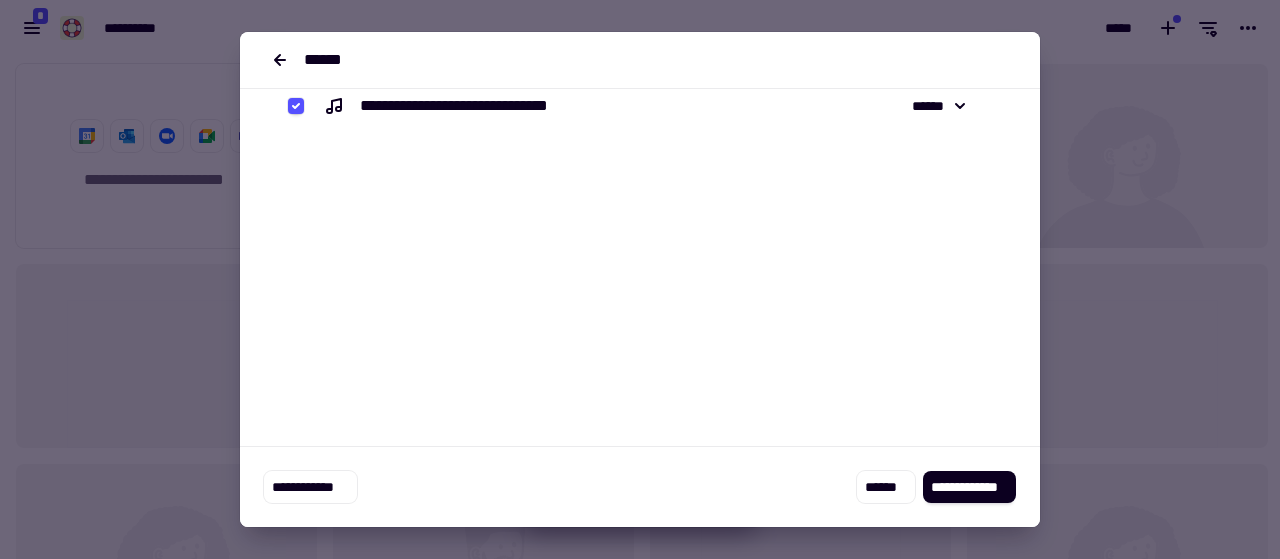 scroll, scrollTop: 0, scrollLeft: 0, axis: both 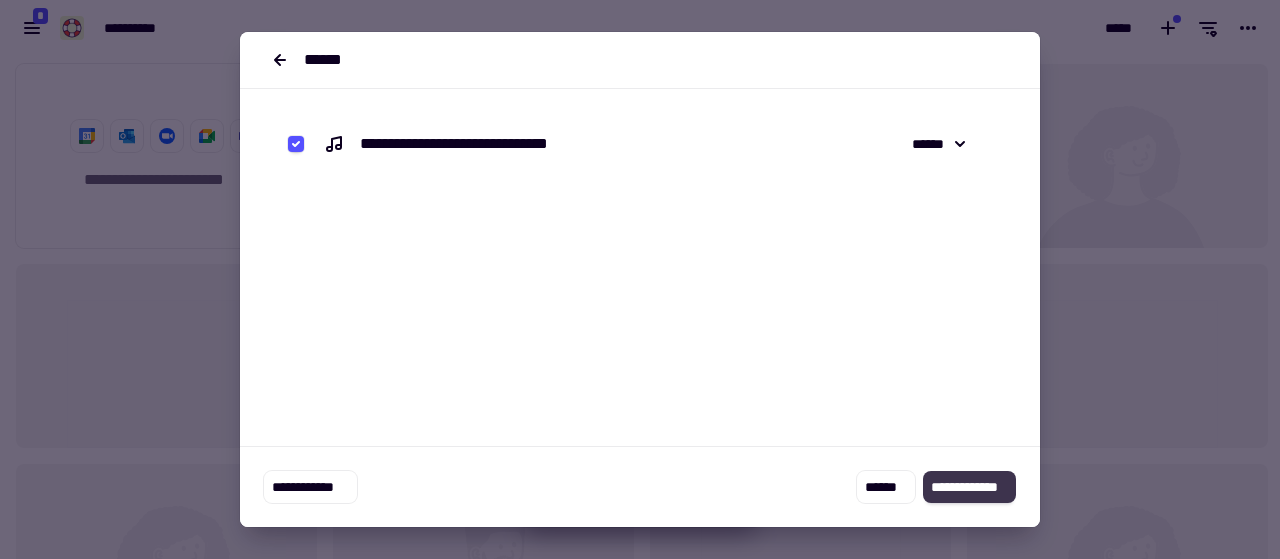 click on "**********" 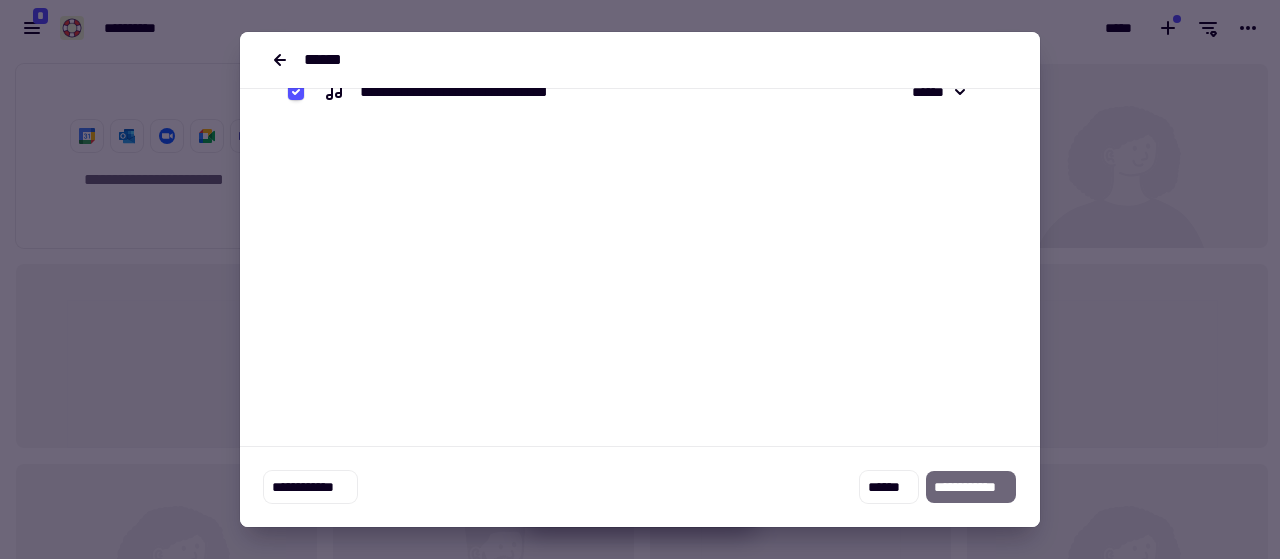 scroll, scrollTop: 80, scrollLeft: 0, axis: vertical 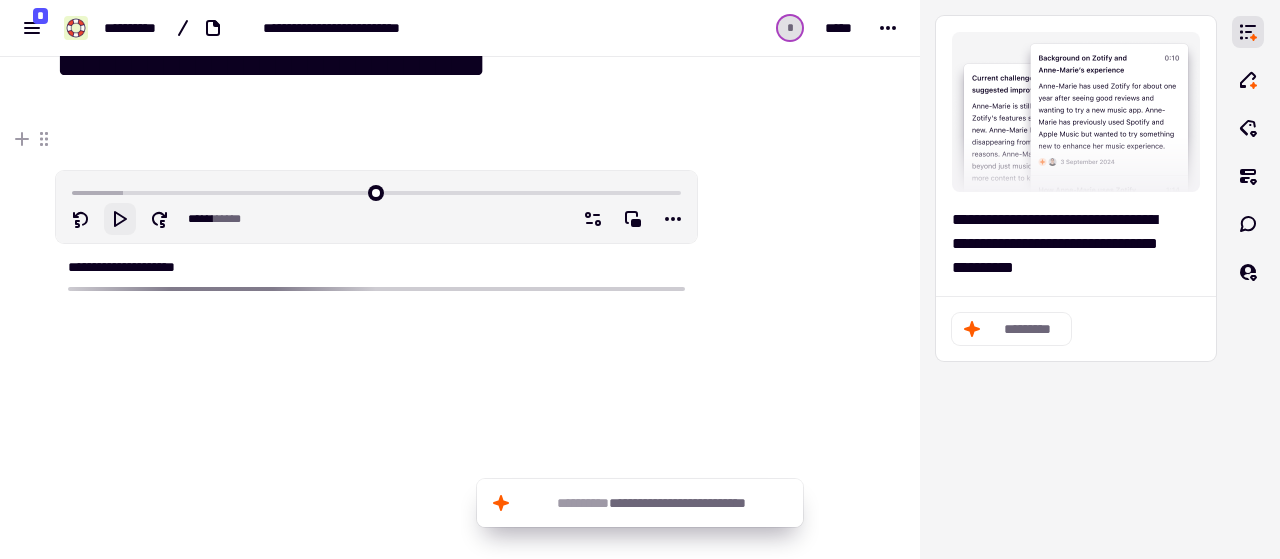 click 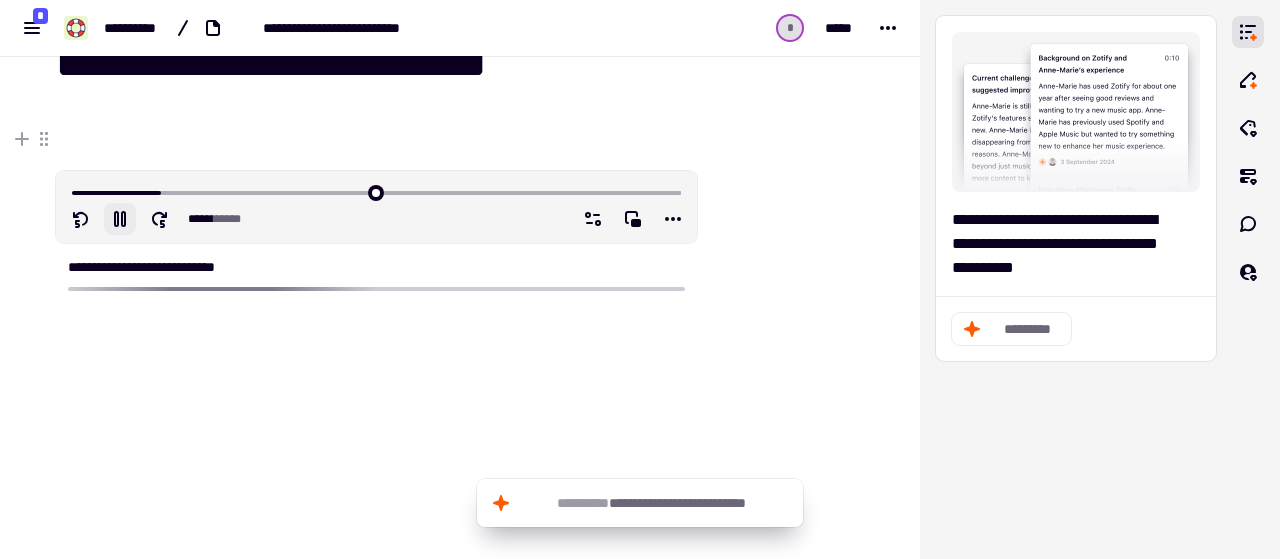 click 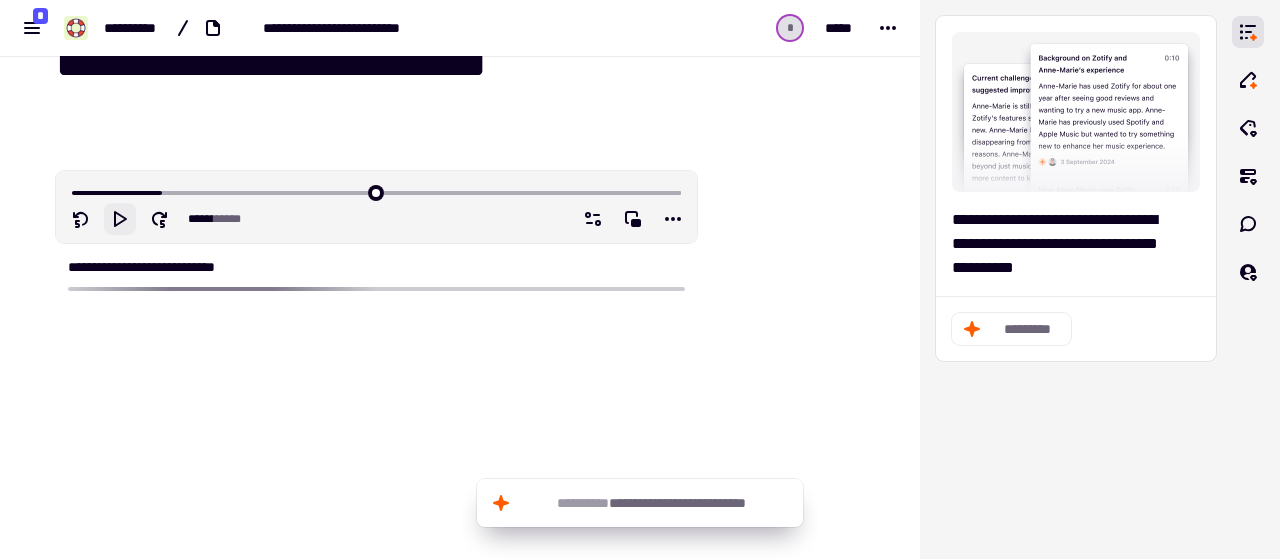type on "*" 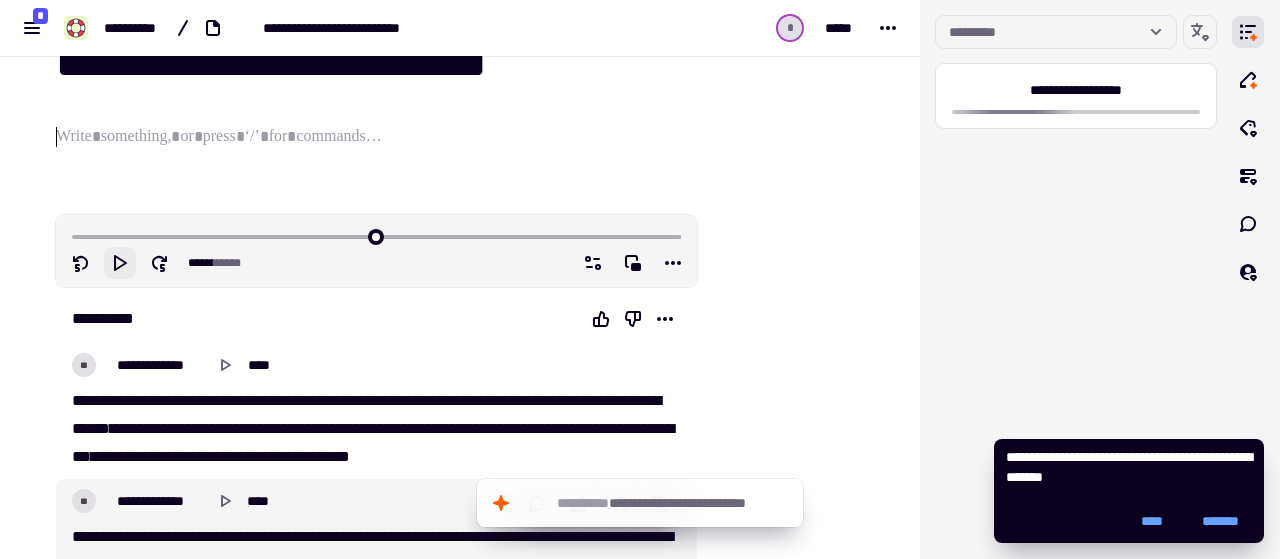 type 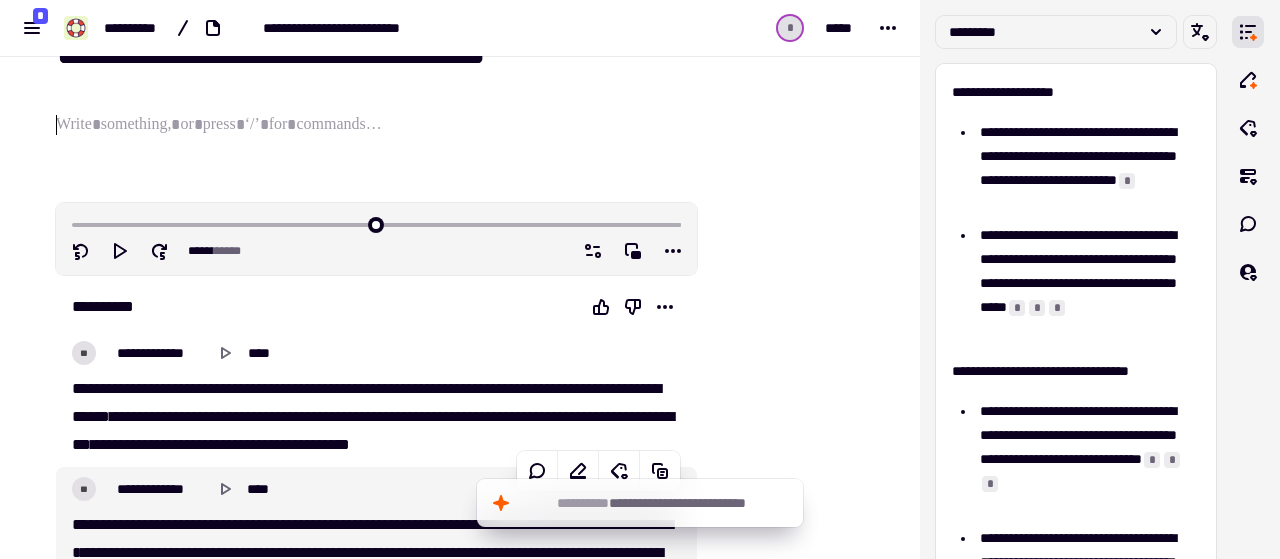 scroll, scrollTop: 0, scrollLeft: 0, axis: both 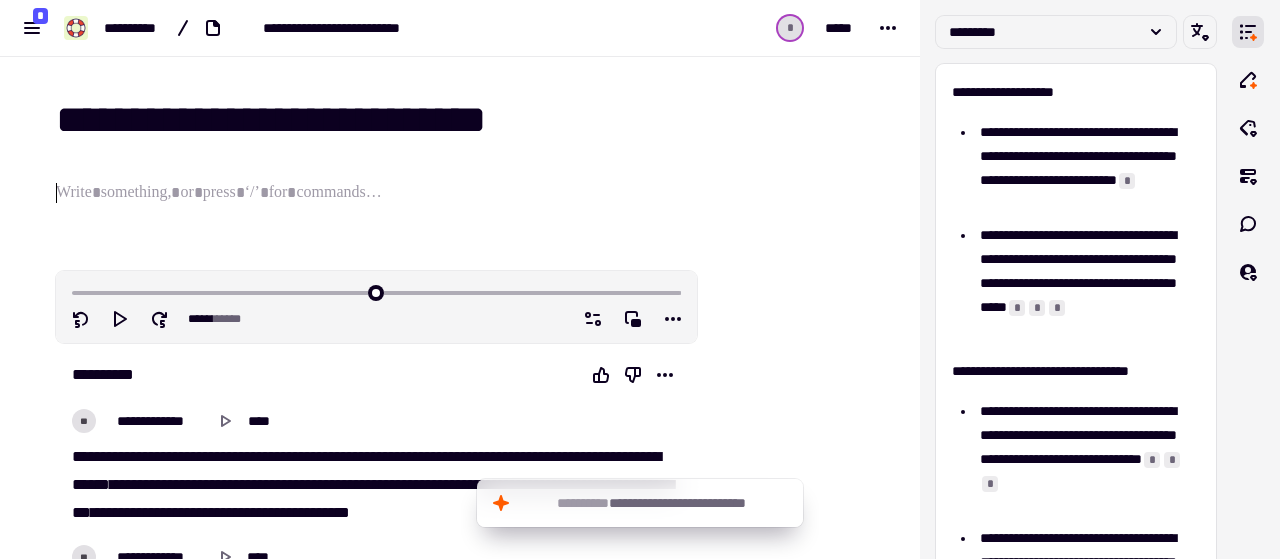 click at bounding box center [376, 291] 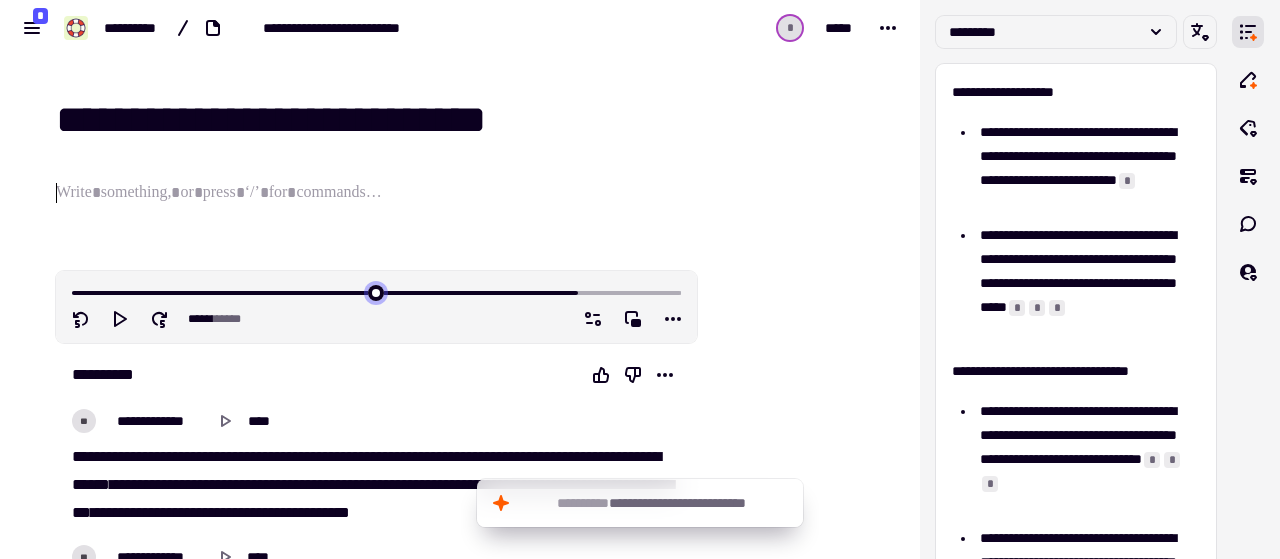 click at bounding box center [376, 291] 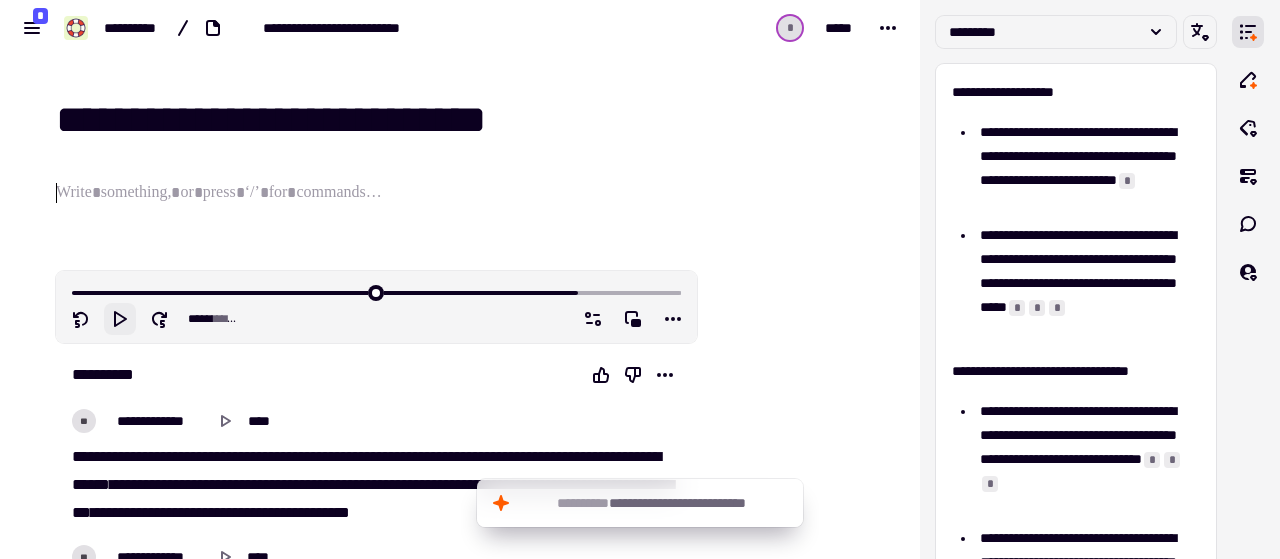 click 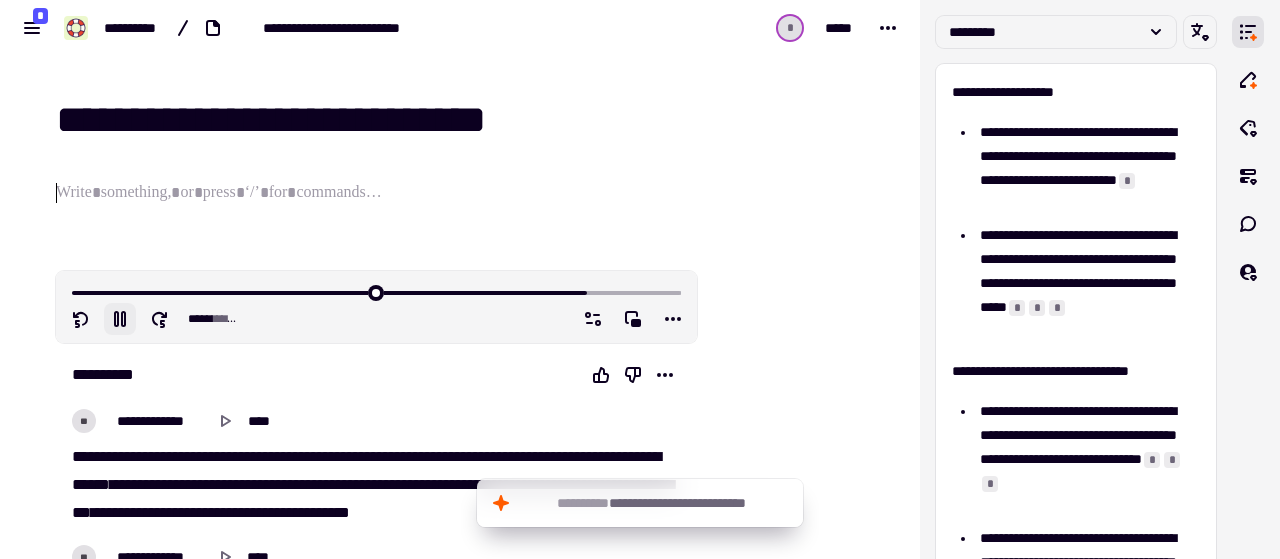 click 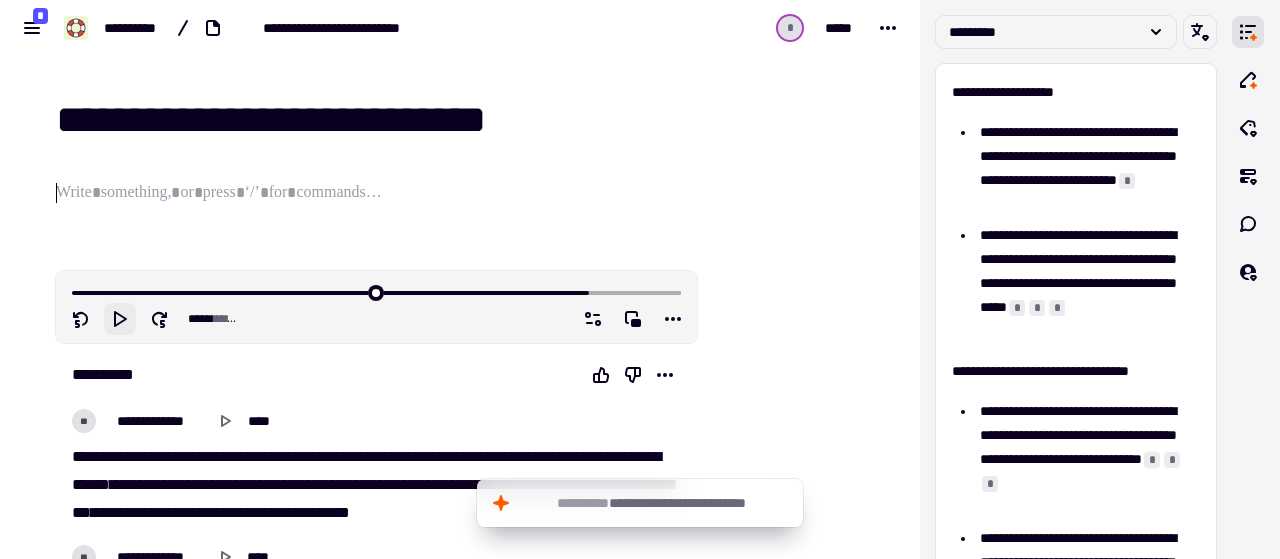click 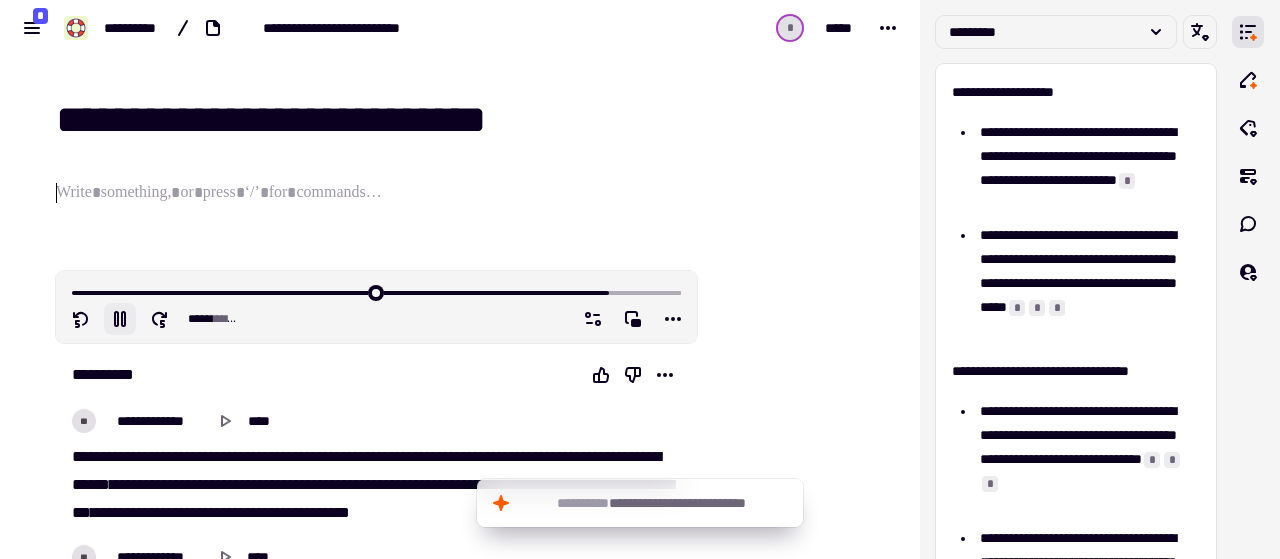 click 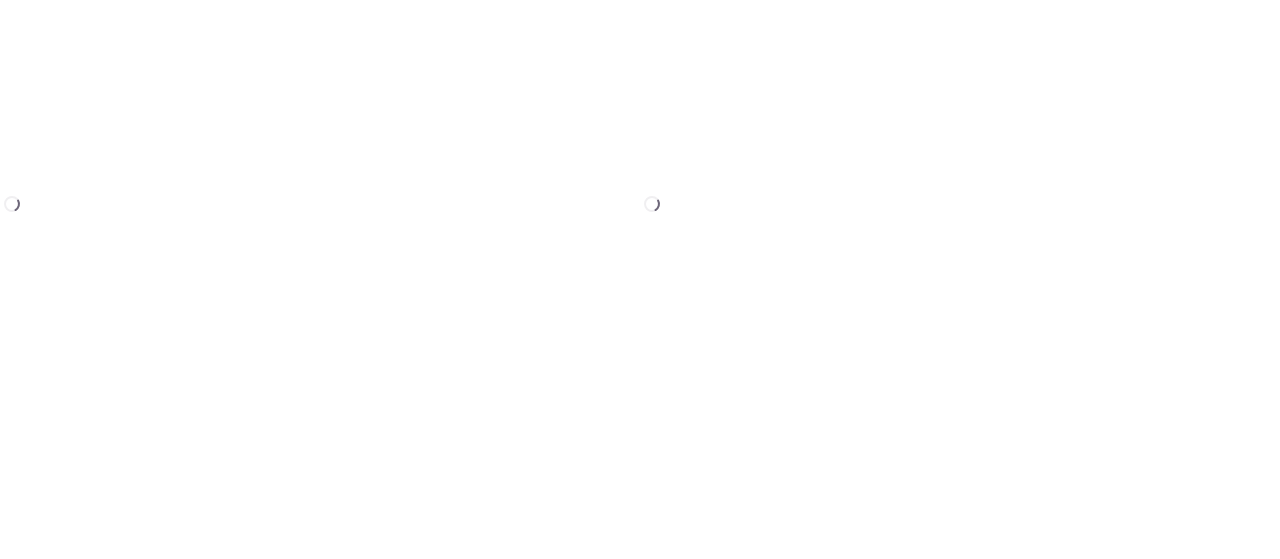 scroll, scrollTop: 0, scrollLeft: 0, axis: both 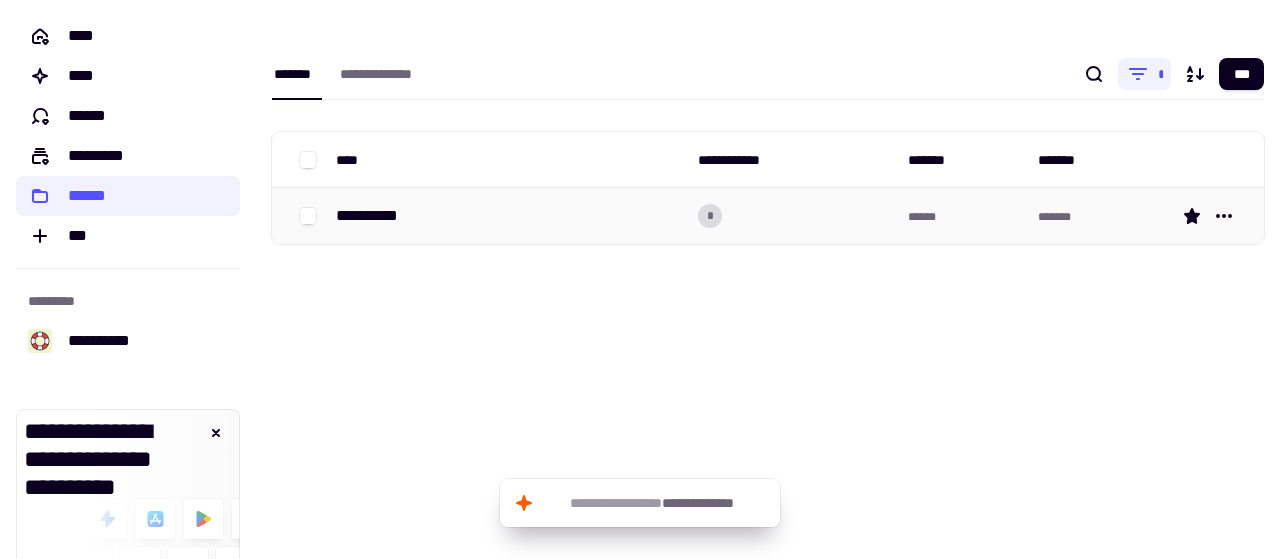 click on "**********" at bounding box center [509, 216] 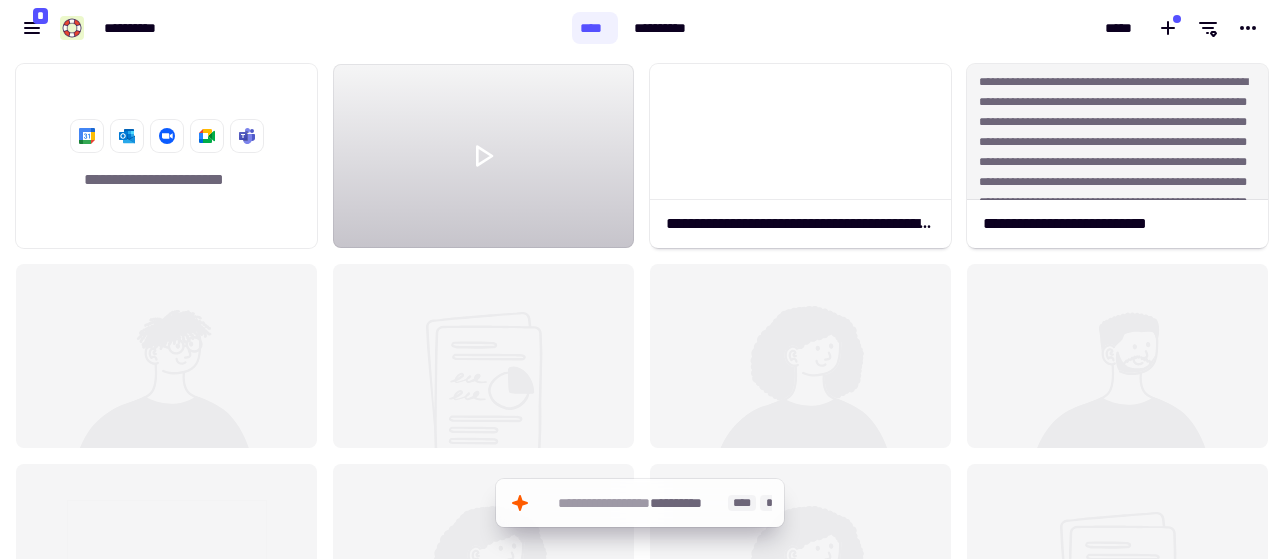 scroll, scrollTop: 16, scrollLeft: 16, axis: both 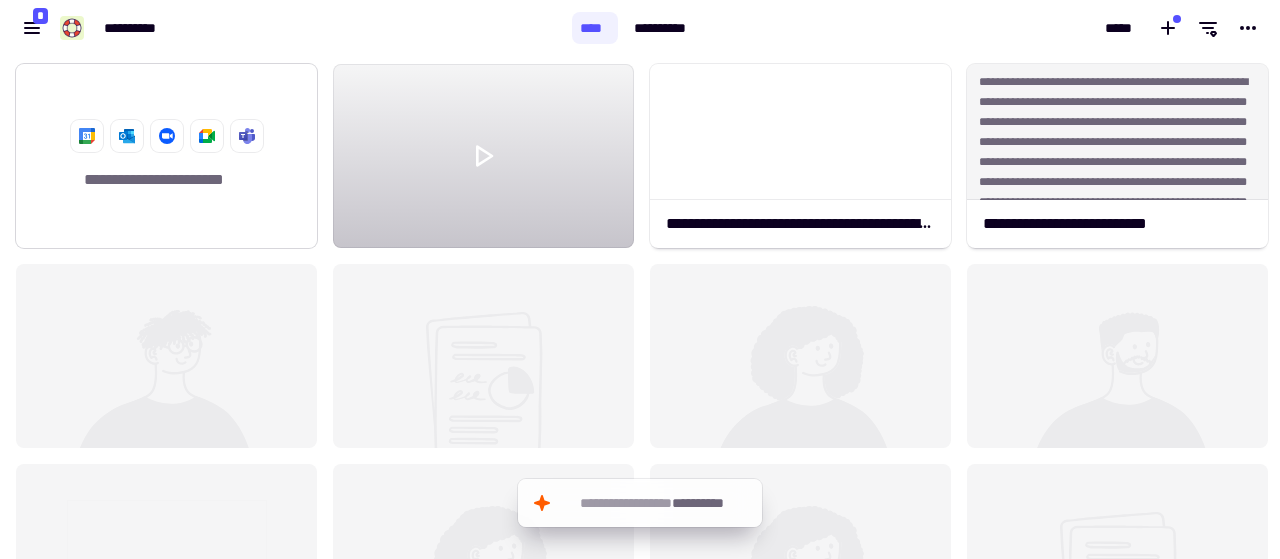 click on "**********" 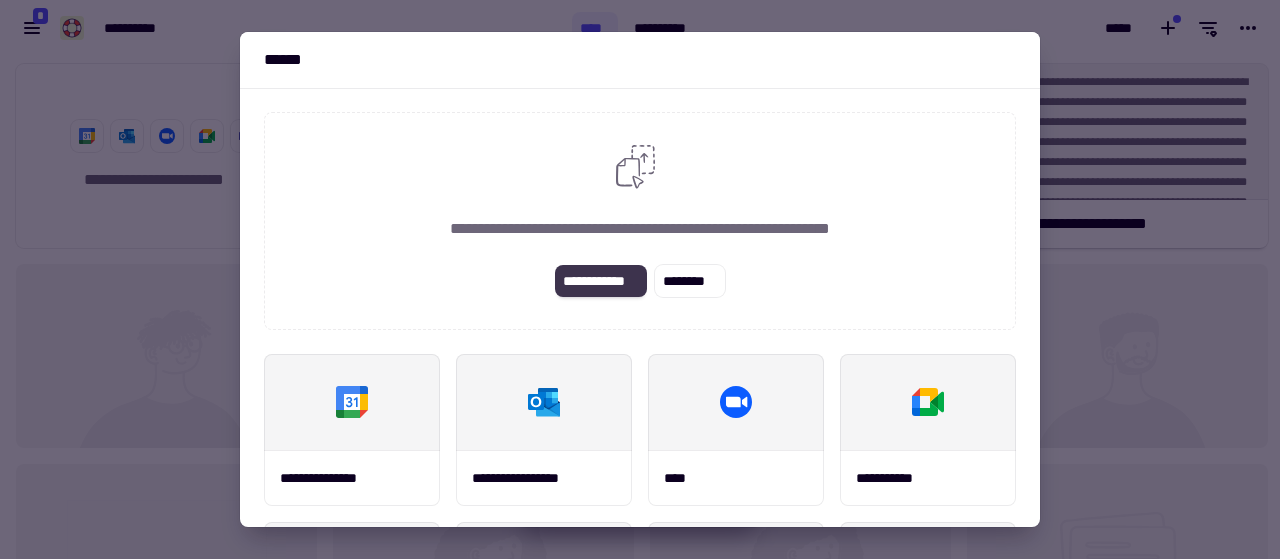 click on "**********" 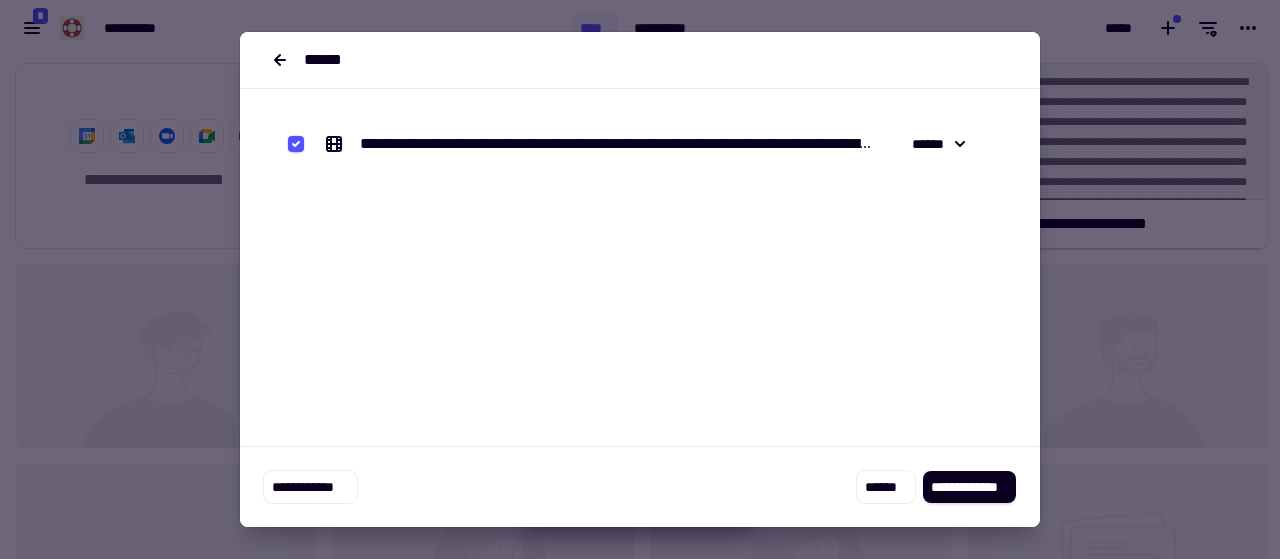 scroll, scrollTop: 80, scrollLeft: 0, axis: vertical 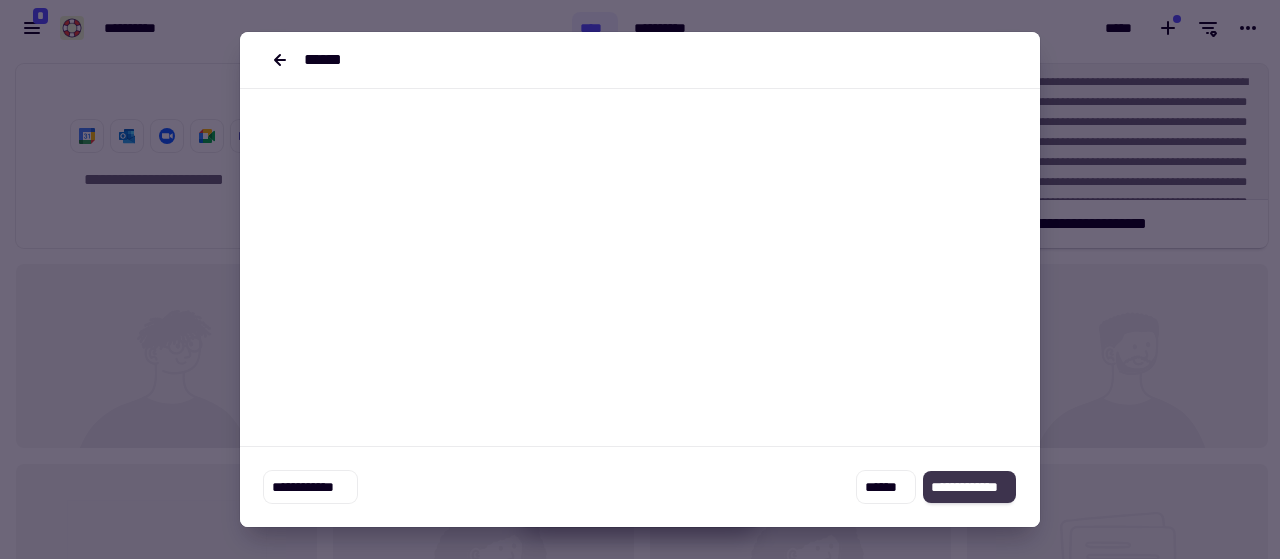 click on "**********" 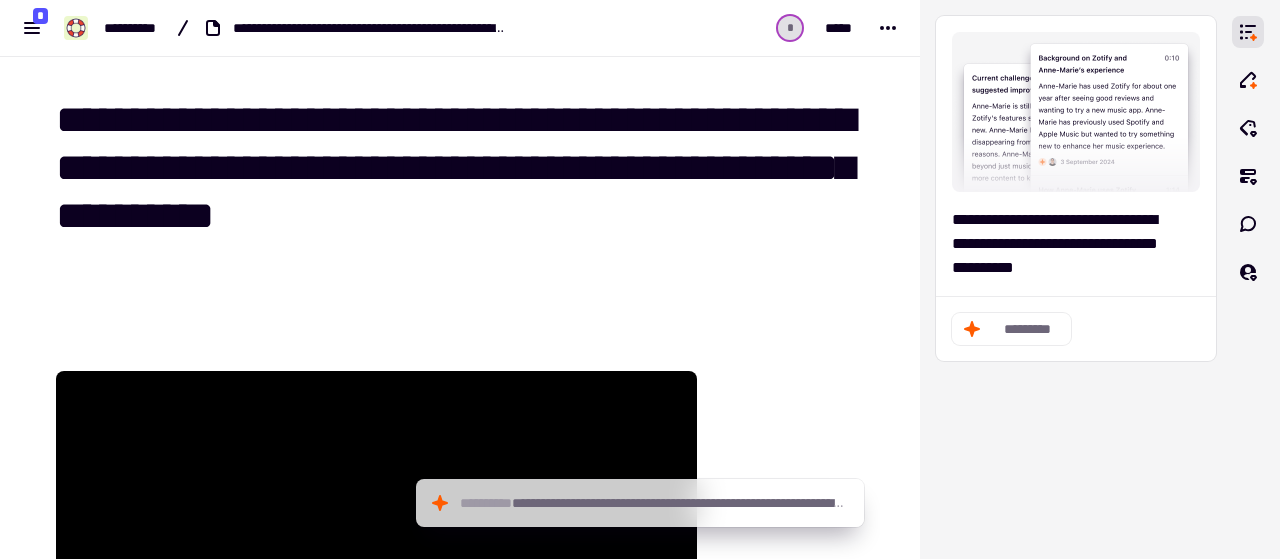 scroll, scrollTop: 482, scrollLeft: 0, axis: vertical 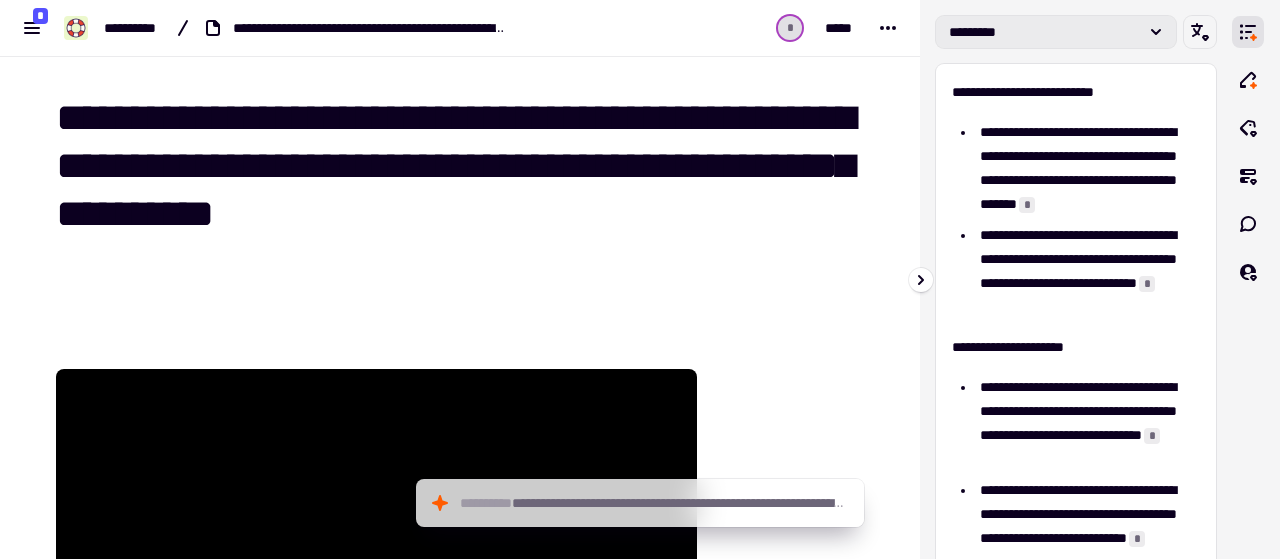 click on "*********" 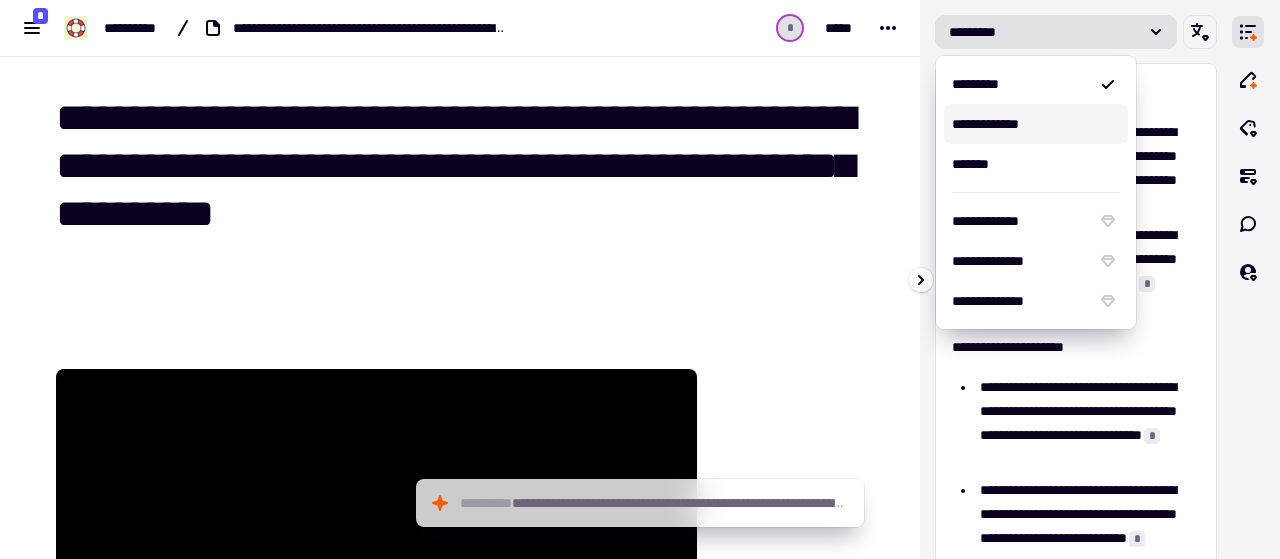 click on "**********" at bounding box center (1036, 124) 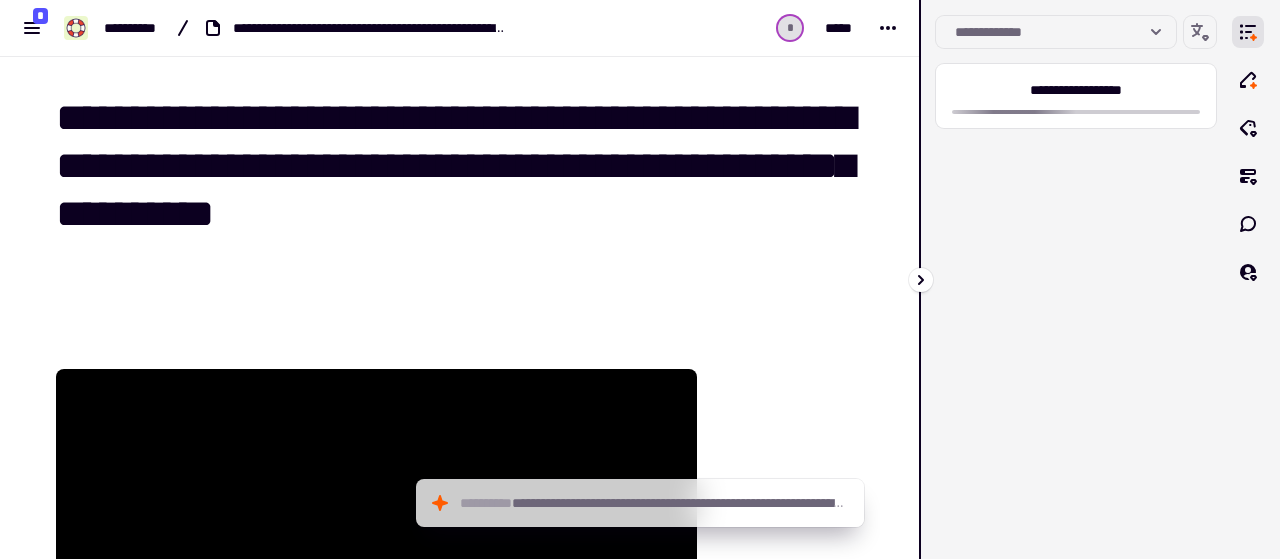 click at bounding box center [924, 279] 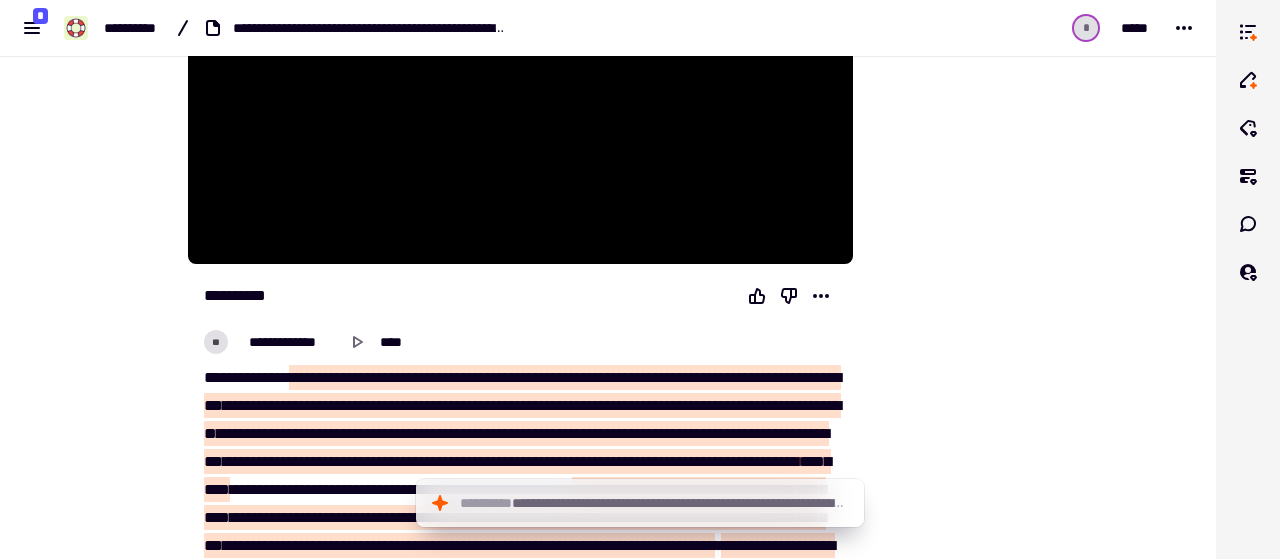 scroll, scrollTop: 484, scrollLeft: 0, axis: vertical 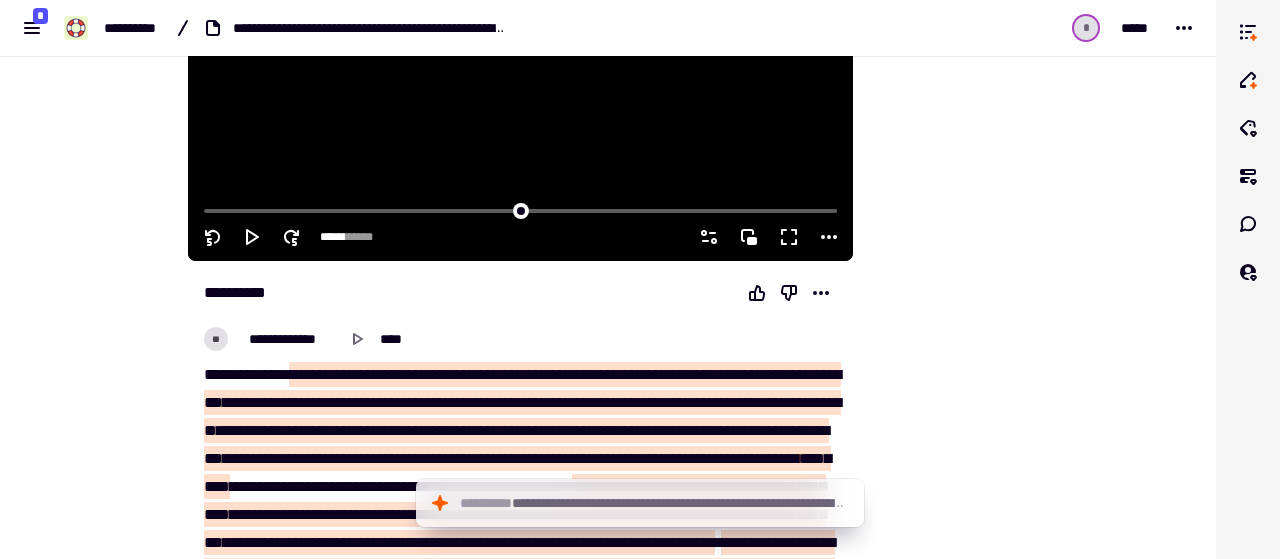 click at bounding box center [520, 74] 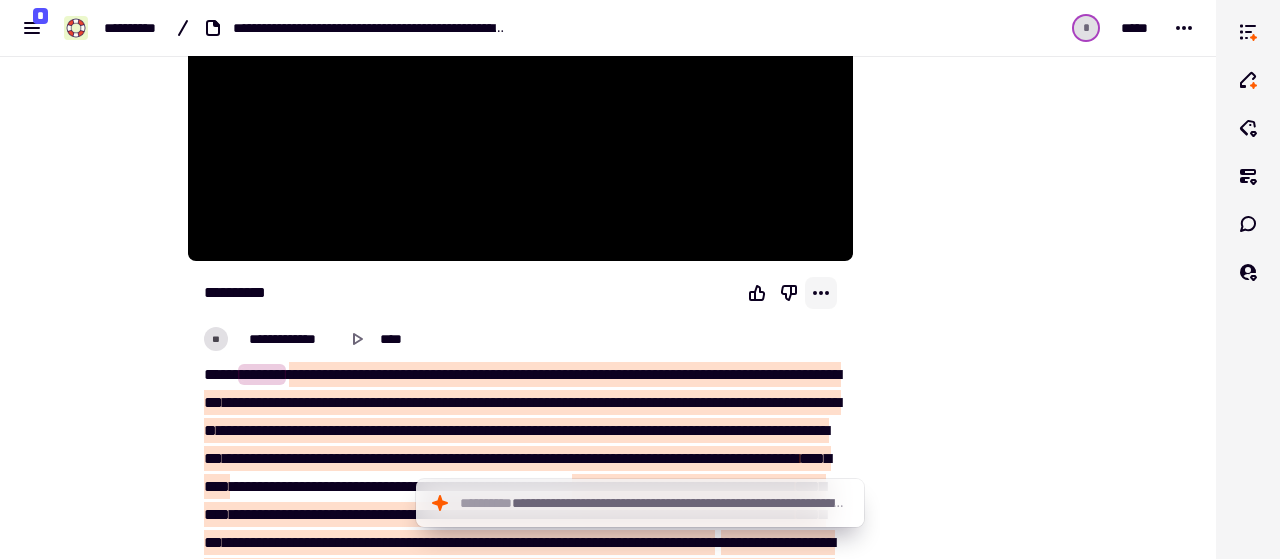 click 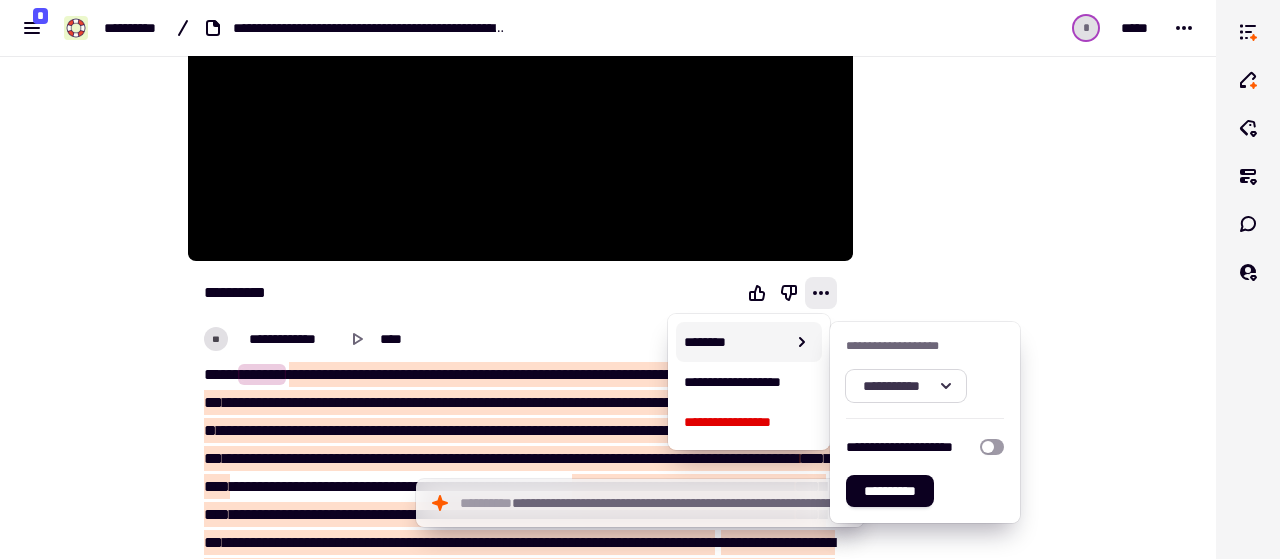 click on "**********" 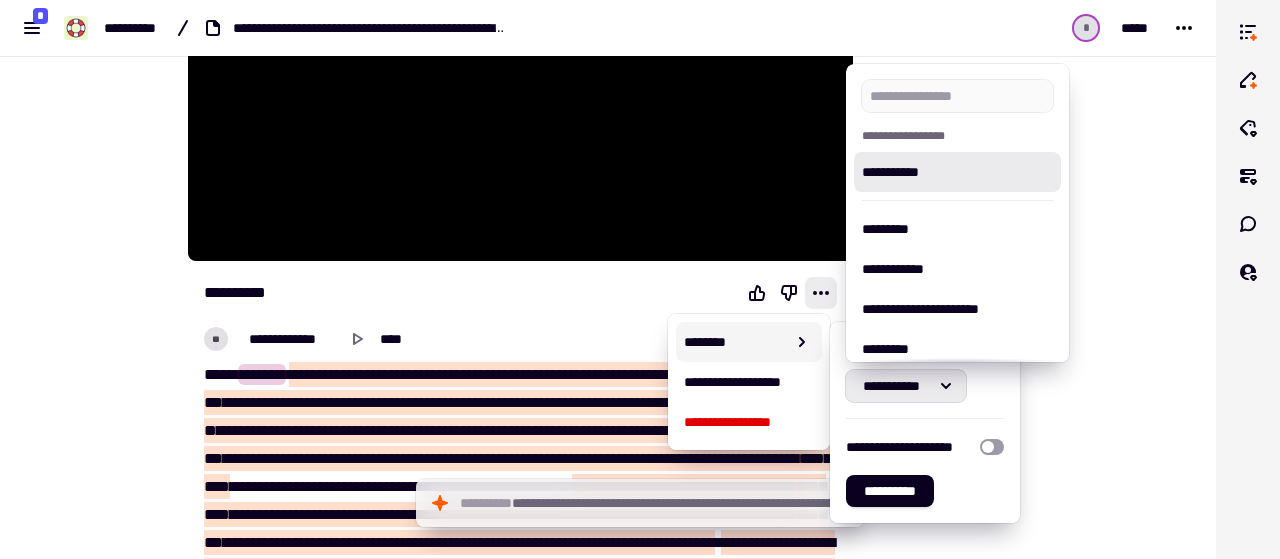 click on "**********" at bounding box center (957, 172) 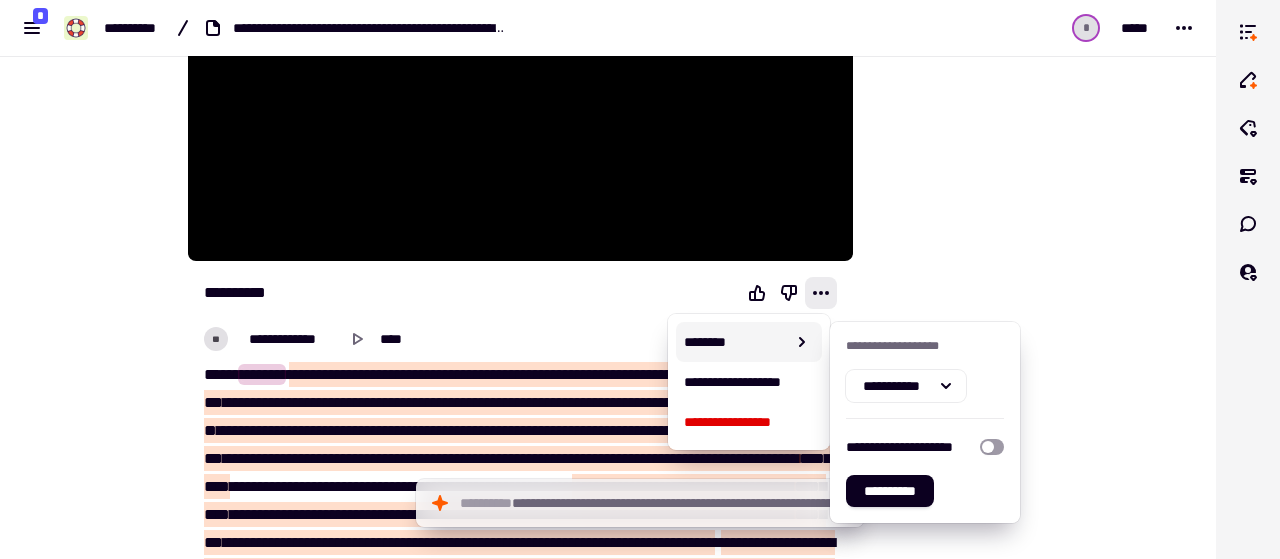 click at bounding box center (954, 356) 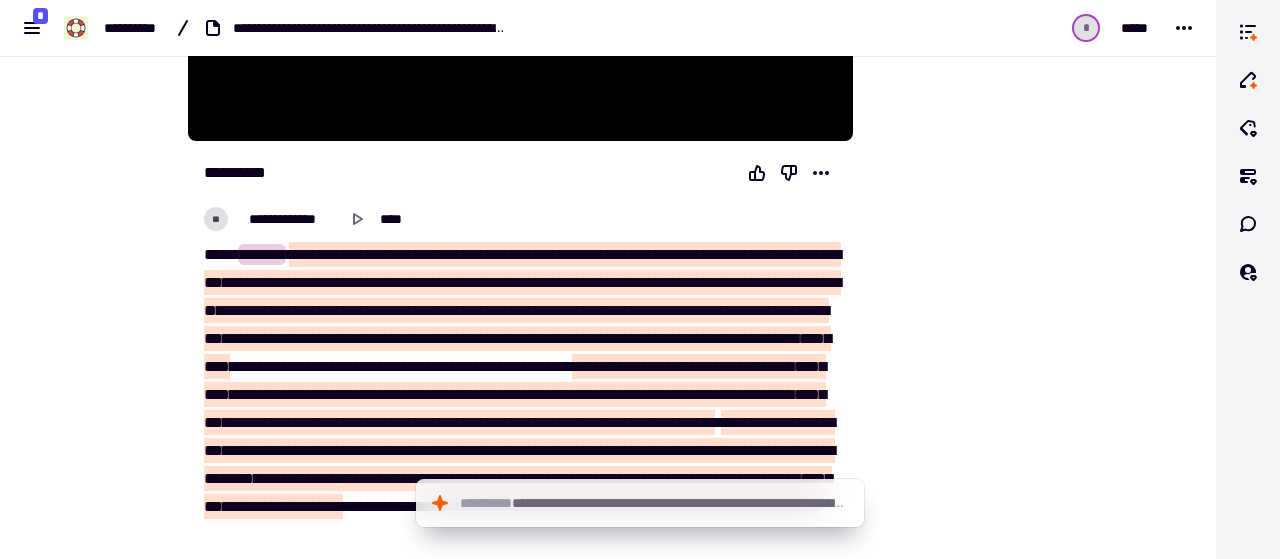 type on "*****" 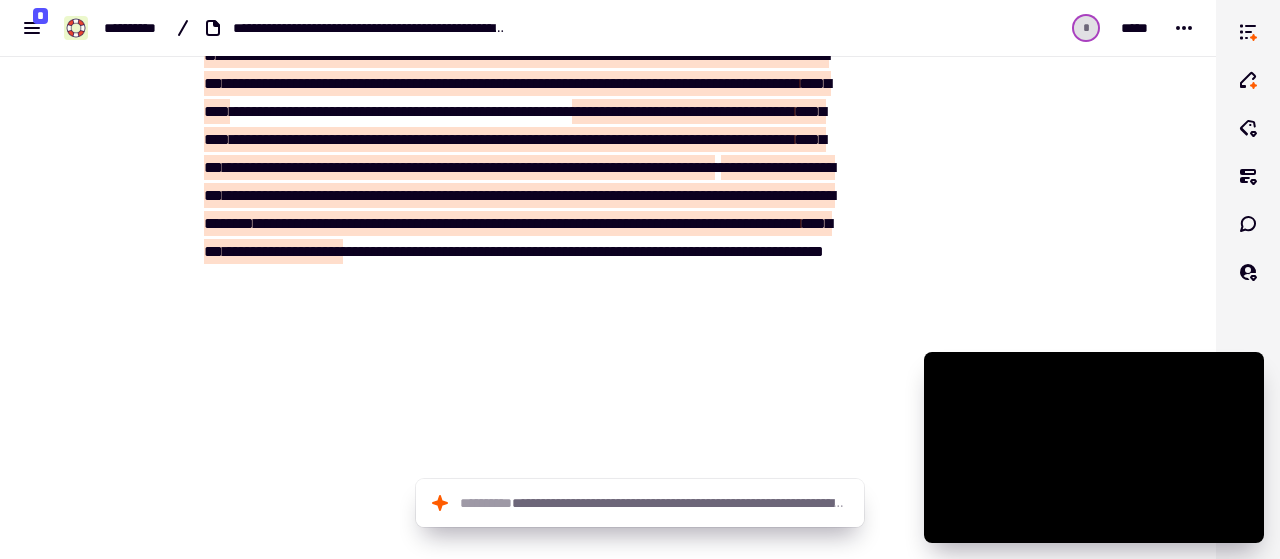 type on "*****" 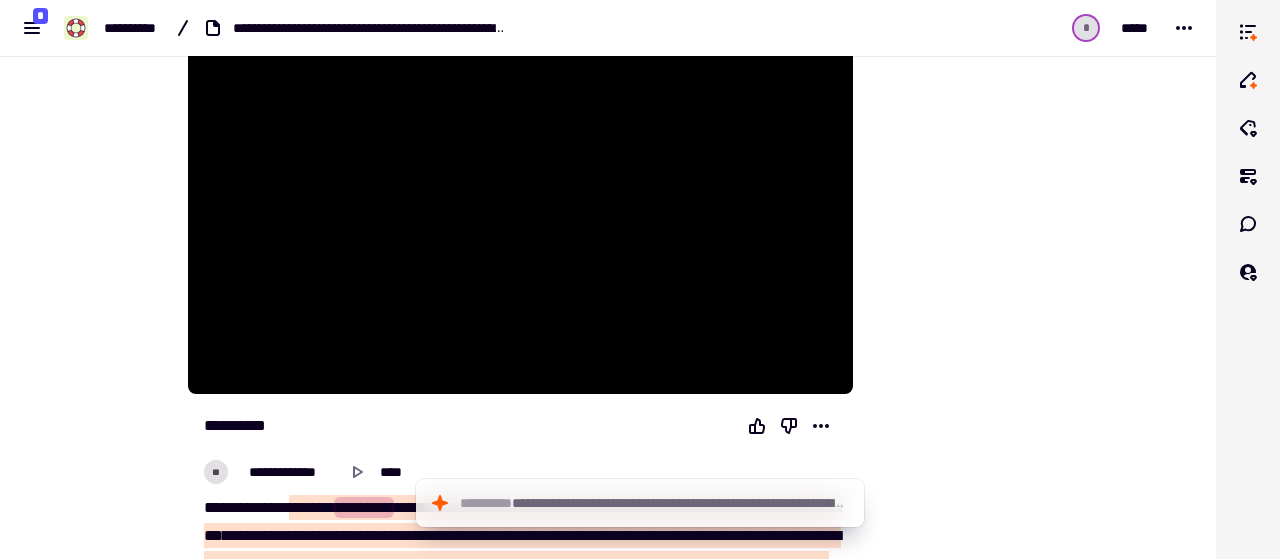 scroll, scrollTop: 339, scrollLeft: 0, axis: vertical 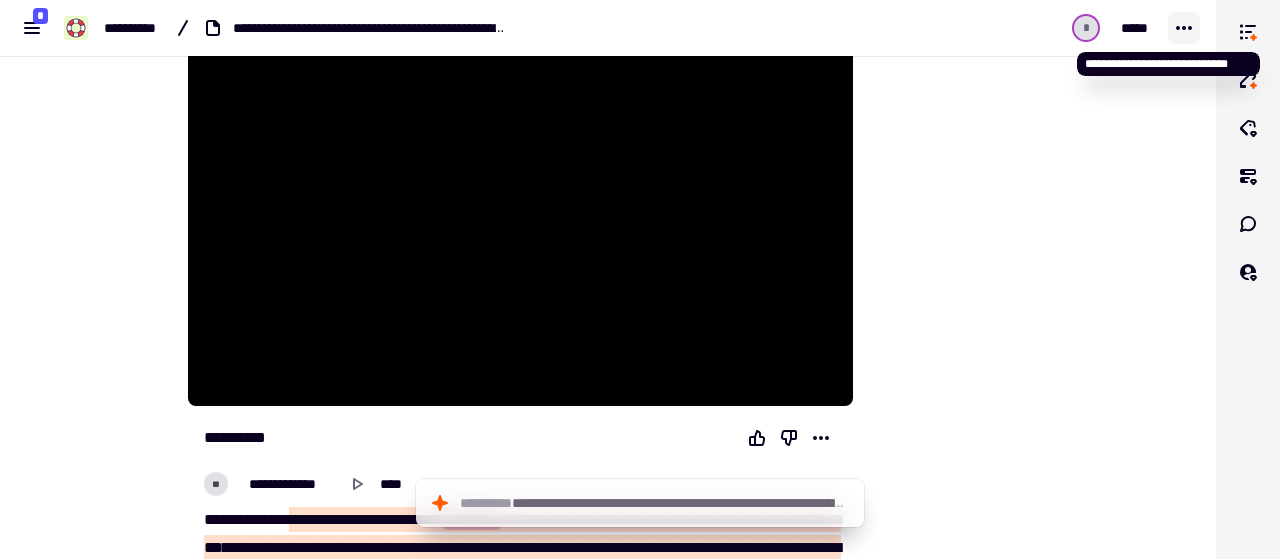 click 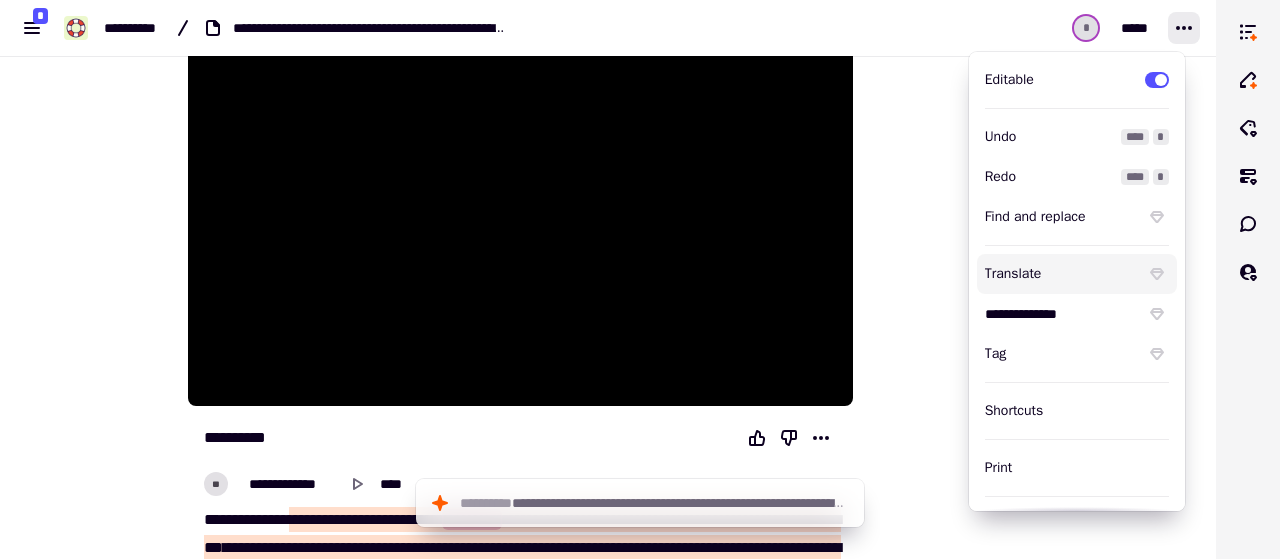 click on "Translate" at bounding box center [1061, 274] 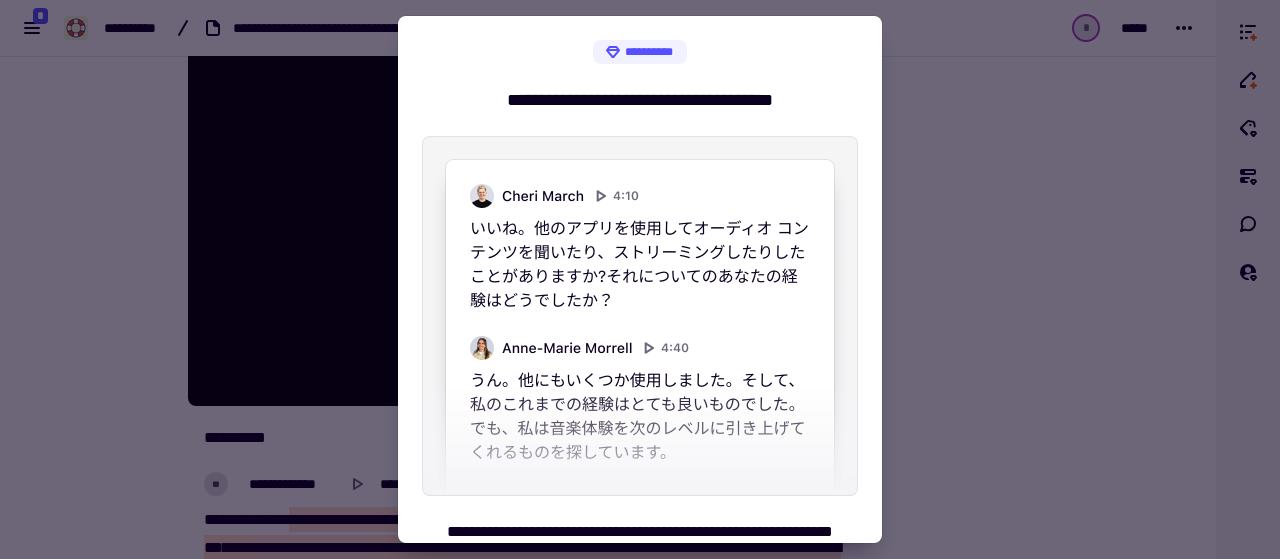 click at bounding box center (640, 279) 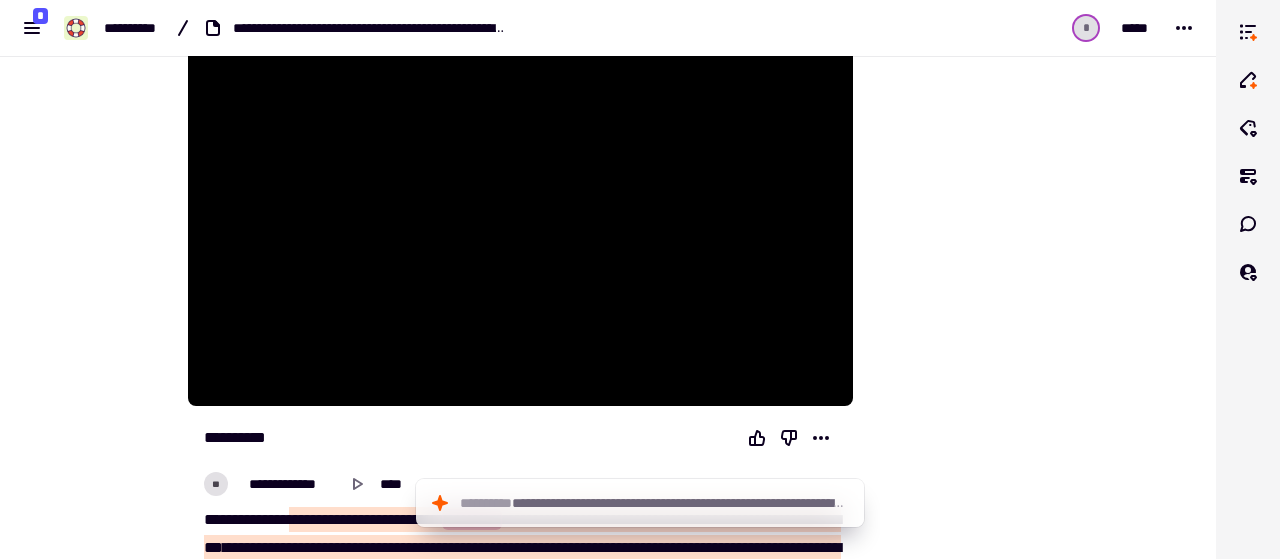 click at bounding box center [954, 501] 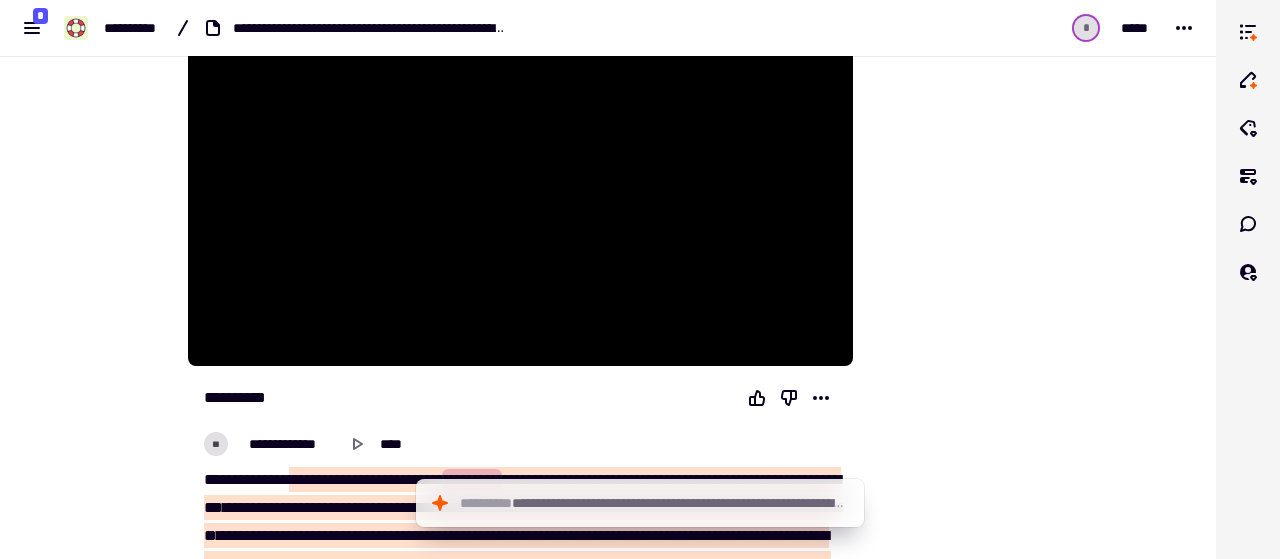 type on "*****" 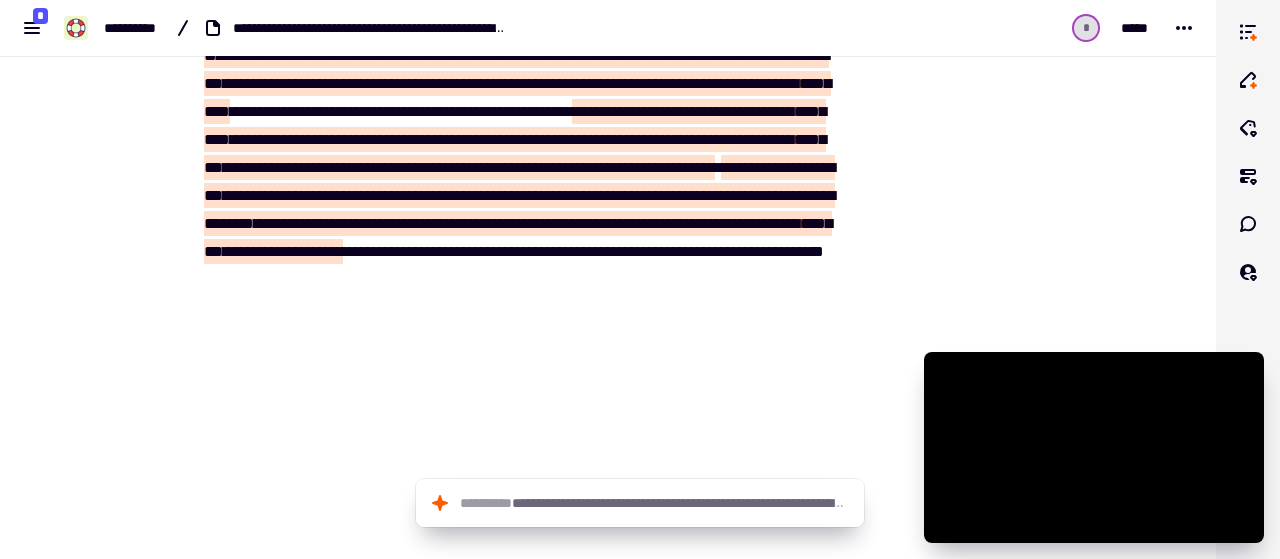 type on "*****" 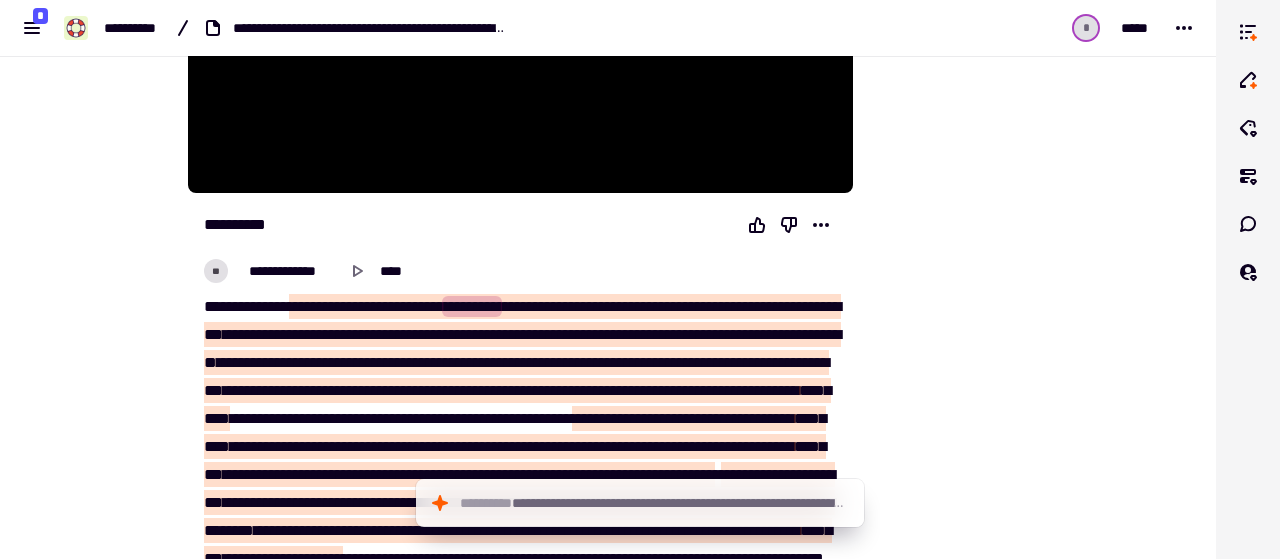 scroll, scrollTop: 539, scrollLeft: 0, axis: vertical 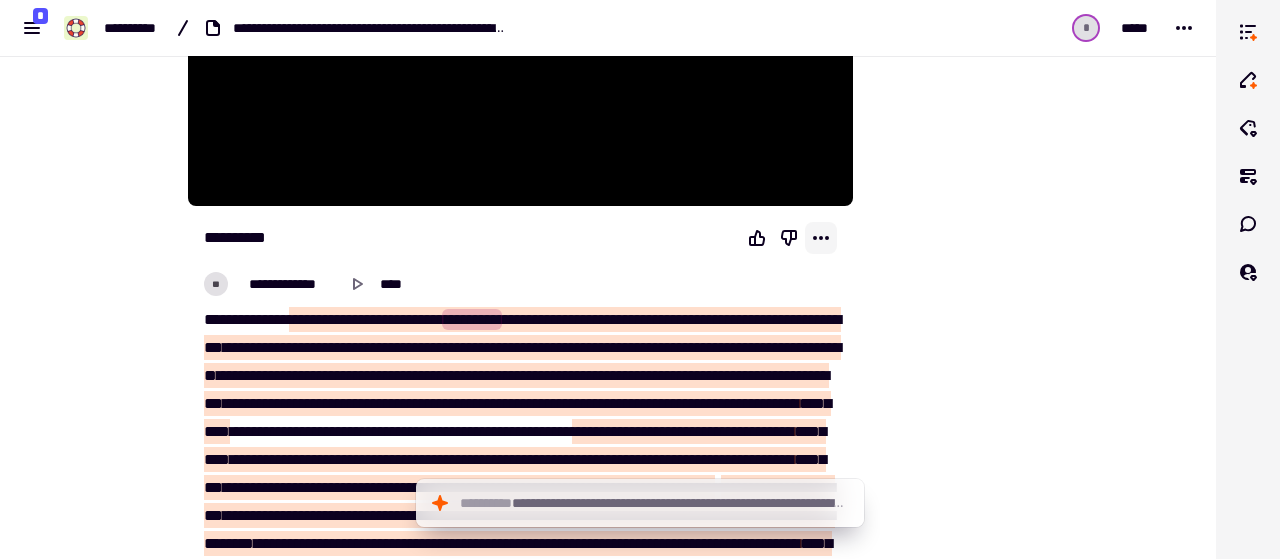 click 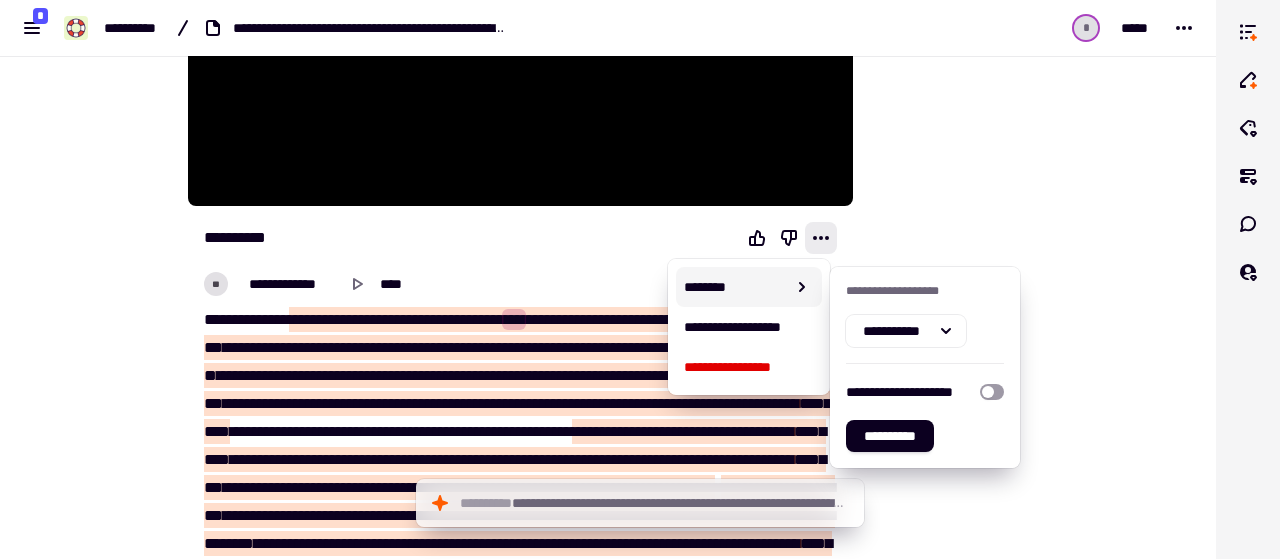 click on "********" at bounding box center [734, 287] 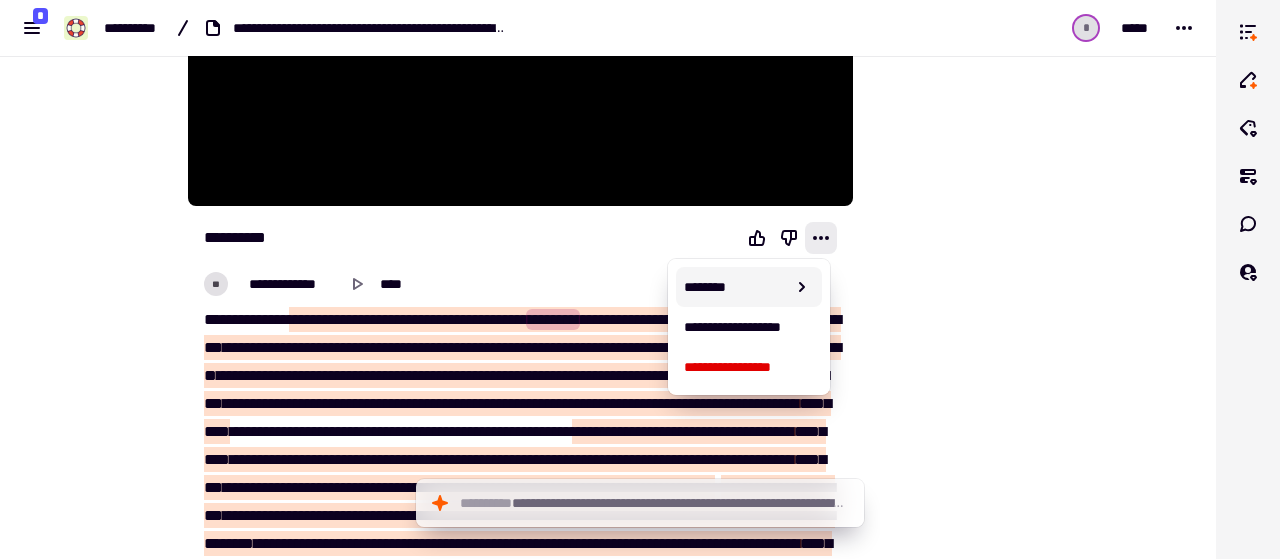 click on "********" at bounding box center (734, 287) 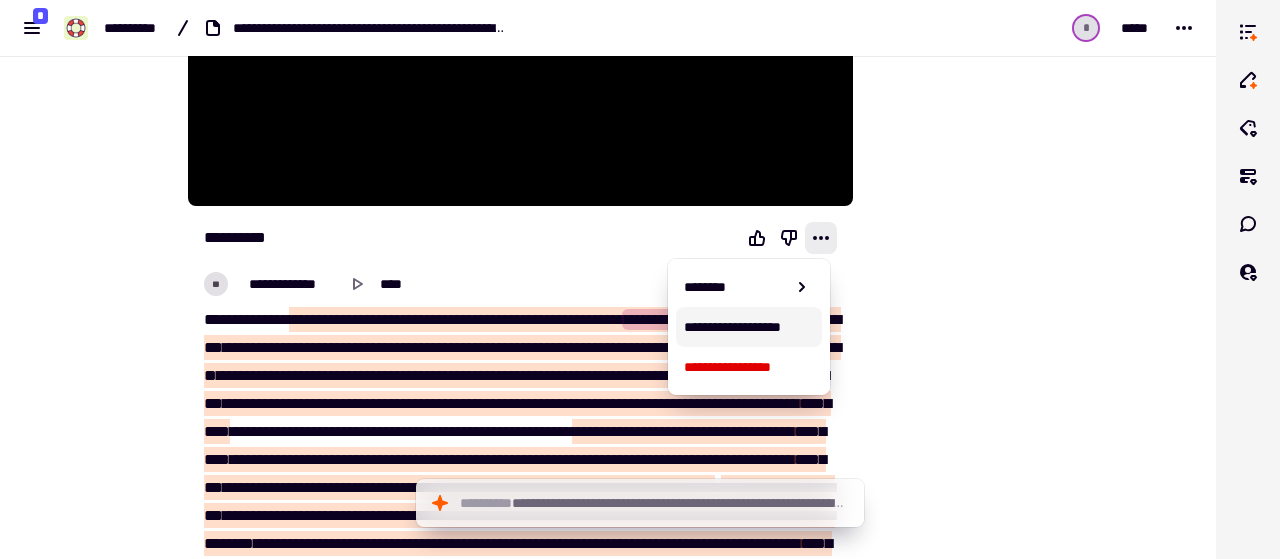 click on "**********" at bounding box center (748, 327) 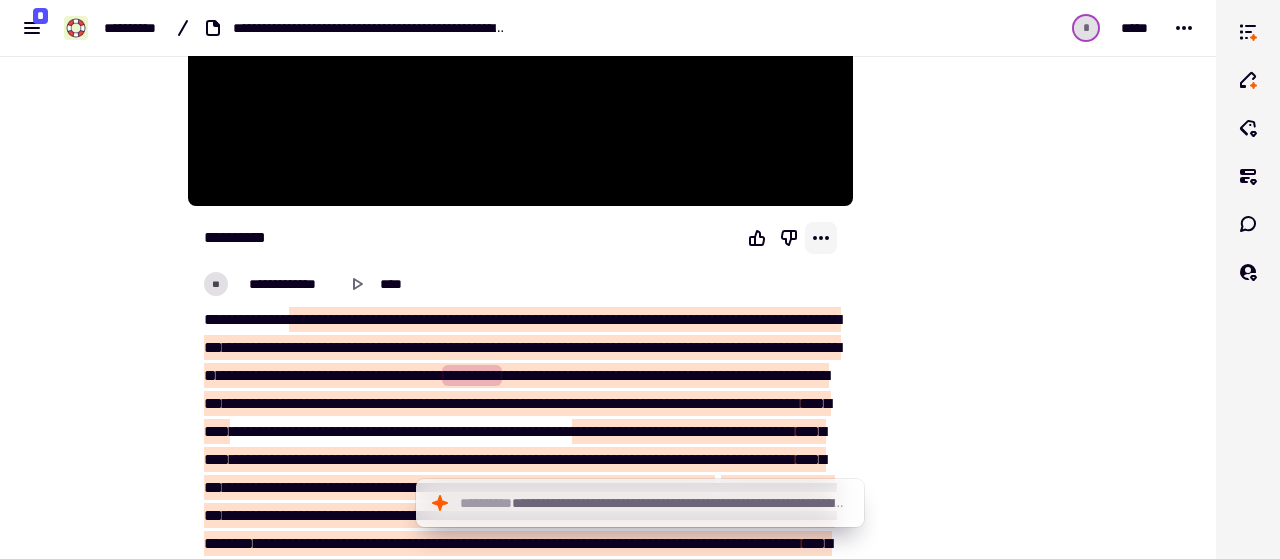 click 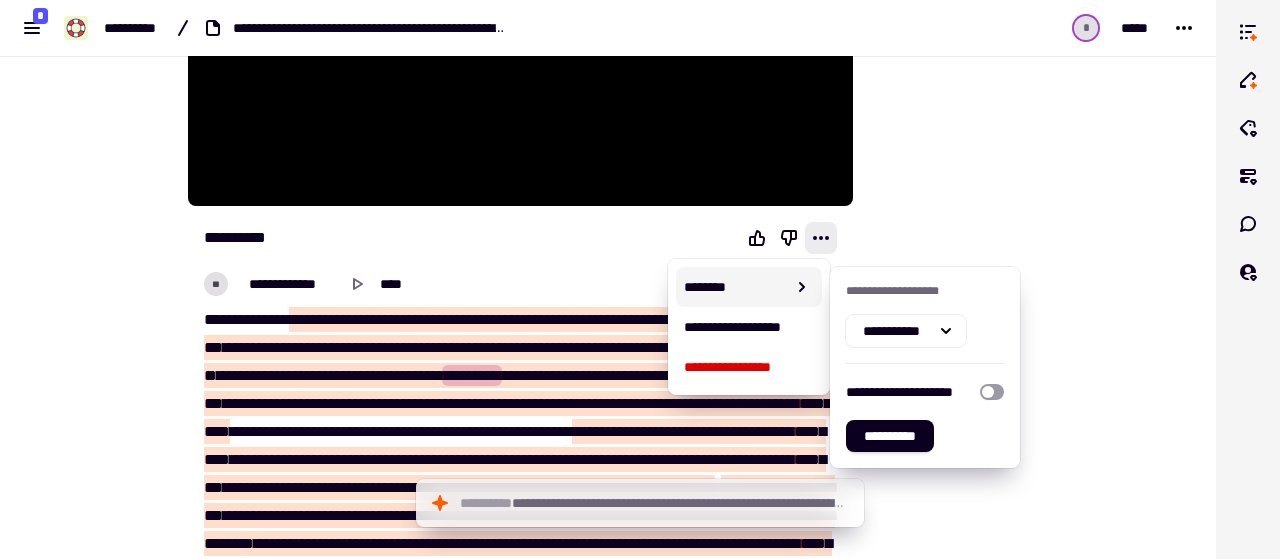 click on "********" at bounding box center [748, 287] 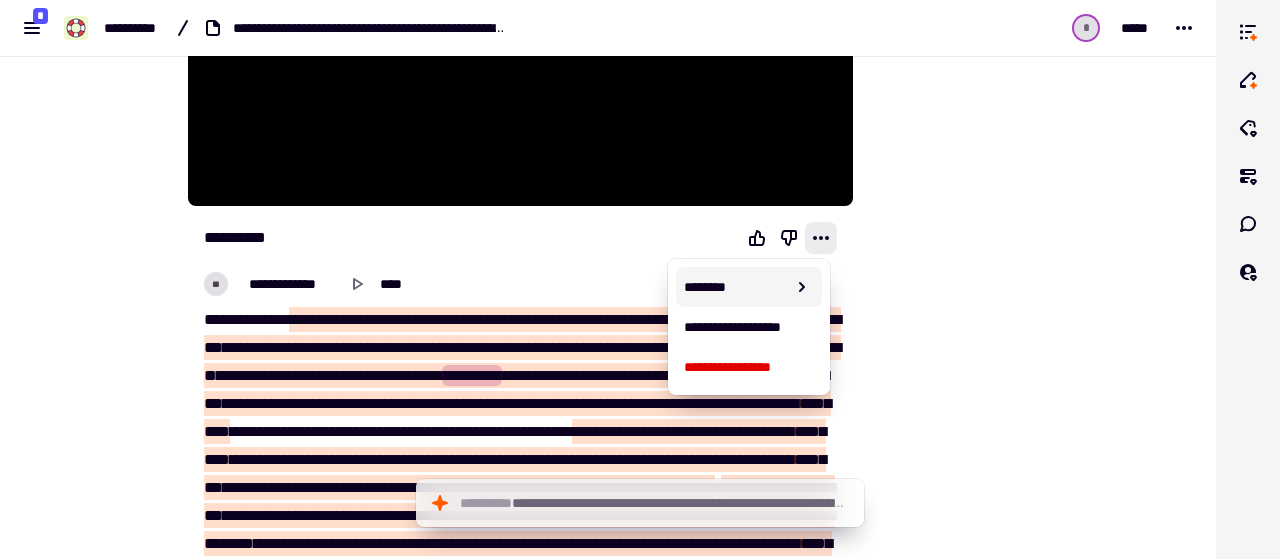click 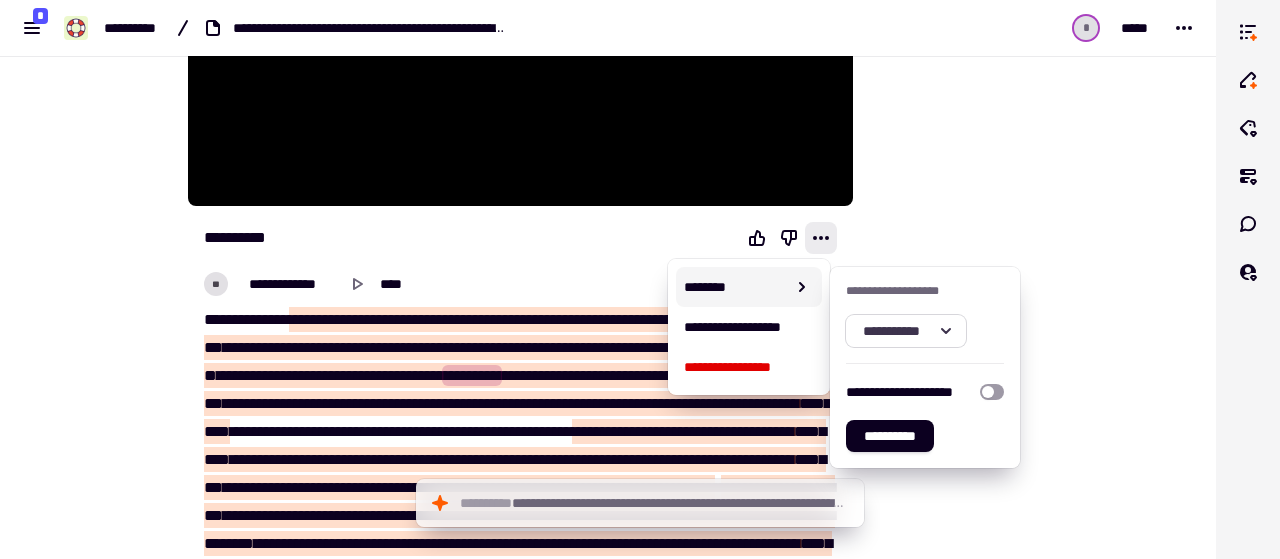 click on "**********" 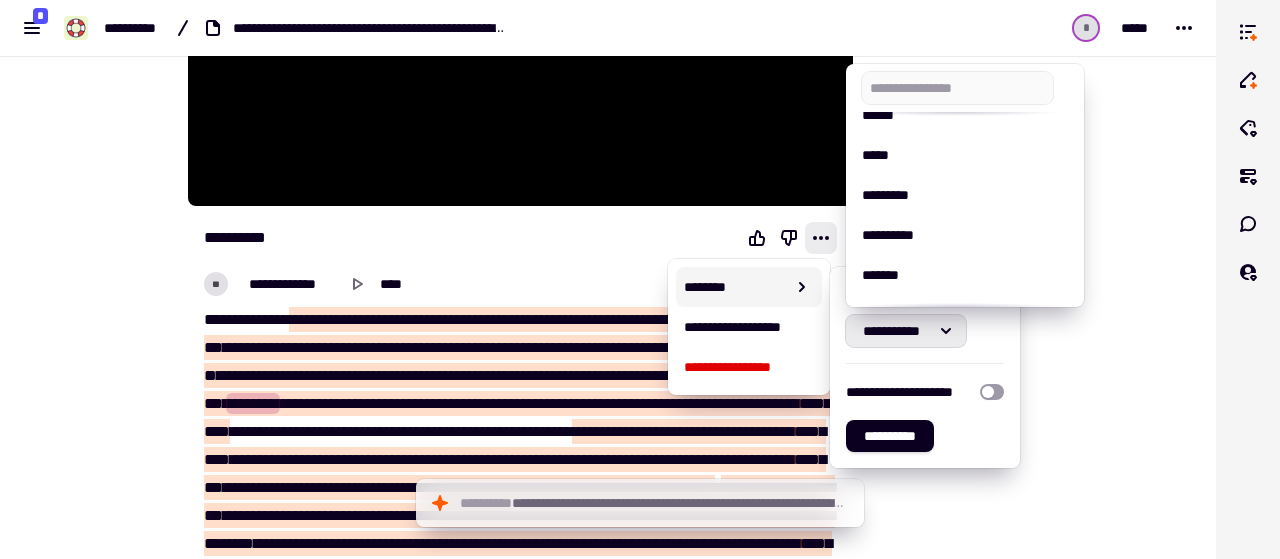 scroll, scrollTop: 748, scrollLeft: 0, axis: vertical 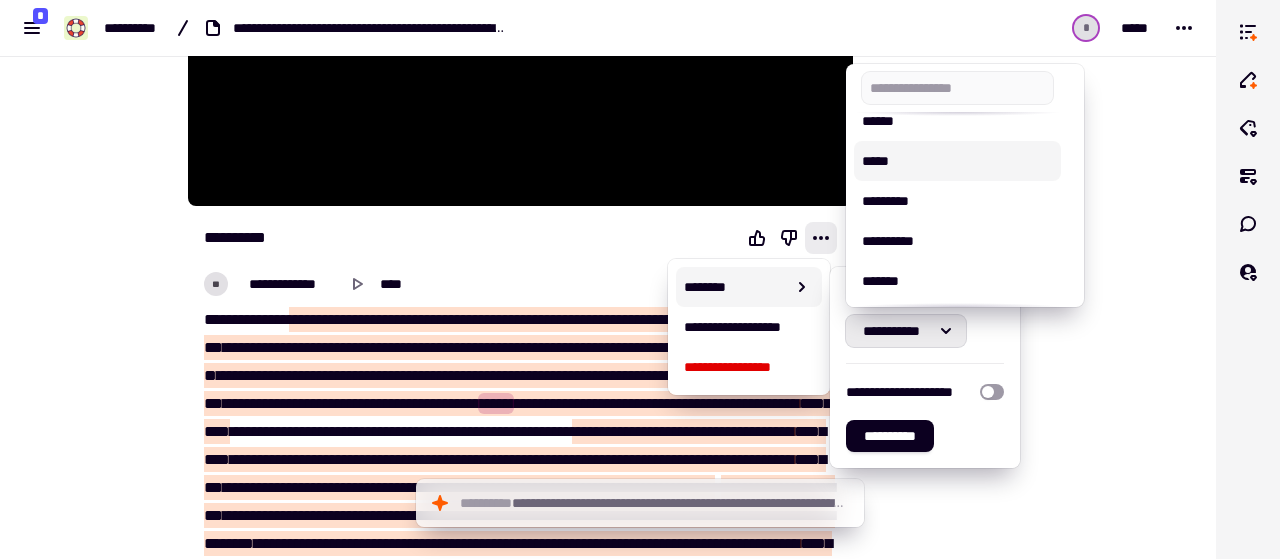 click on "*****" at bounding box center [957, 161] 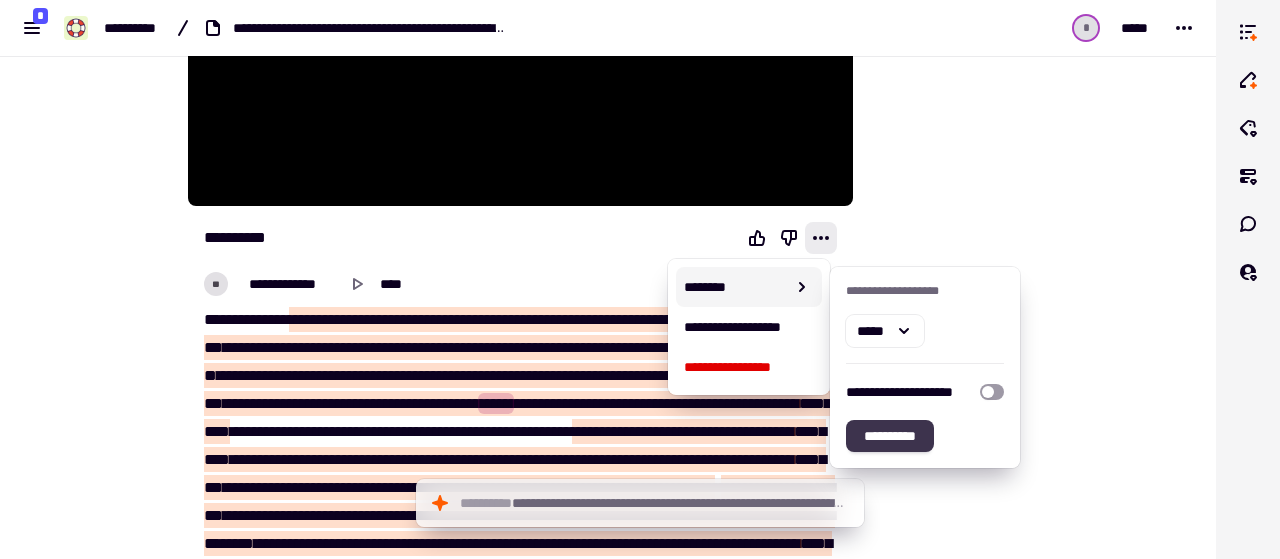 click on "**********" 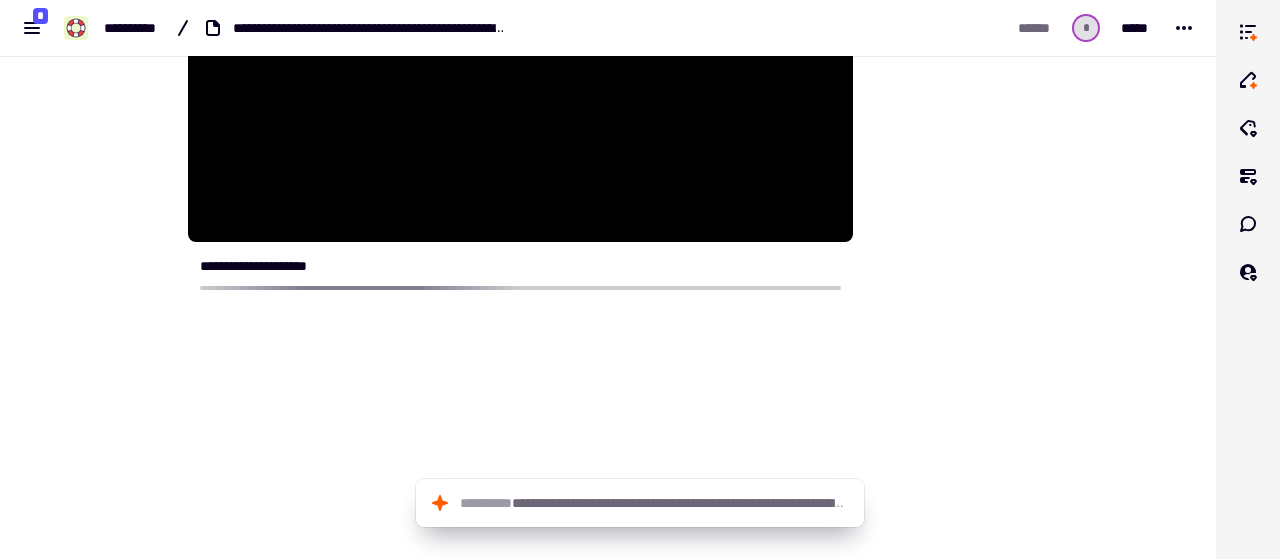 click on "**********" at bounding box center (640, 279) 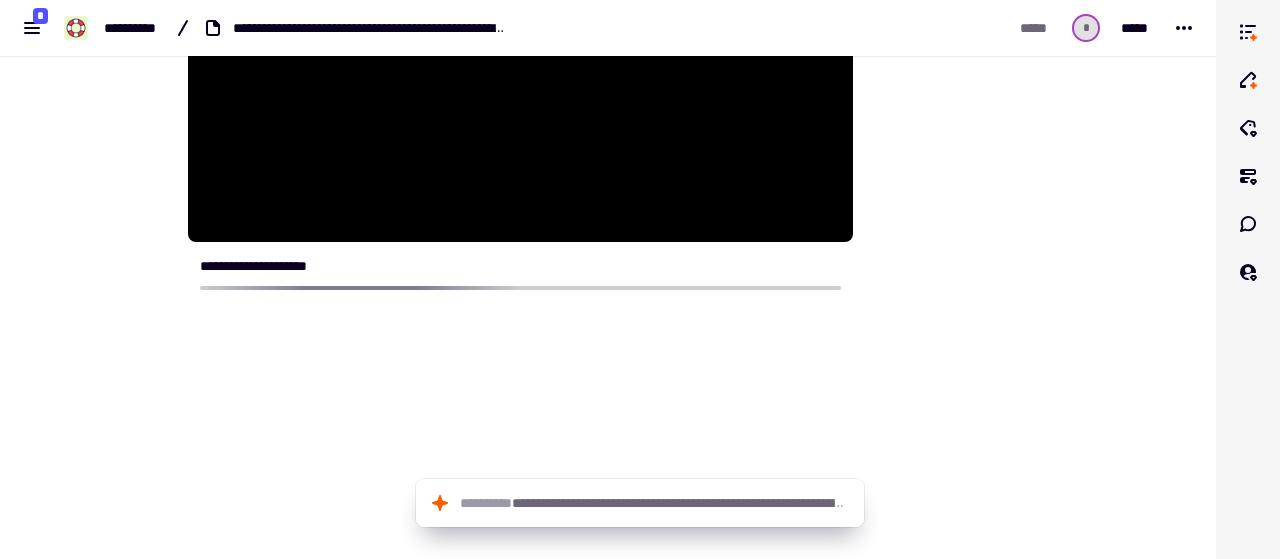 type on "****" 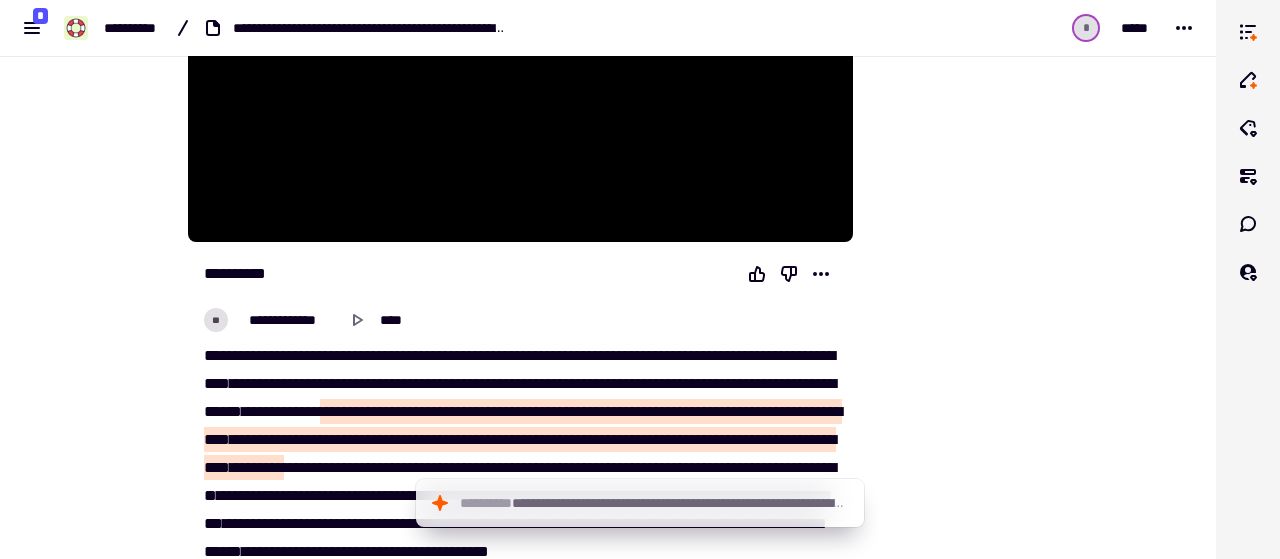 scroll, scrollTop: 539, scrollLeft: 0, axis: vertical 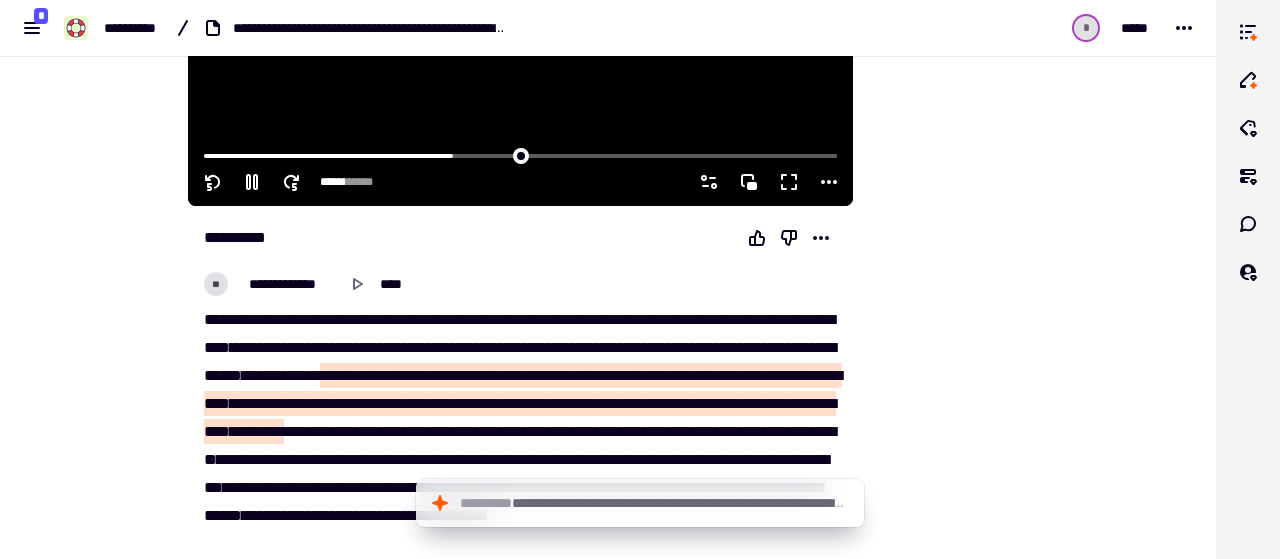 click at bounding box center (520, 19) 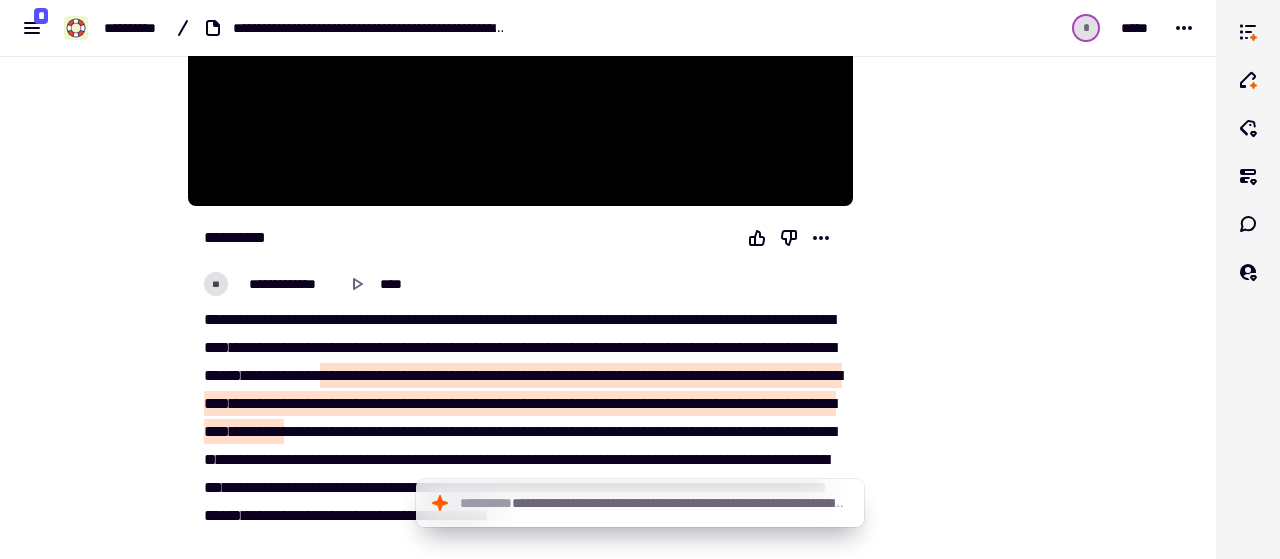 click at bounding box center (954, 729) 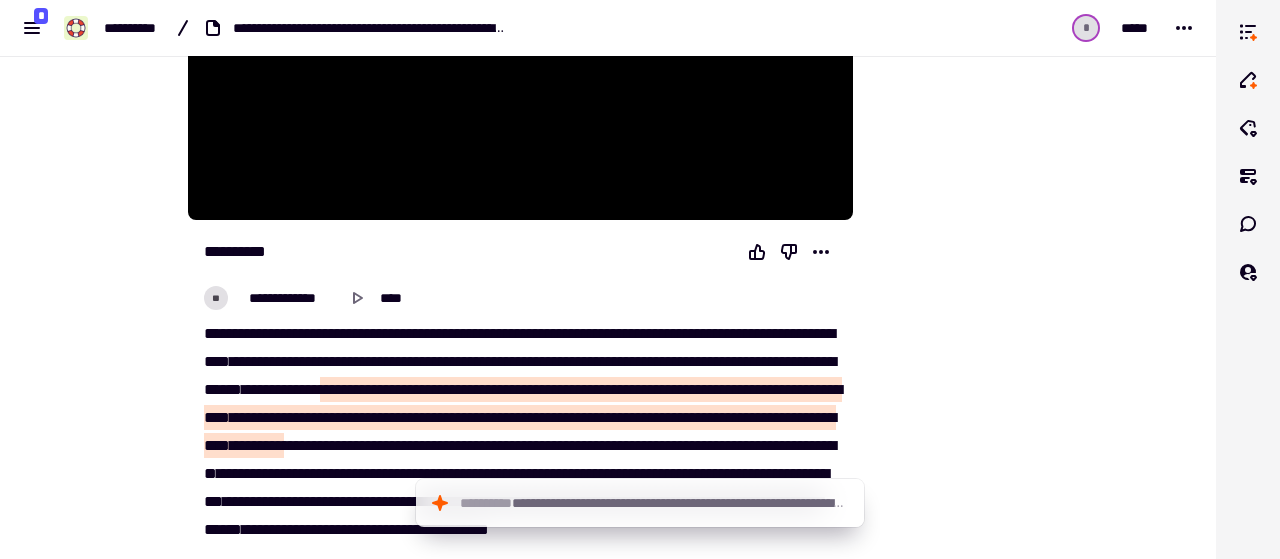 scroll, scrollTop: 555, scrollLeft: 0, axis: vertical 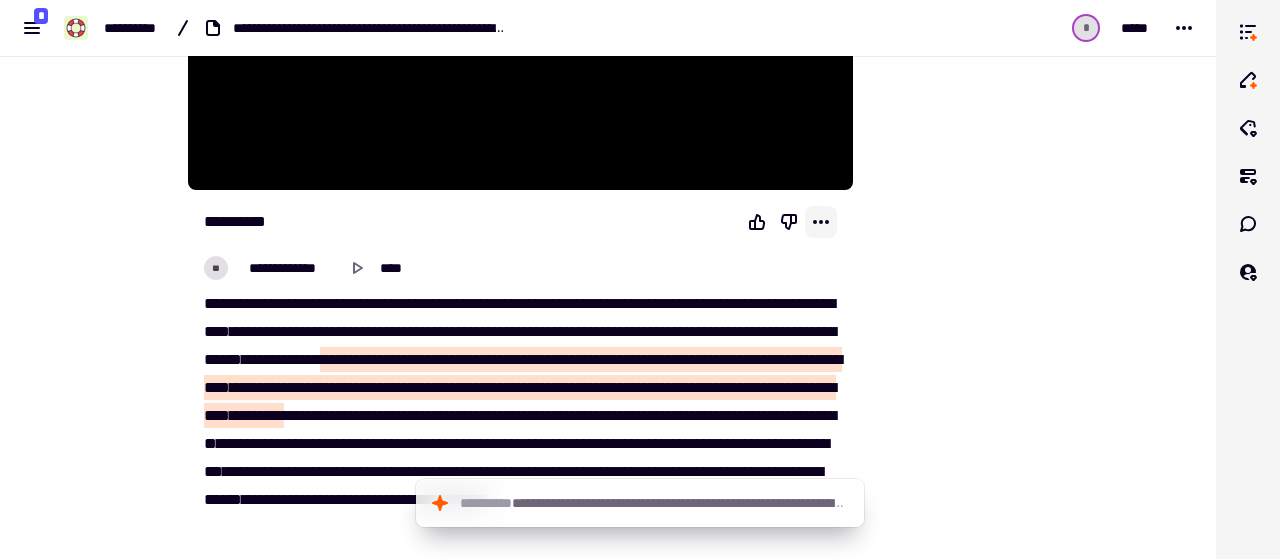 click 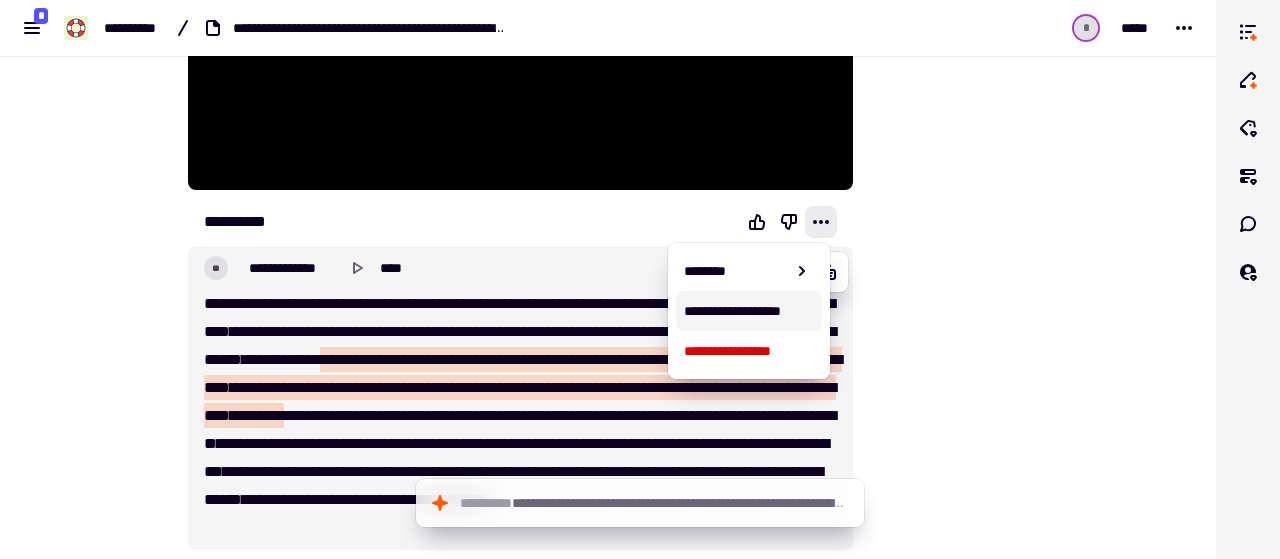 click on "**********" at bounding box center [748, 311] 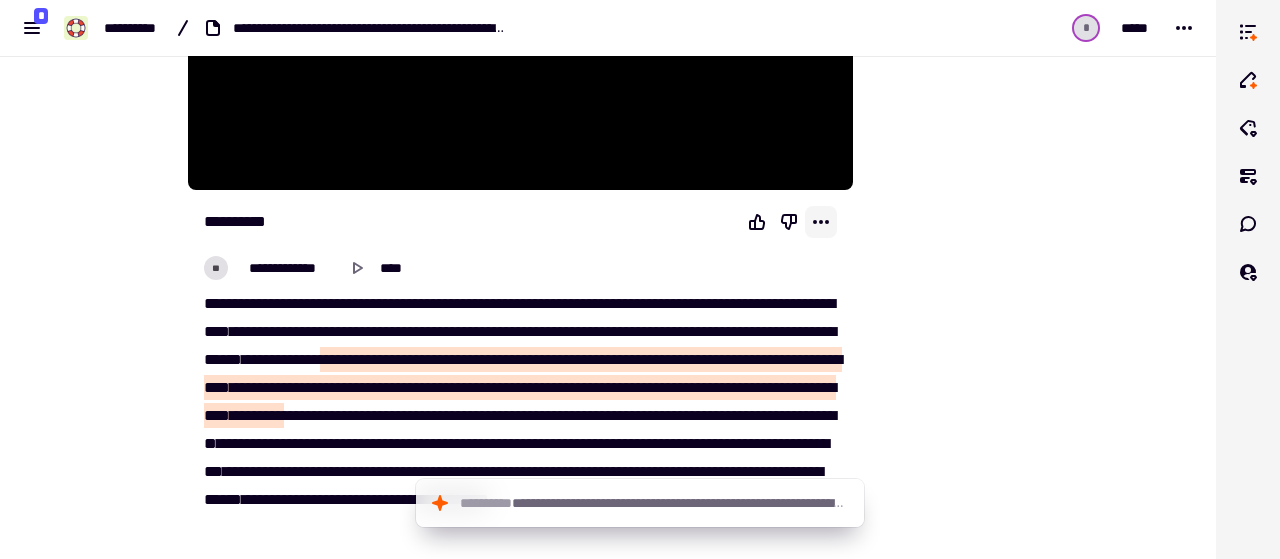 click 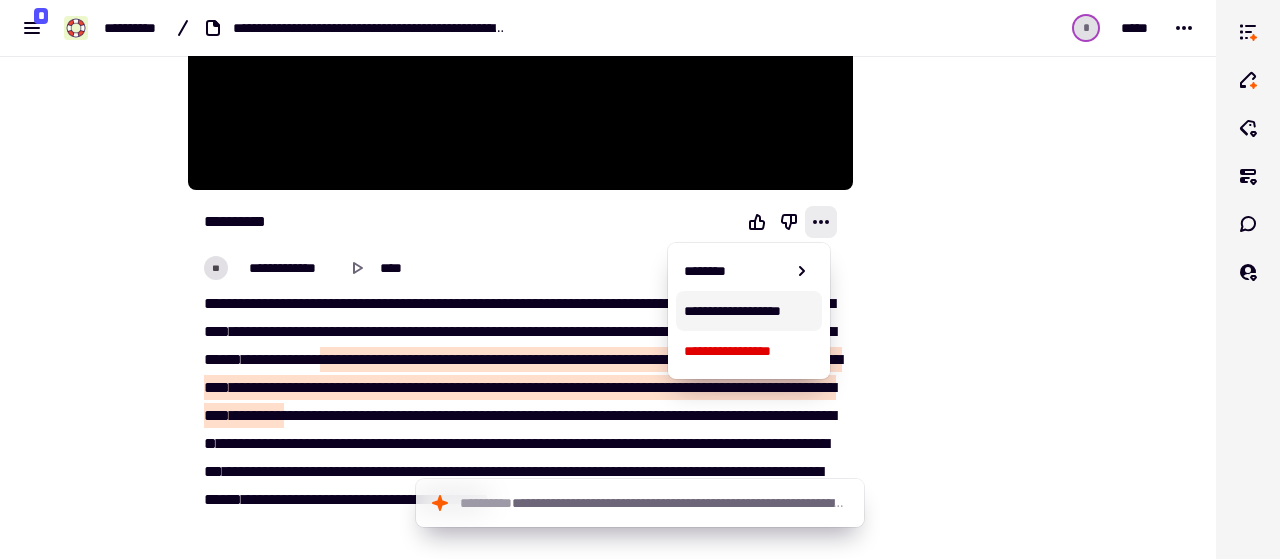 click on "**********" at bounding box center (748, 311) 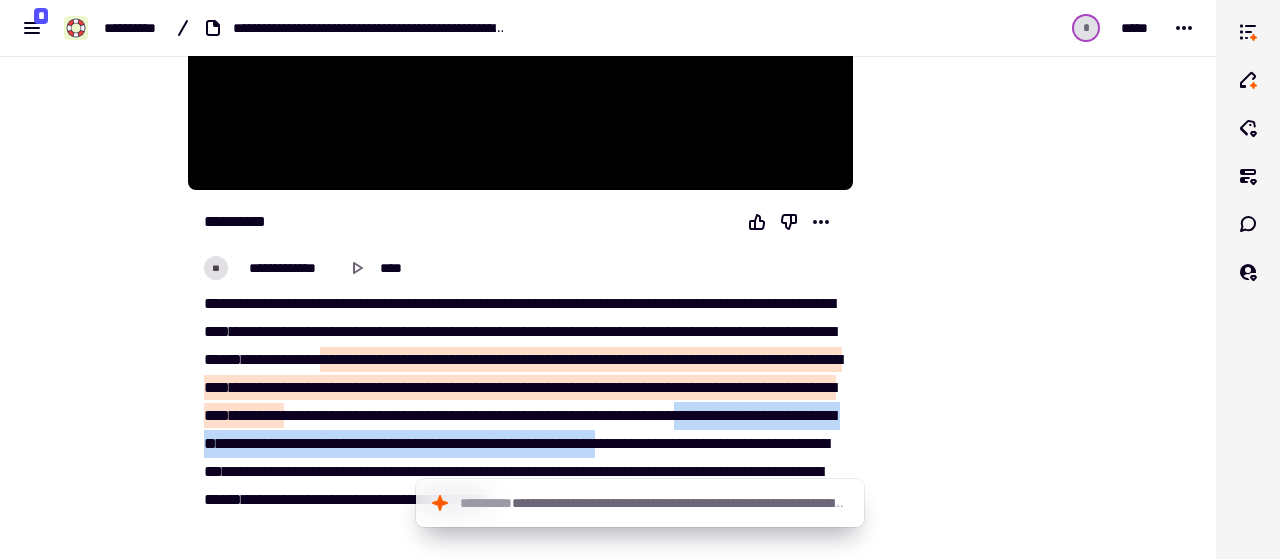 drag, startPoint x: 198, startPoint y: 303, endPoint x: 416, endPoint y: 442, distance: 258.544 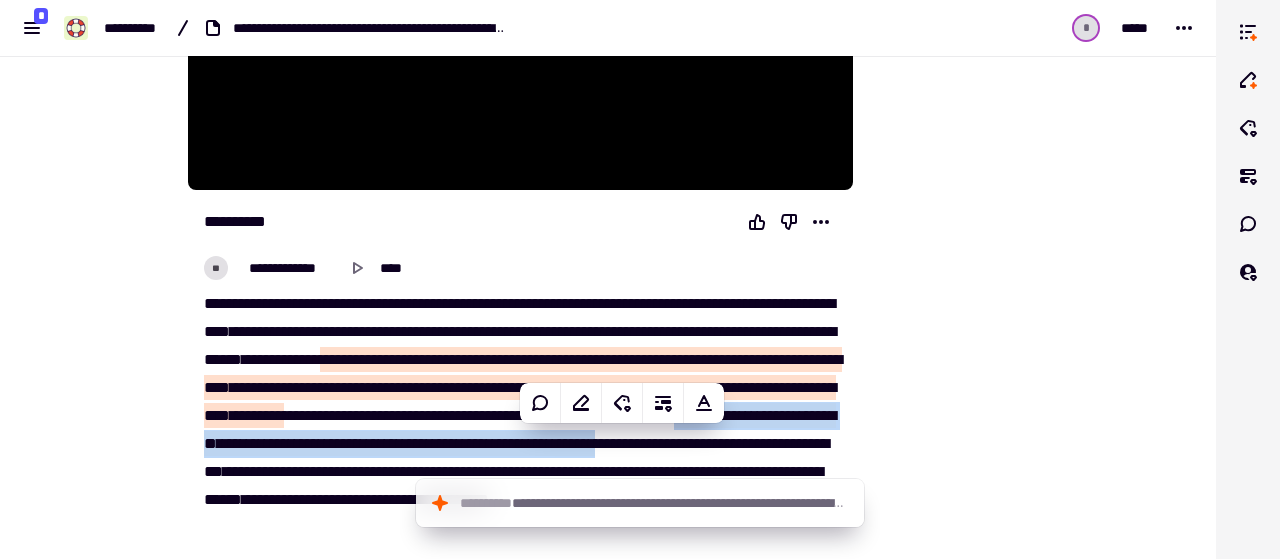 click on "****" at bounding box center (216, 303) 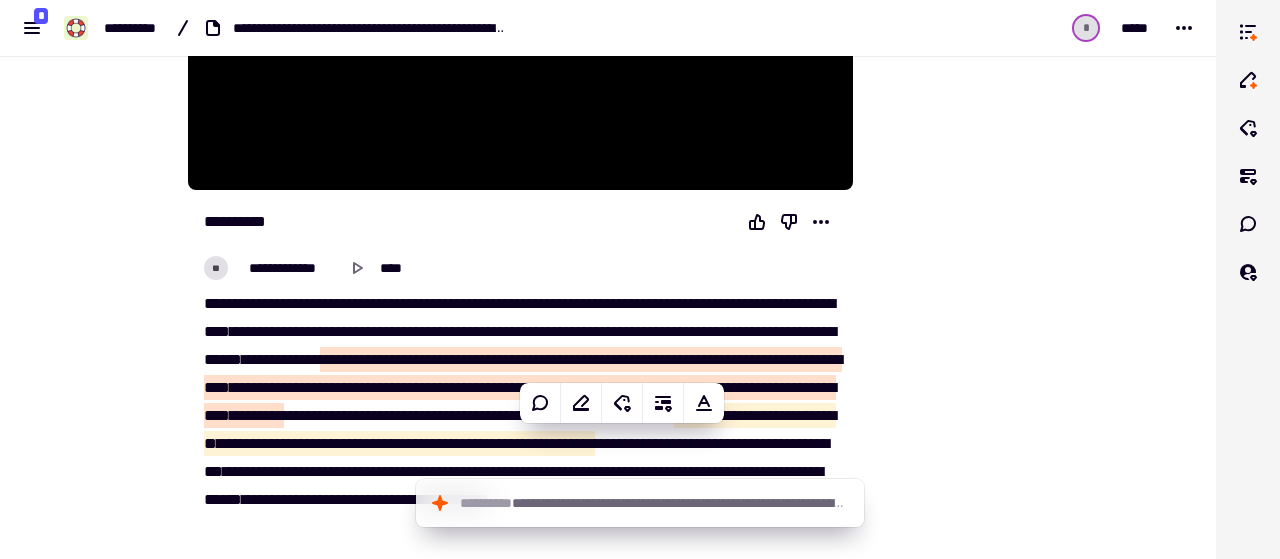 type on "****" 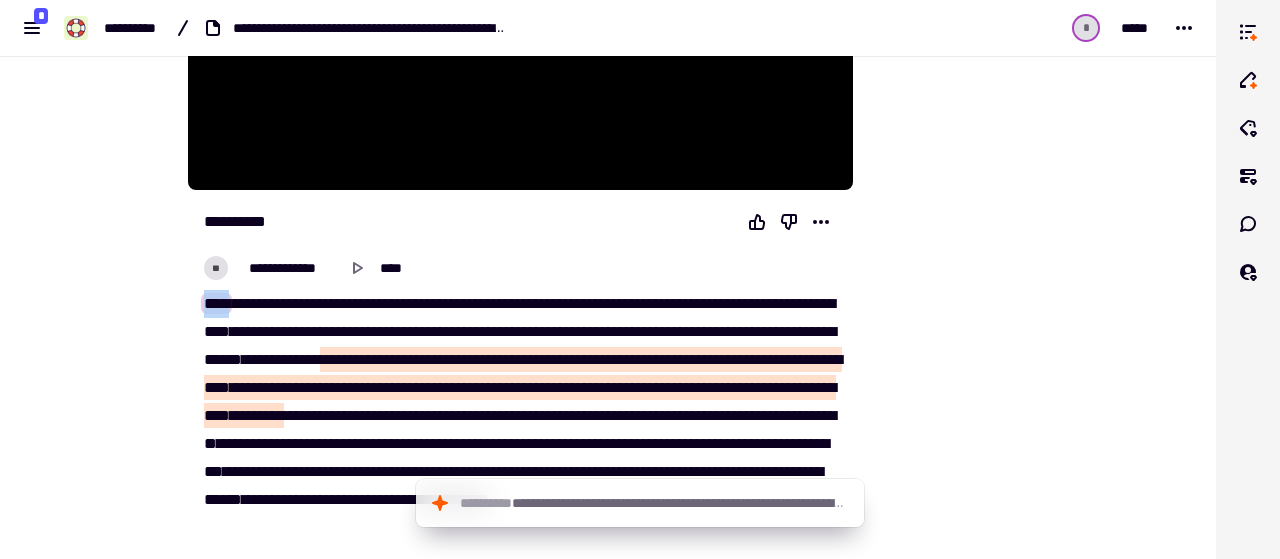 drag, startPoint x: 196, startPoint y: 303, endPoint x: 212, endPoint y: 305, distance: 16.124516 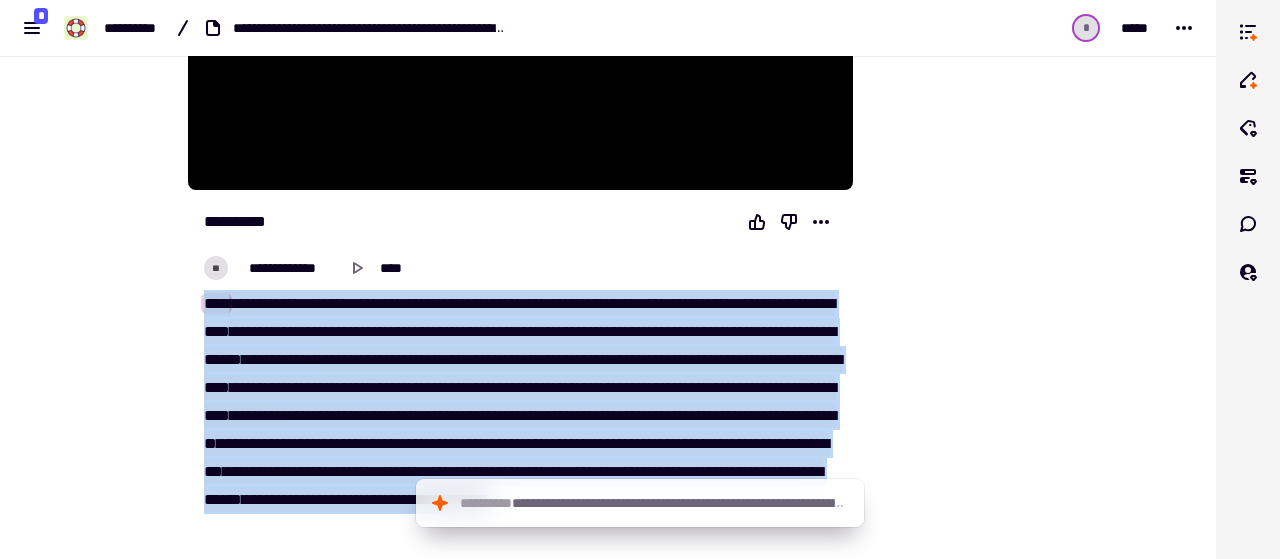 copy on "**********" 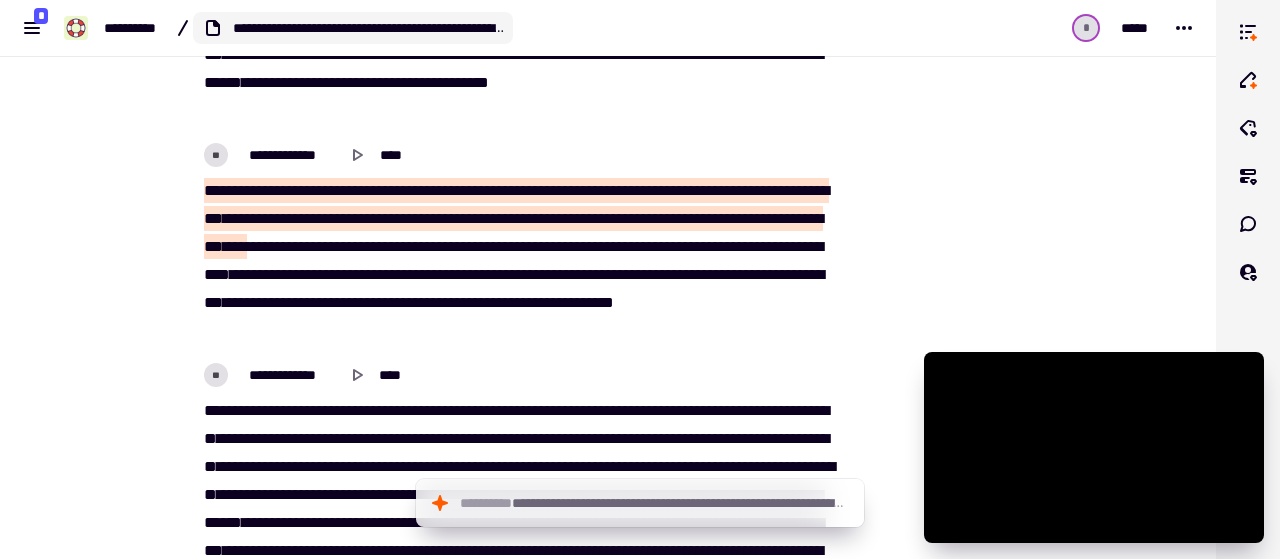 scroll, scrollTop: 1108, scrollLeft: 0, axis: vertical 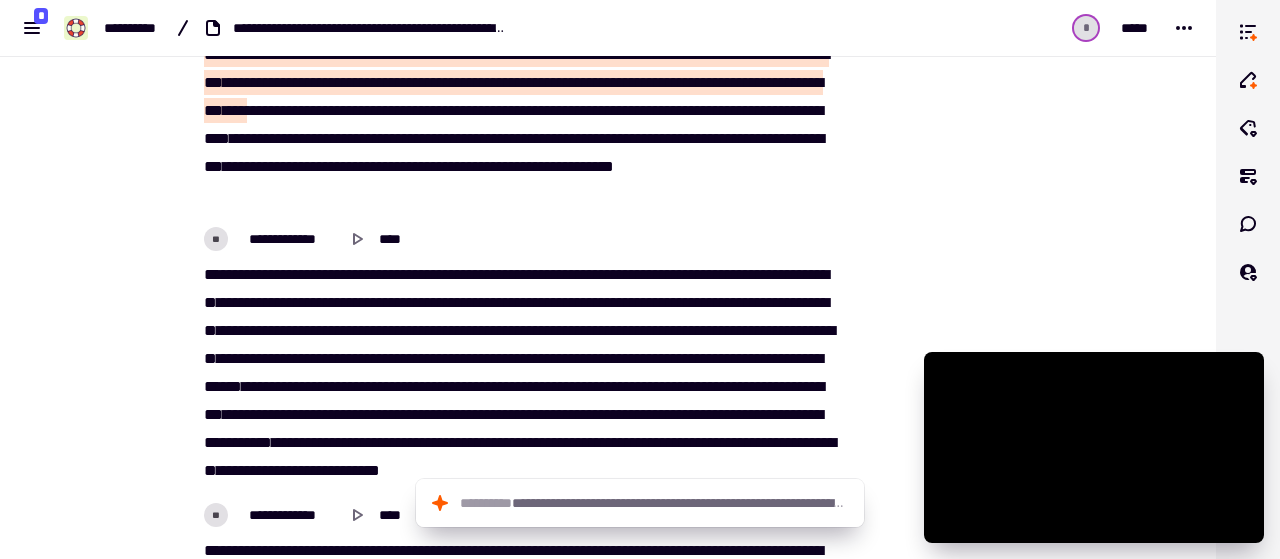 click on "**********" at bounding box center [608, 78] 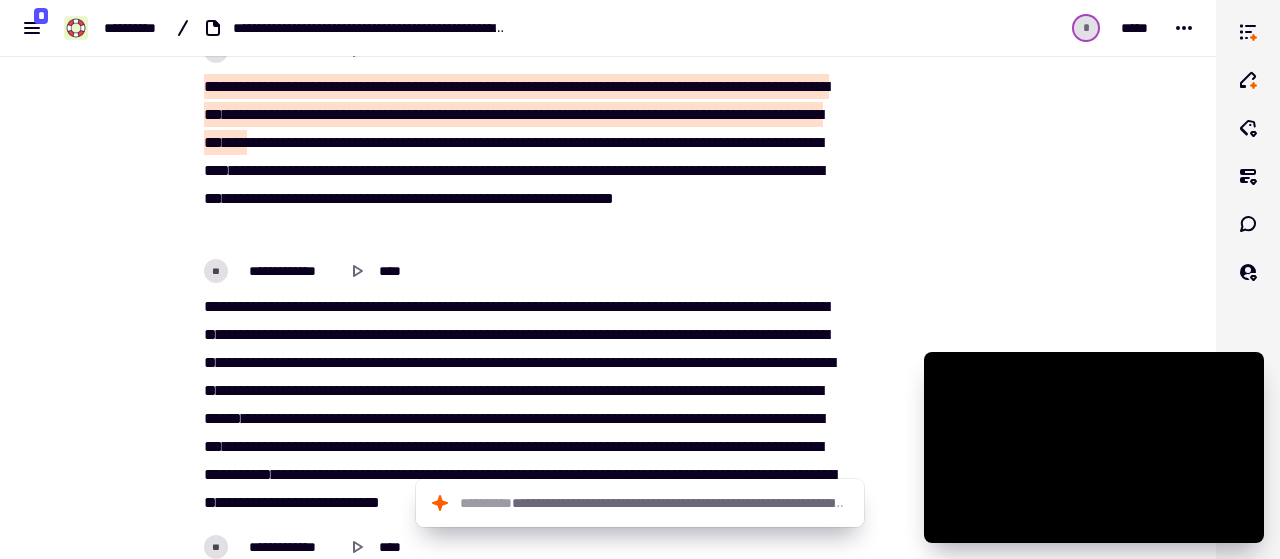 scroll, scrollTop: 1068, scrollLeft: 0, axis: vertical 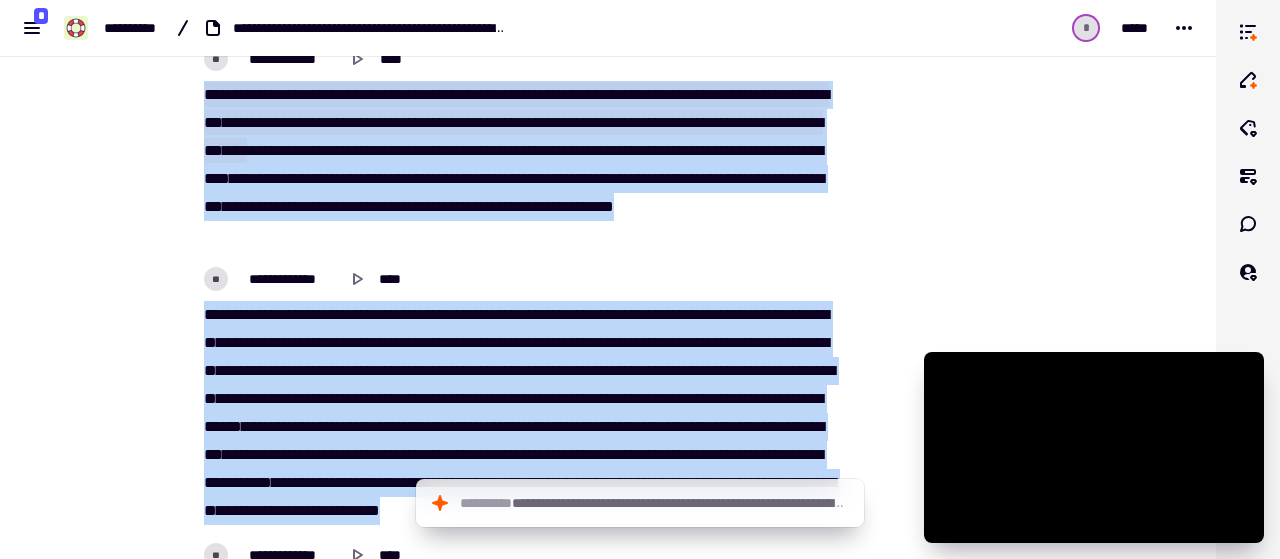 drag, startPoint x: 190, startPoint y: 101, endPoint x: 810, endPoint y: 533, distance: 755.6613 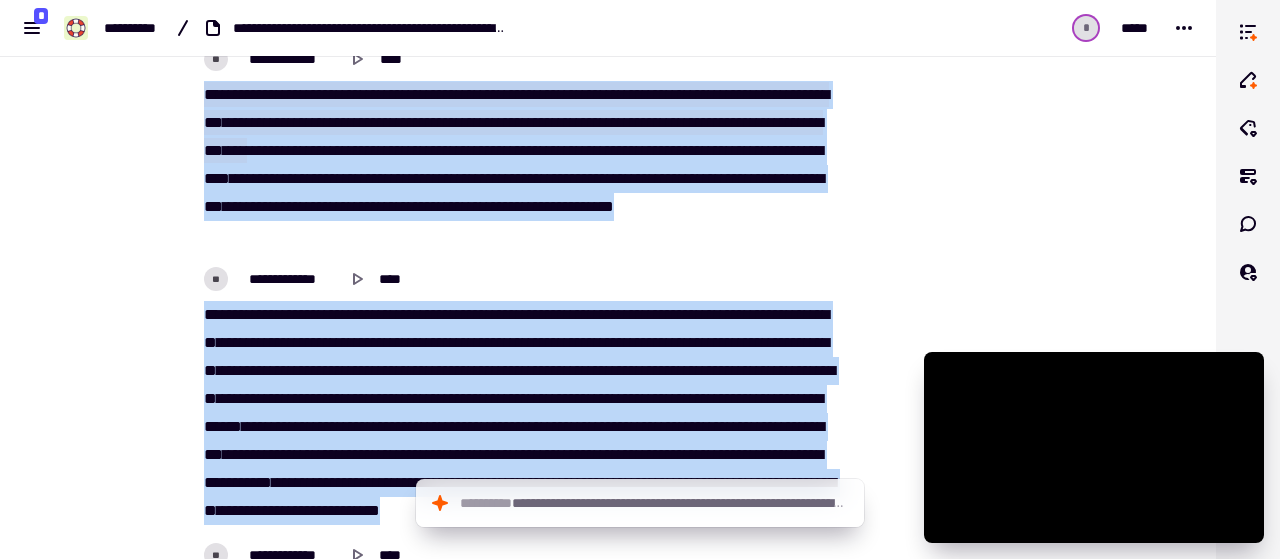 click on "**********" at bounding box center [520, 355] 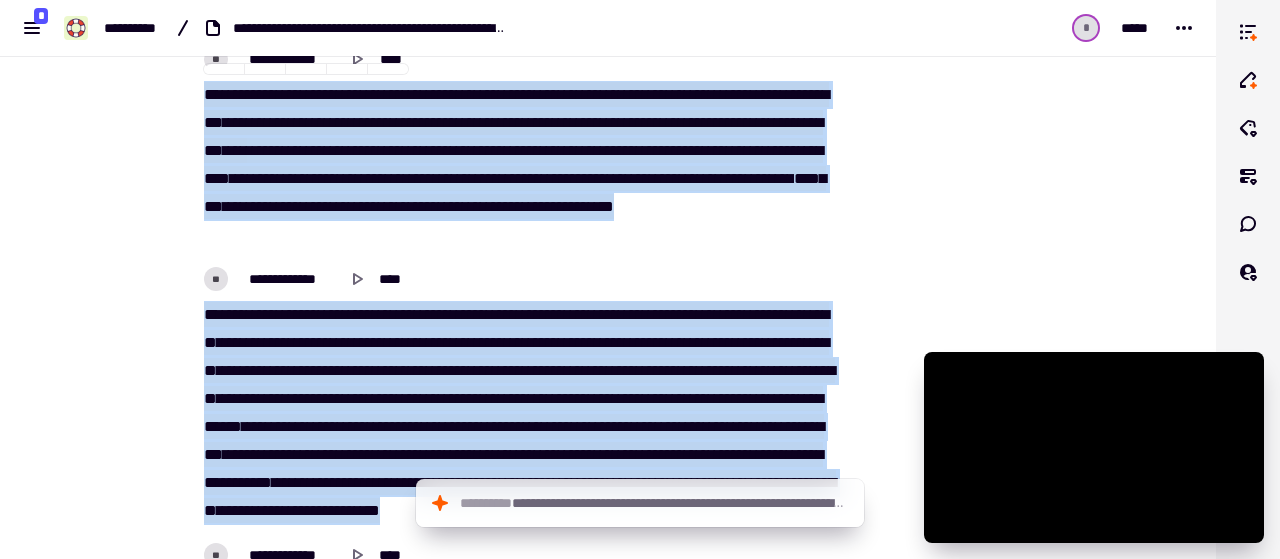 copy on "**********" 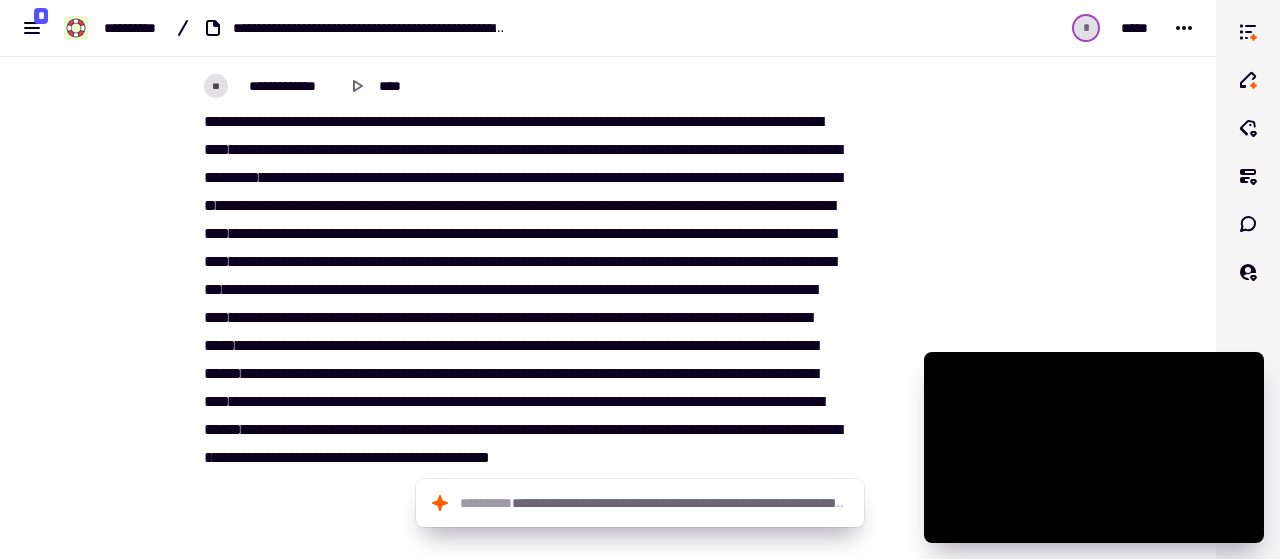 scroll, scrollTop: 1509, scrollLeft: 0, axis: vertical 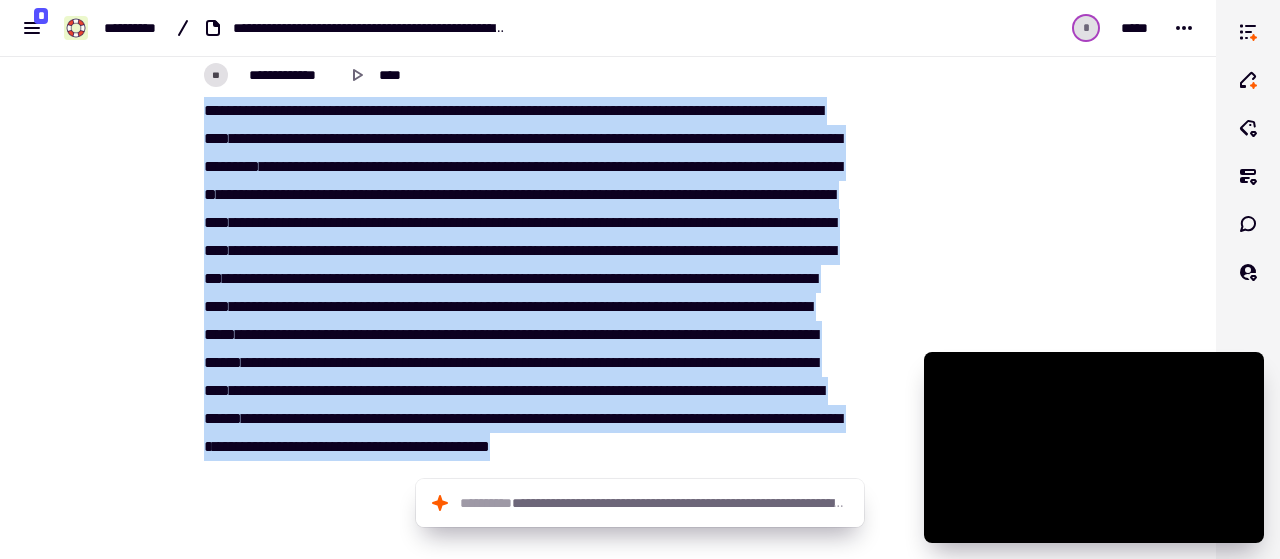 drag, startPoint x: 191, startPoint y: 145, endPoint x: 844, endPoint y: 465, distance: 727.19257 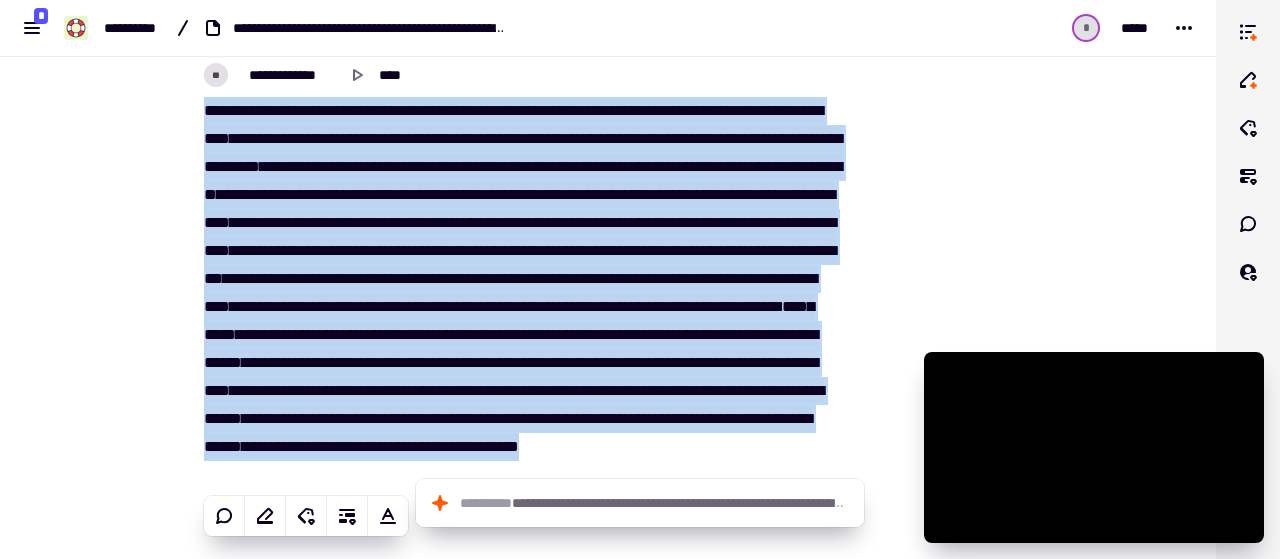 copy on "**********" 